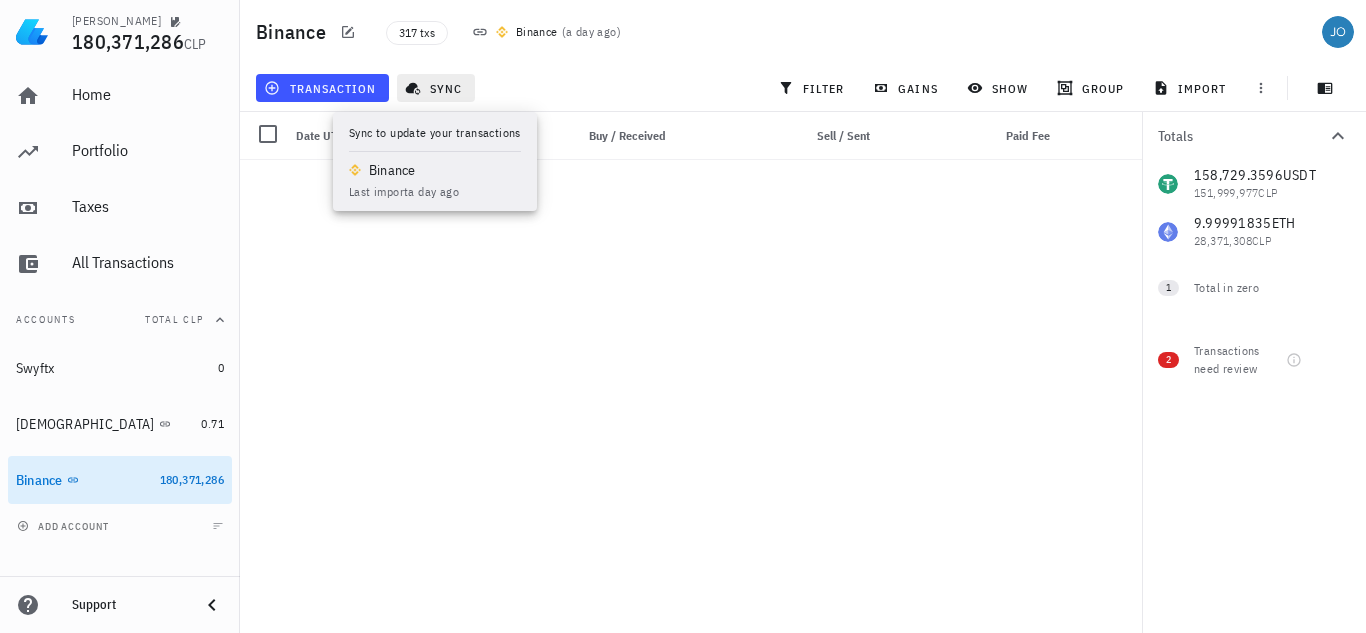 scroll, scrollTop: 0, scrollLeft: 0, axis: both 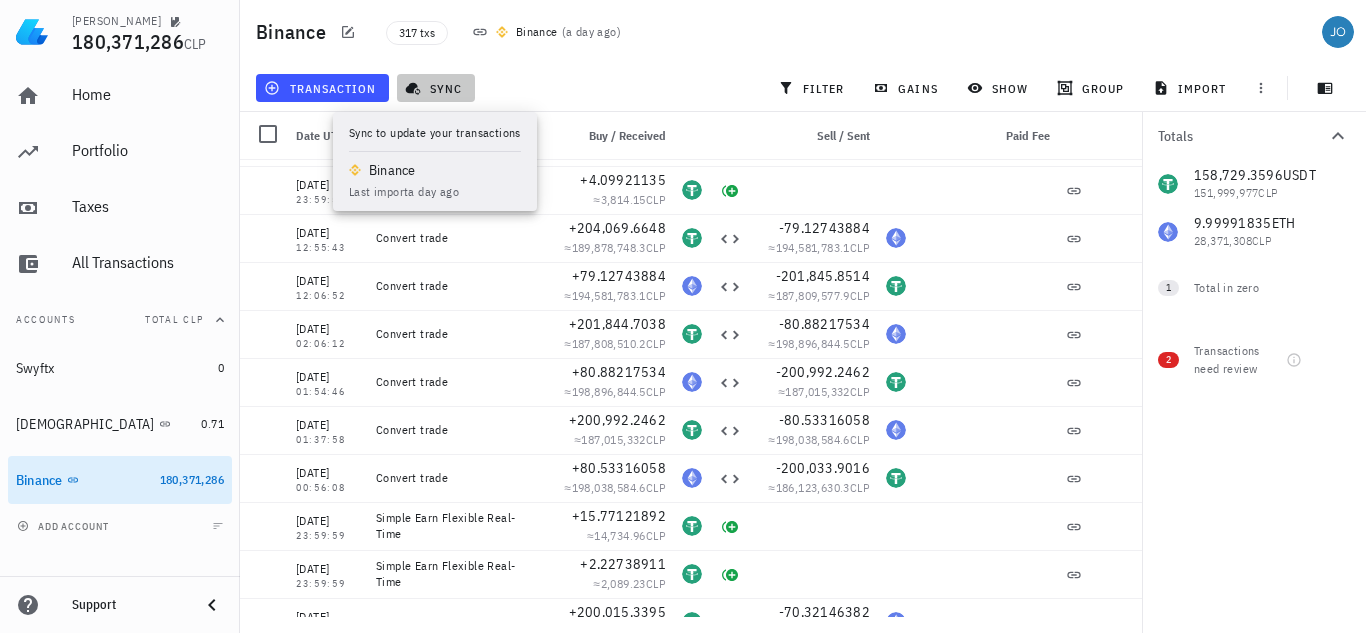click on "sync" at bounding box center [435, 88] 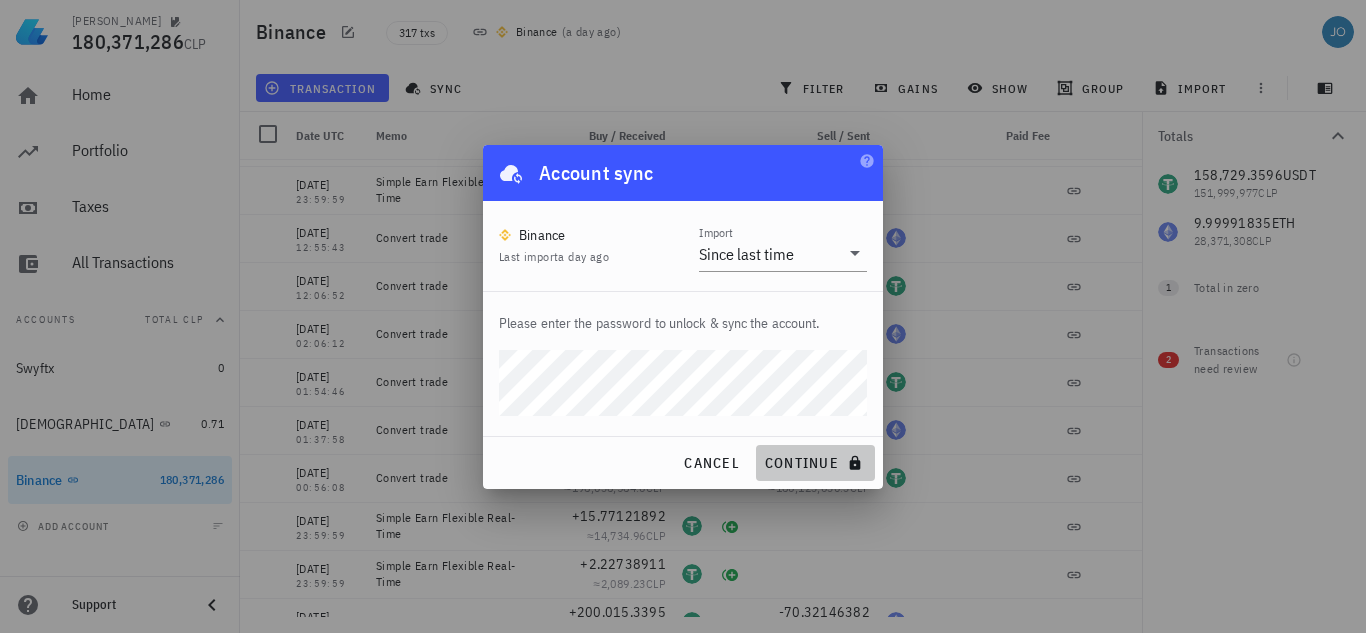 click on "continue" at bounding box center (815, 463) 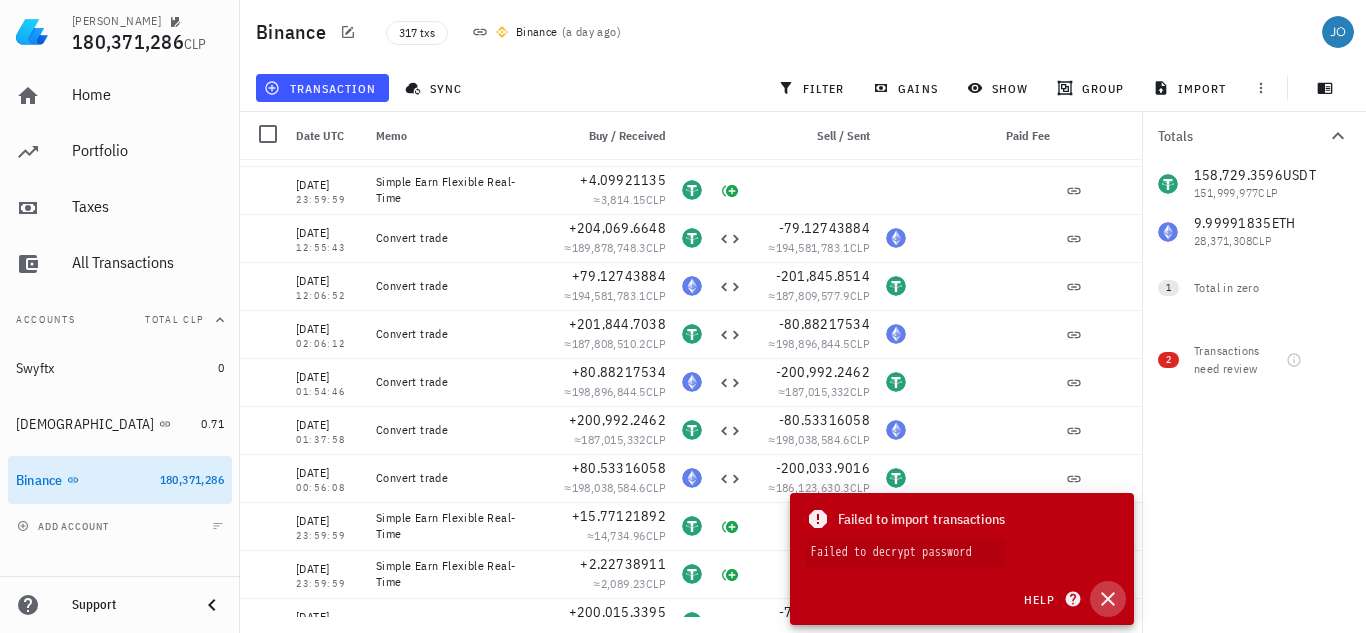 click 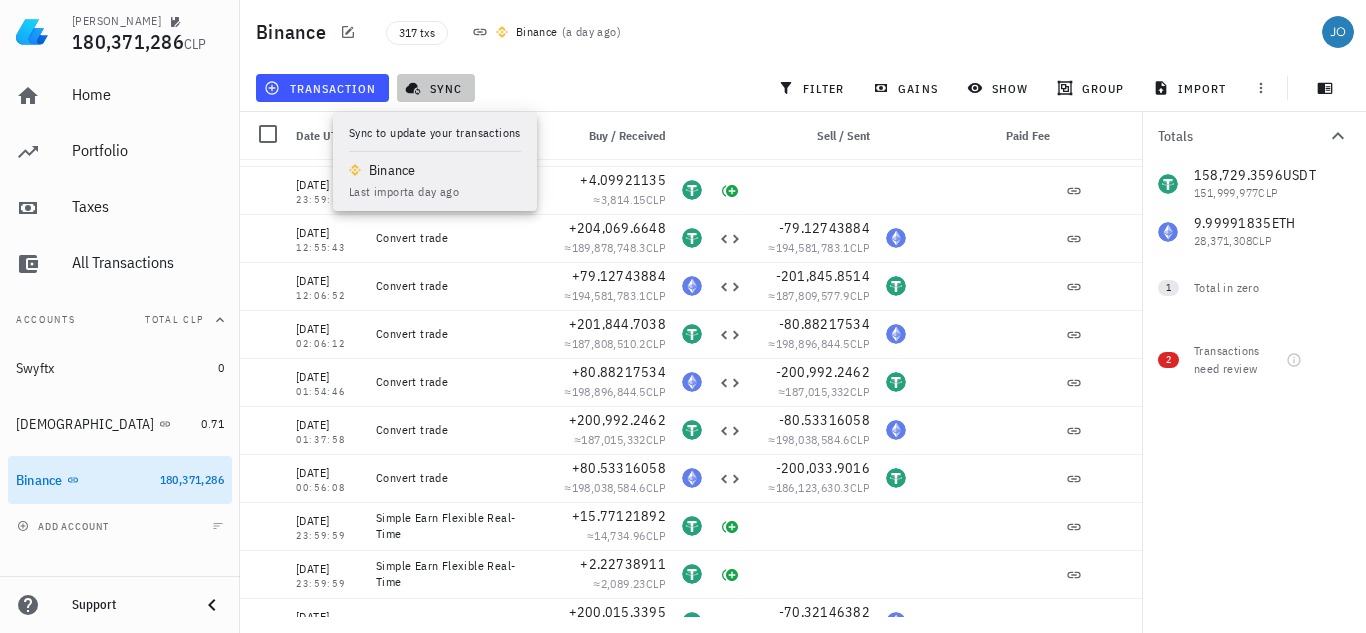 click on "sync" at bounding box center [435, 88] 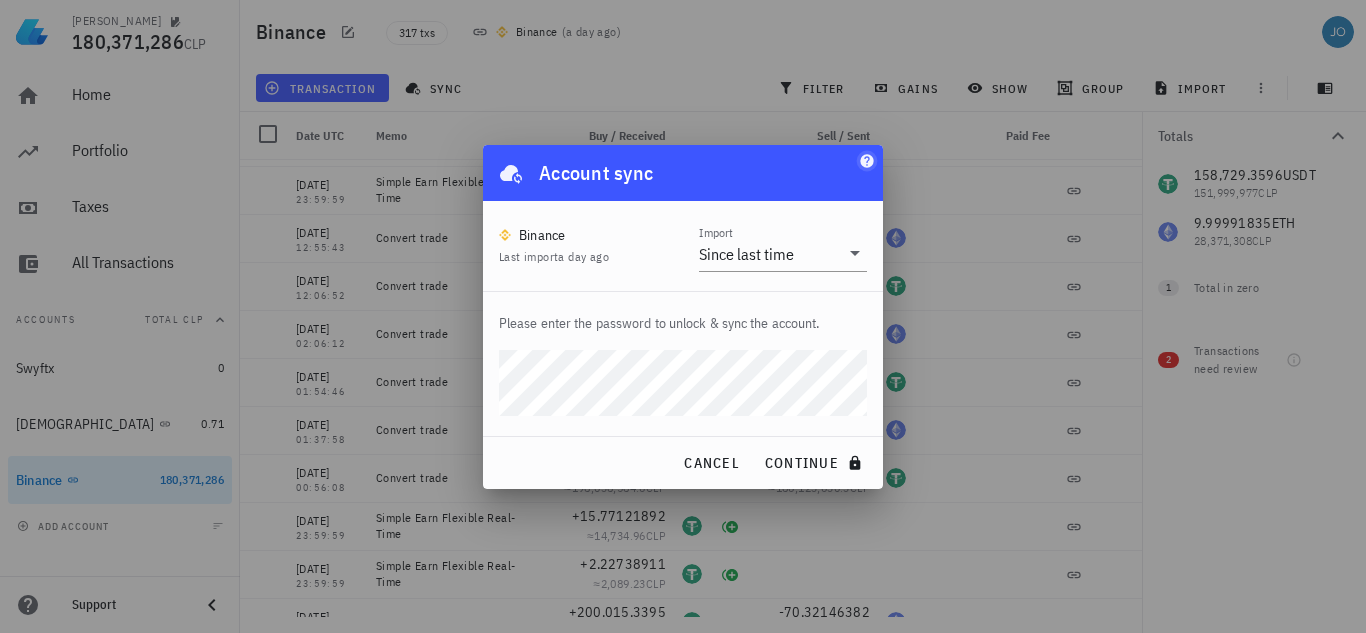click 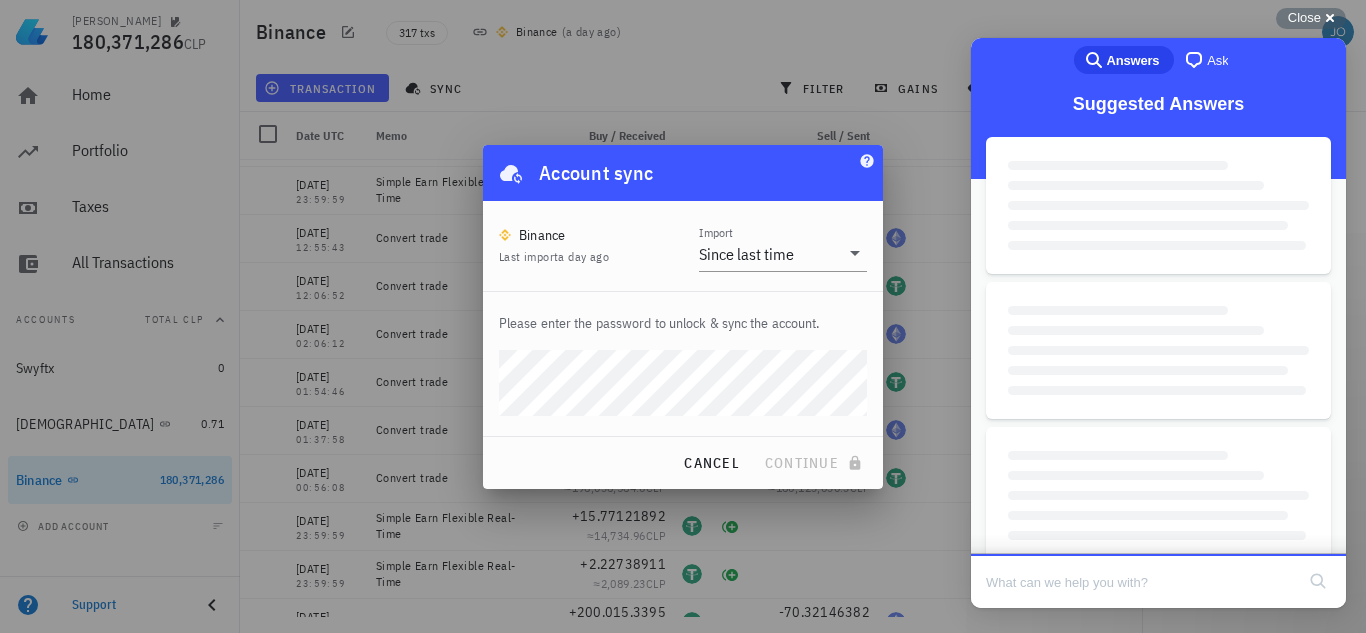 scroll, scrollTop: 0, scrollLeft: 0, axis: both 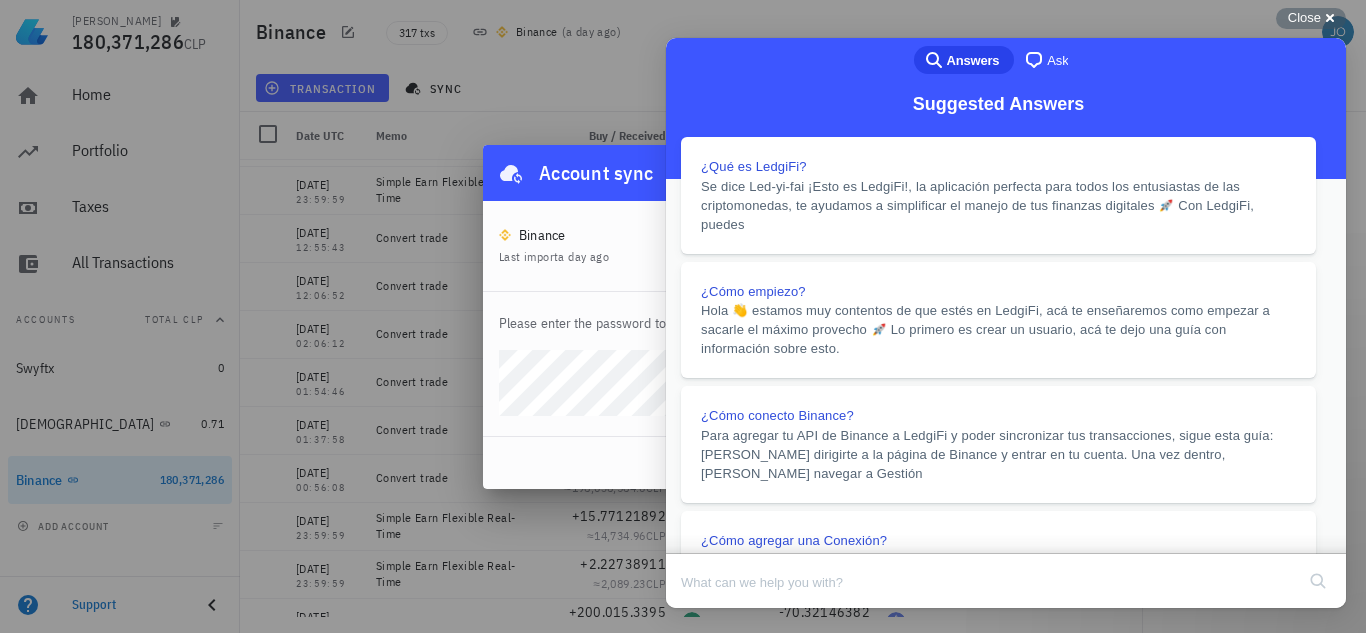 click on "Close" at bounding box center [685, 622] 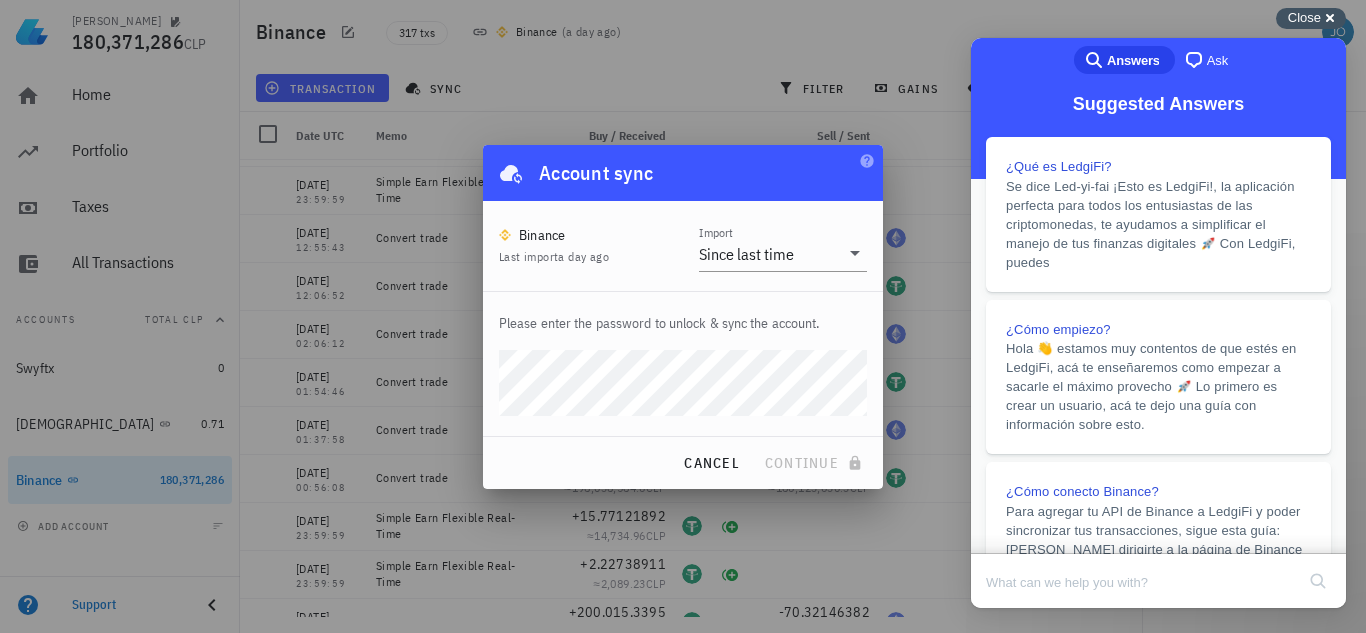 click on "Close" at bounding box center [1304, 17] 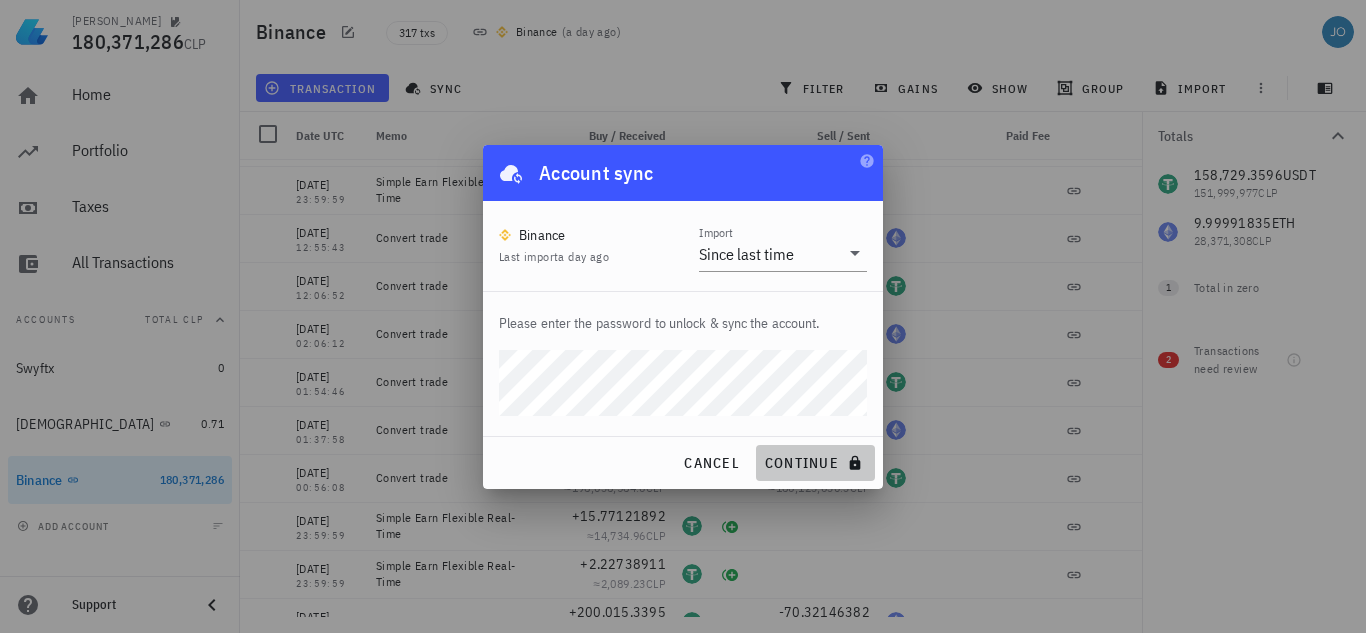 click on "continue" at bounding box center (815, 463) 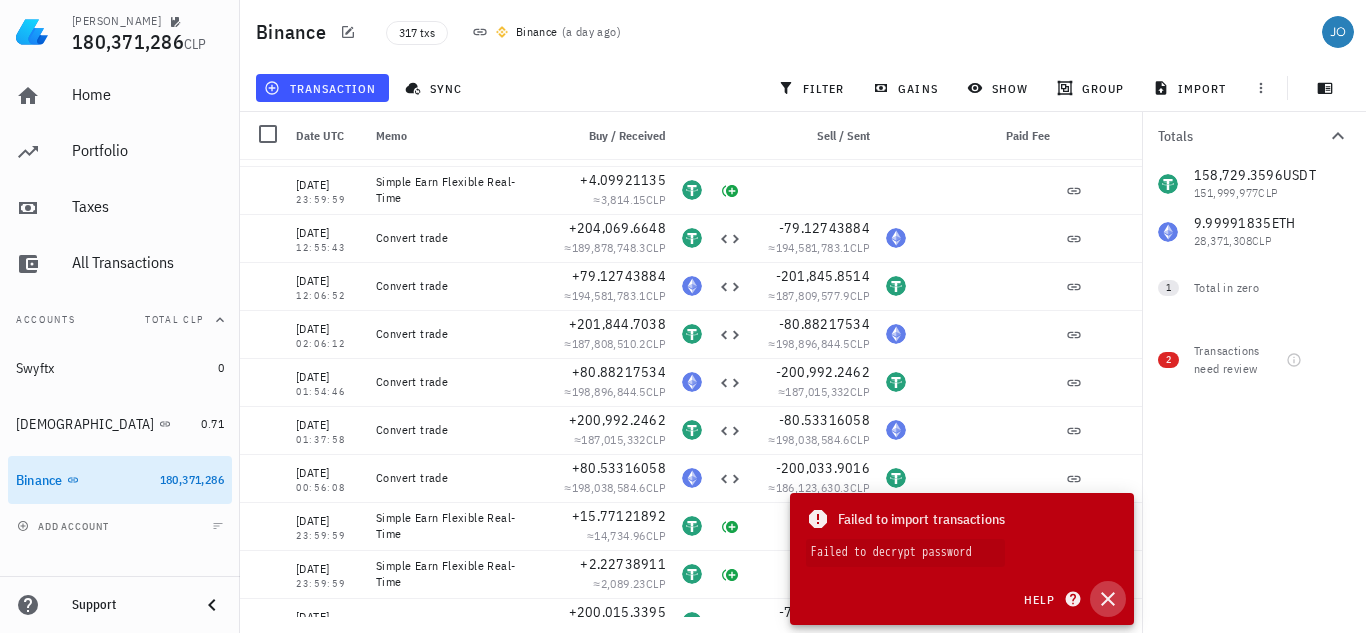 click 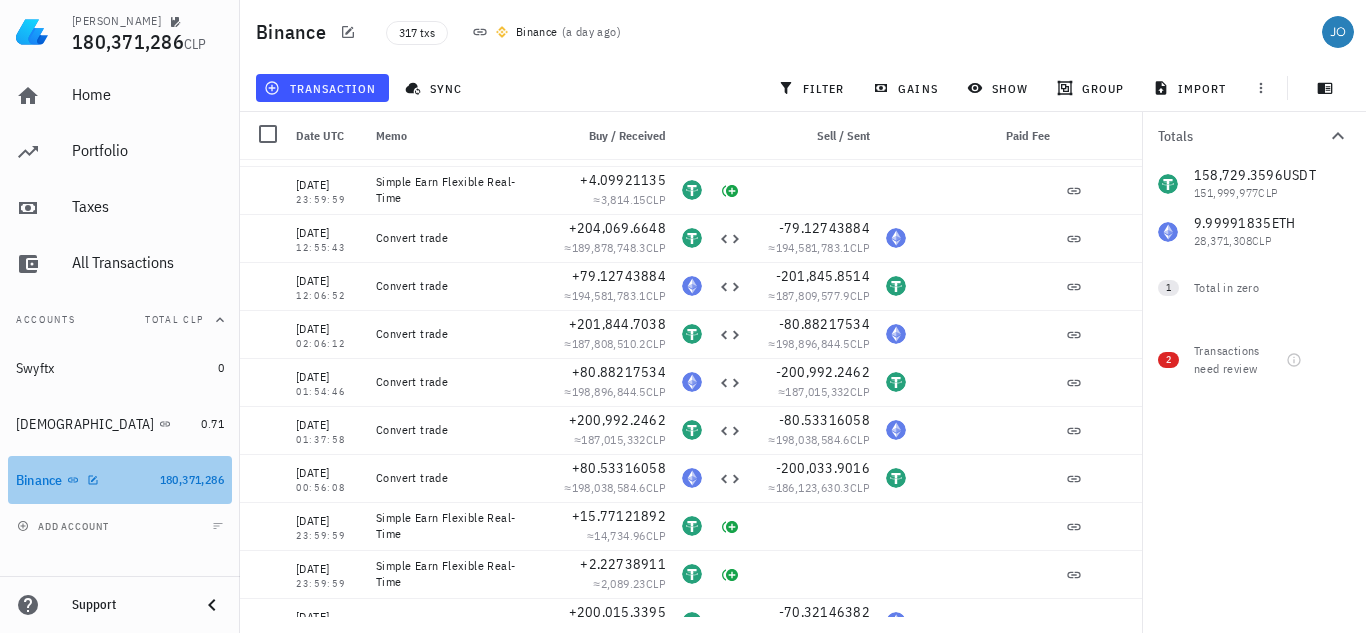 click on "Binance" at bounding box center (39, 480) 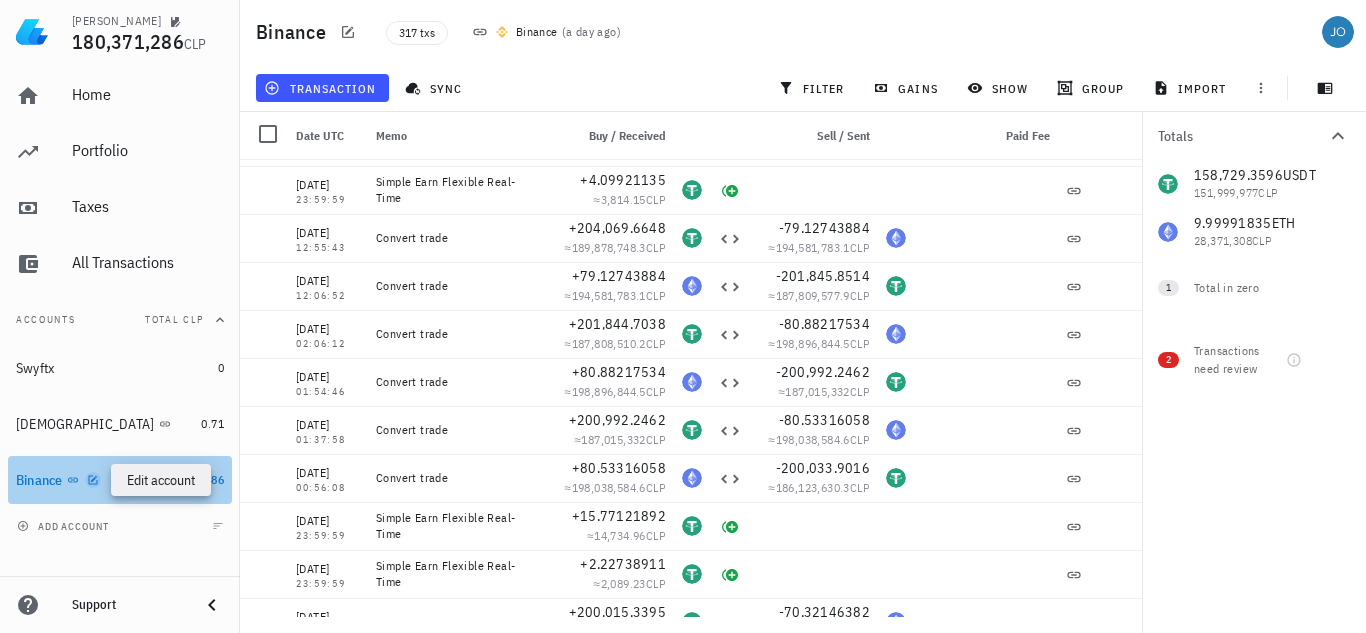 click 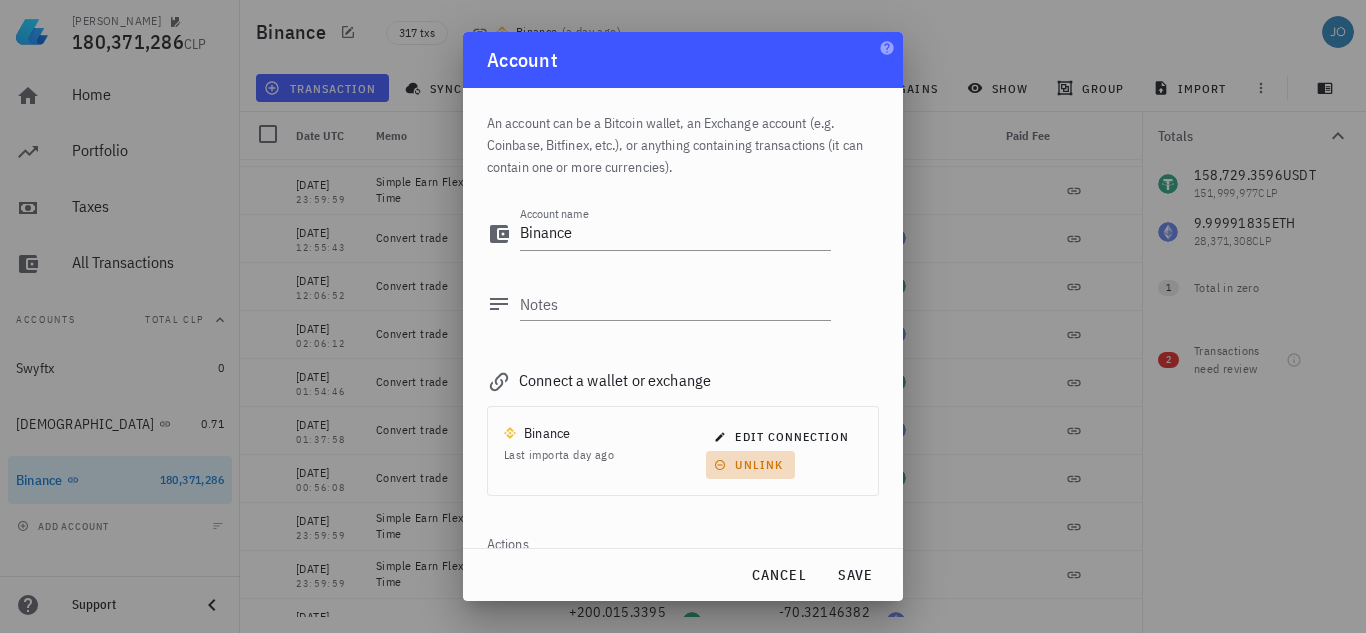 click on "unlink" at bounding box center [750, 464] 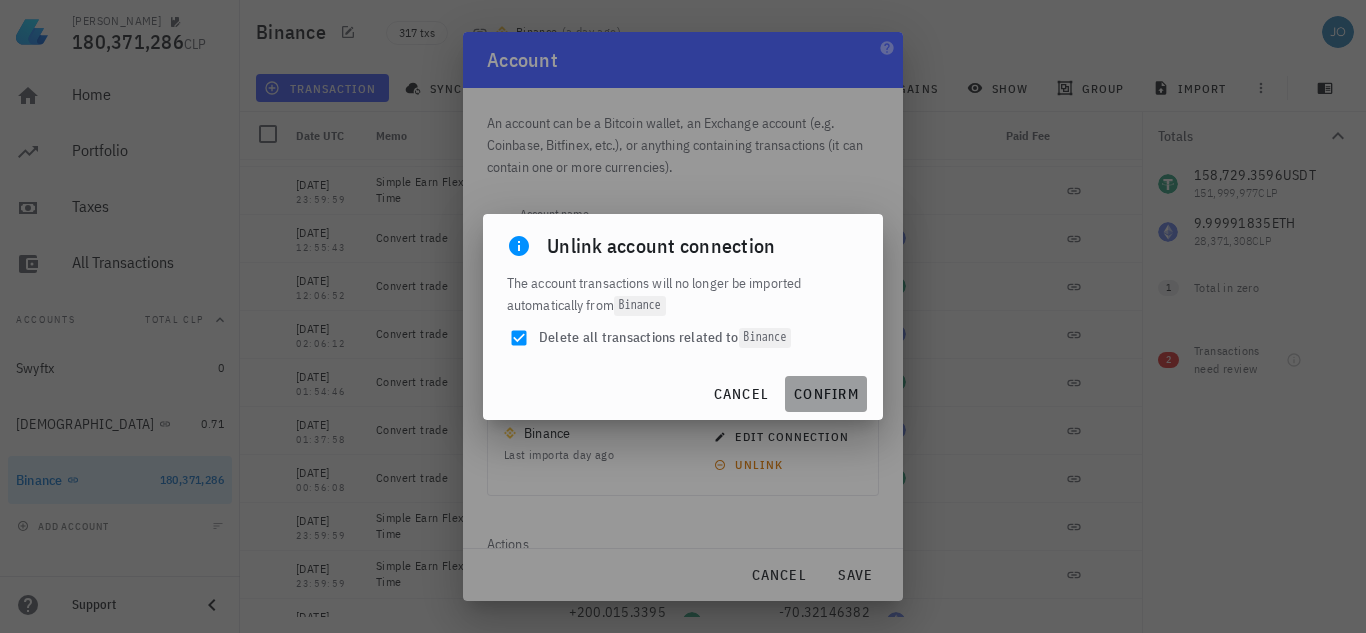 click on "confirm" at bounding box center (826, 394) 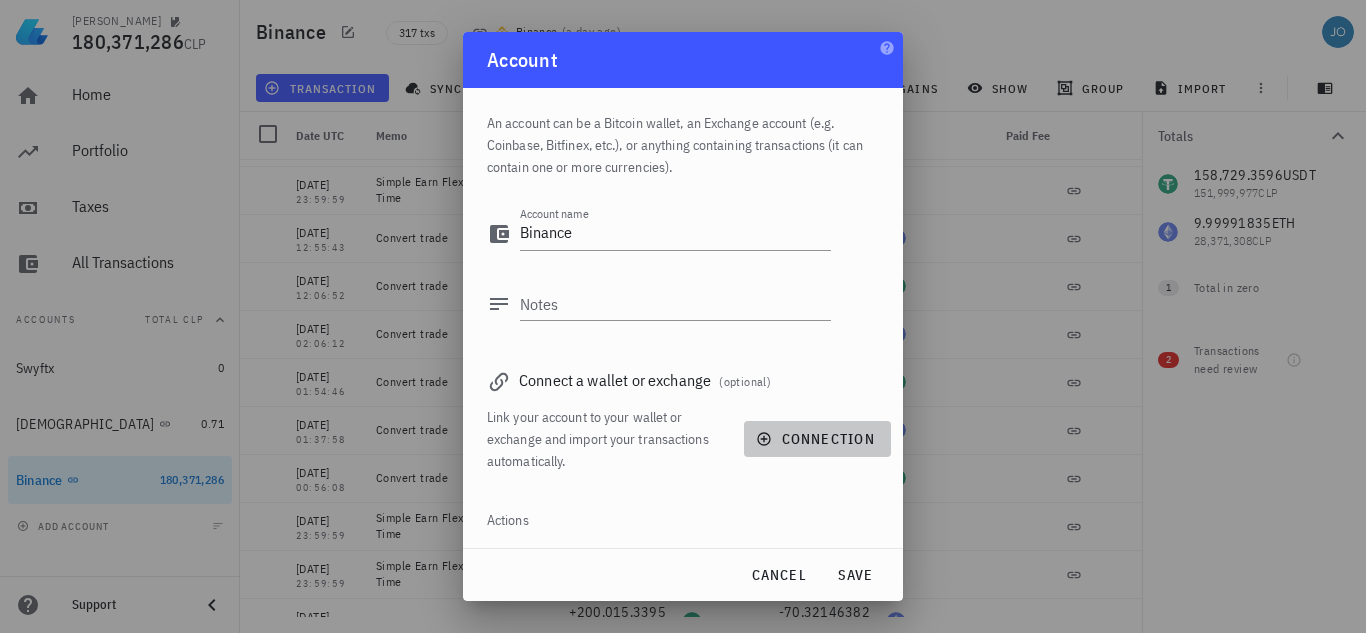 click on "connection" at bounding box center [817, 439] 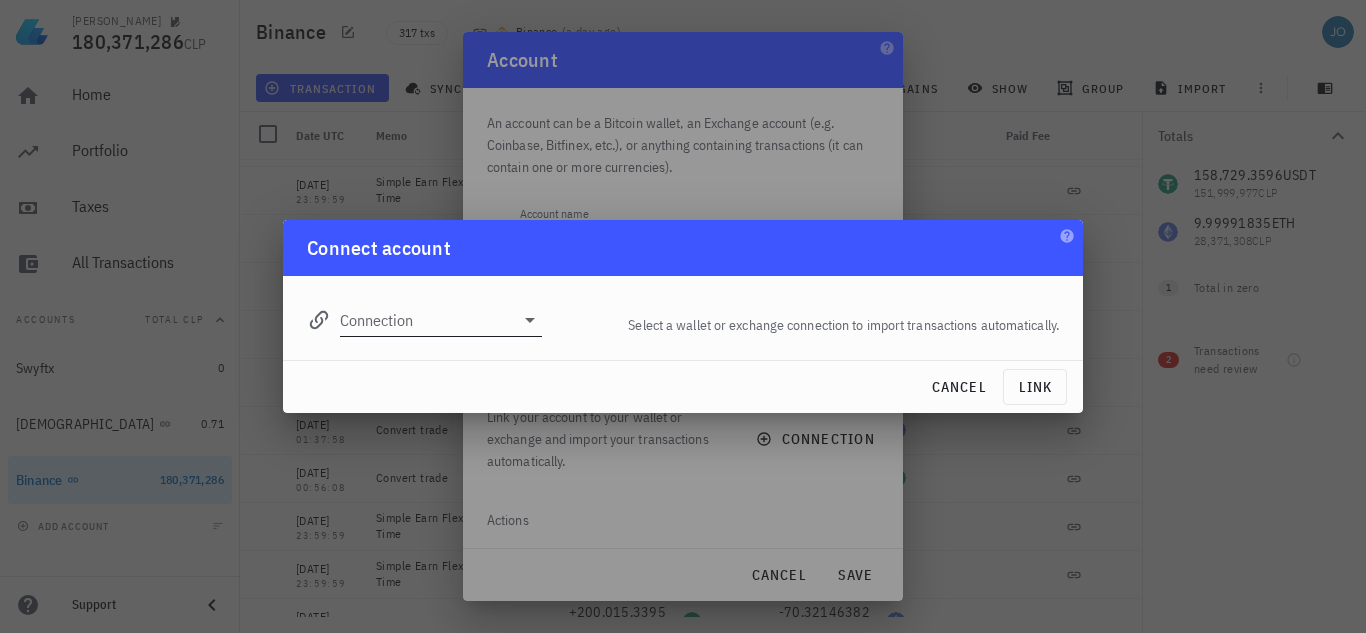 click 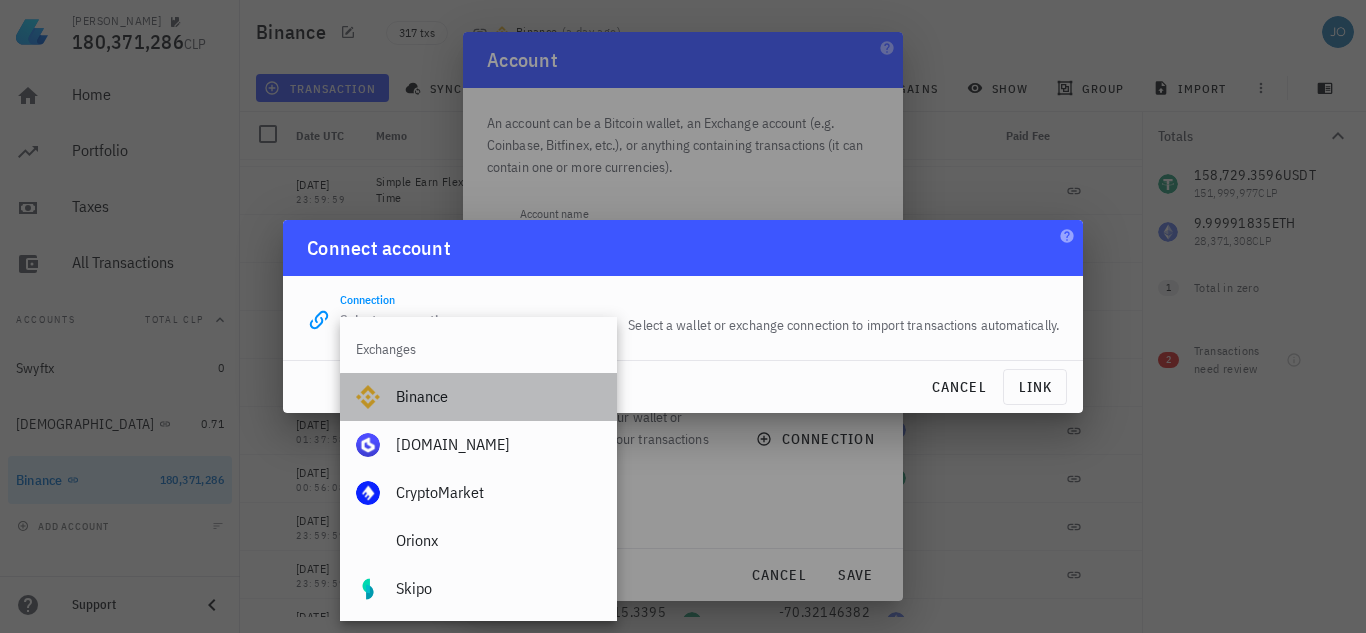 click on "Binance" at bounding box center (498, 396) 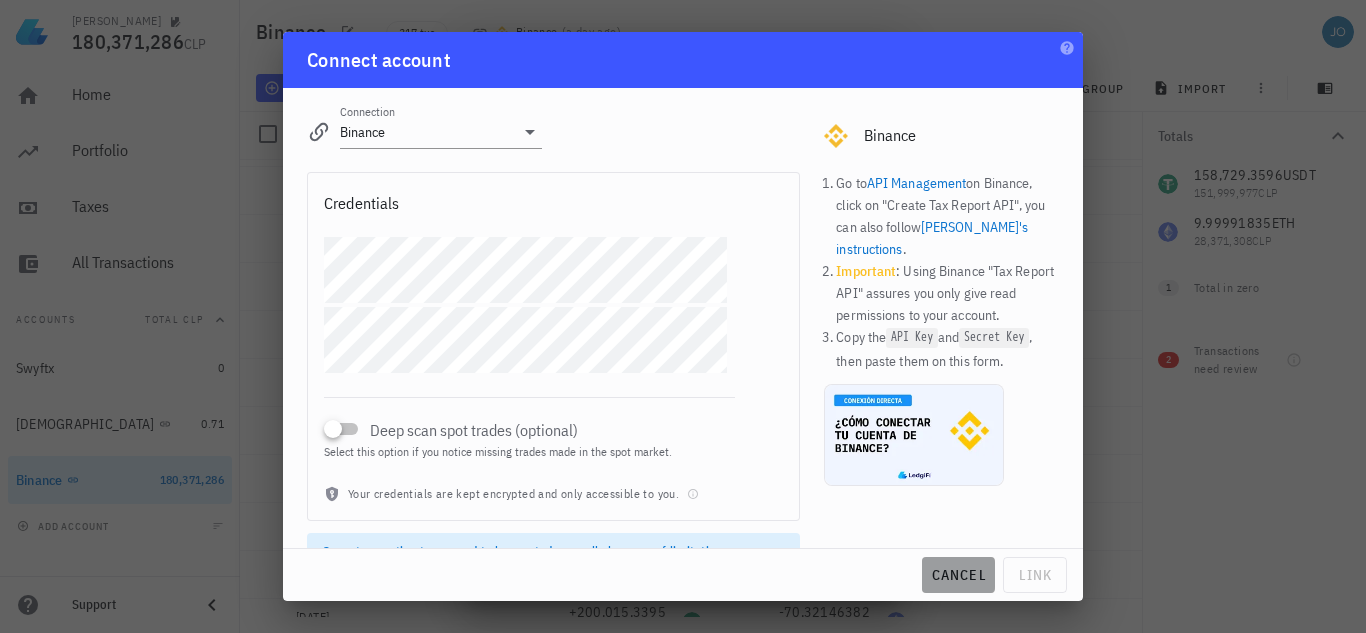 click on "cancel" at bounding box center (958, 575) 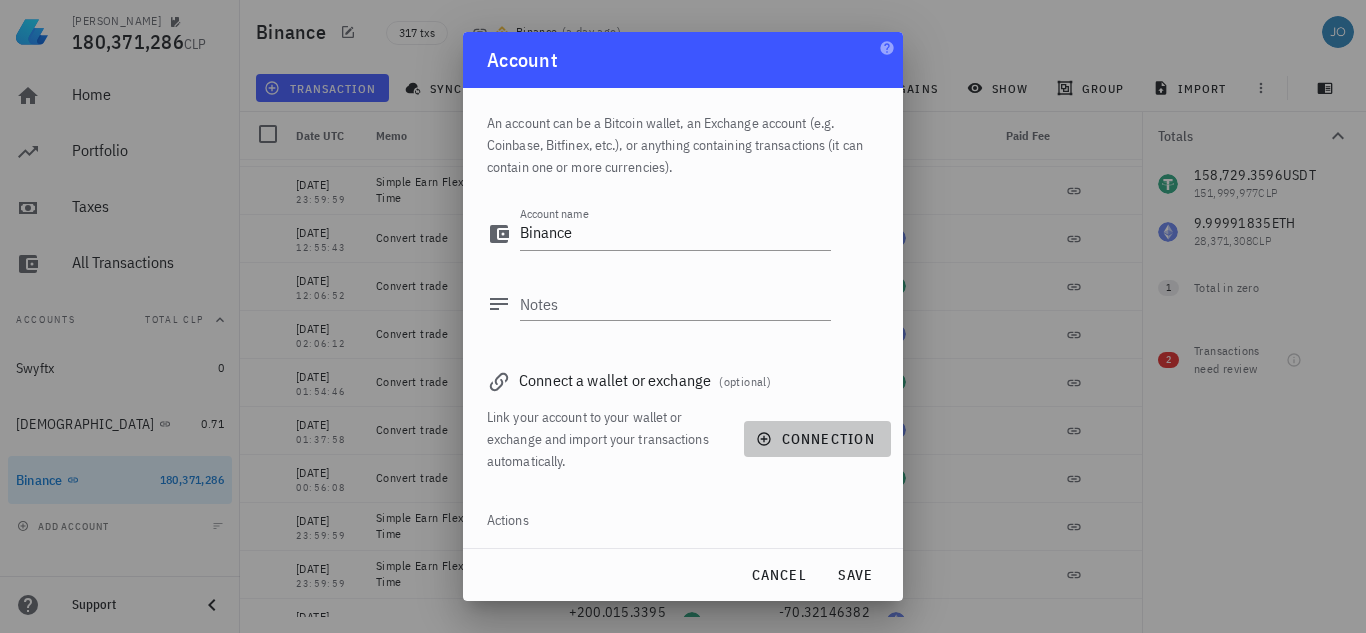 click on "connection" at bounding box center (817, 439) 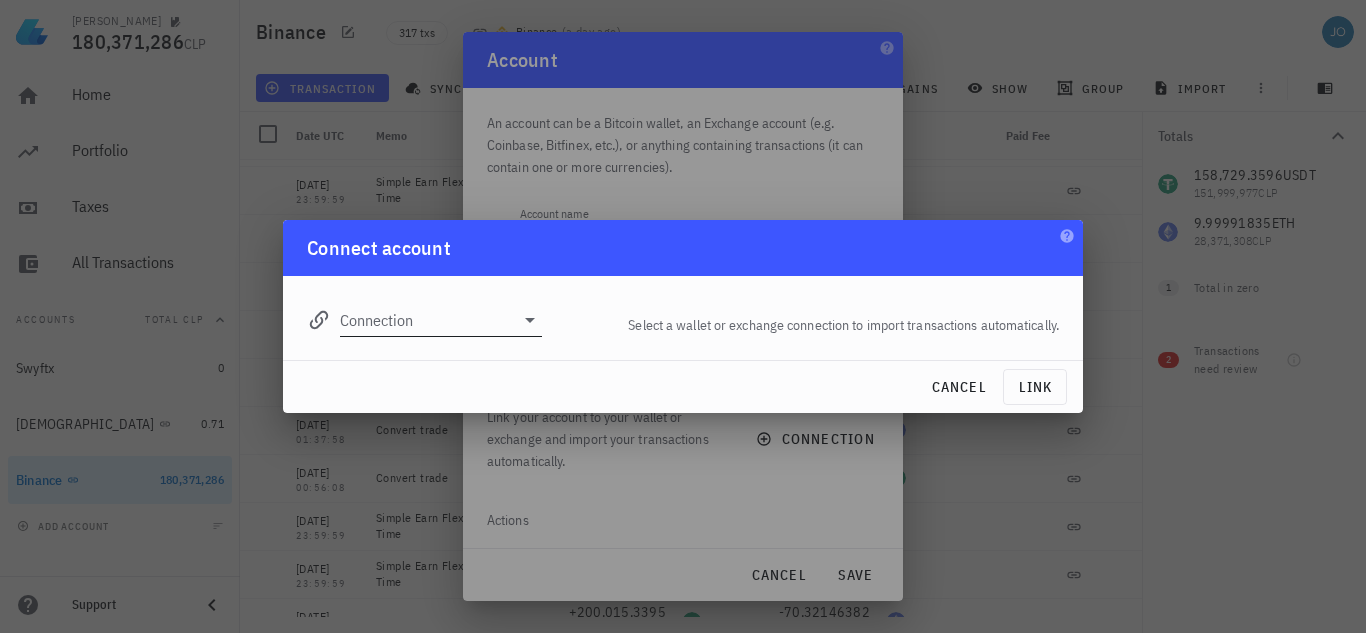 click 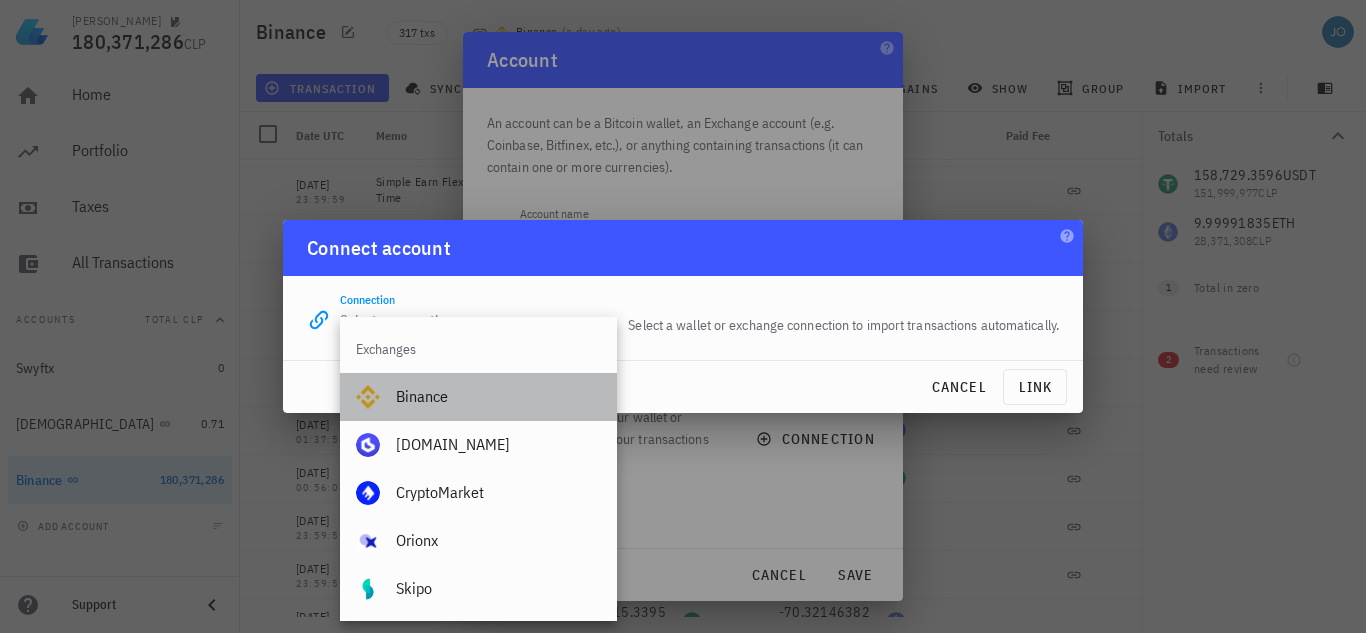 click on "Binance" at bounding box center [498, 396] 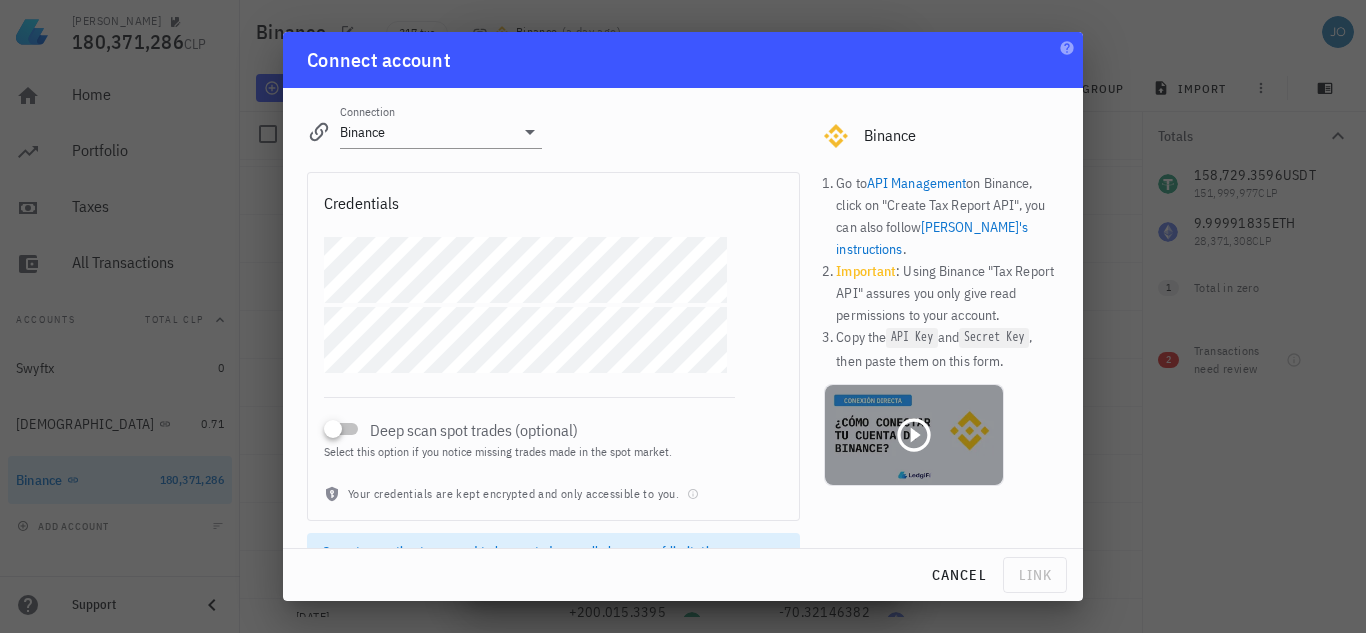 click 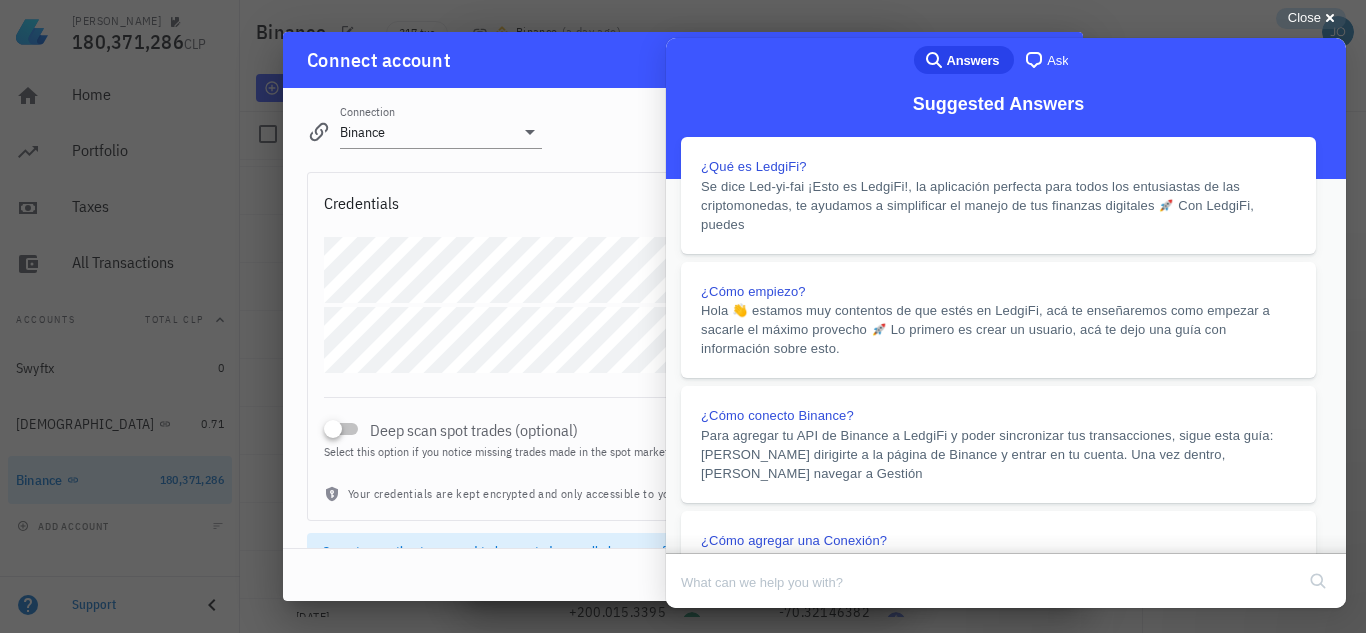 click on "Connect account" at bounding box center (683, 60) 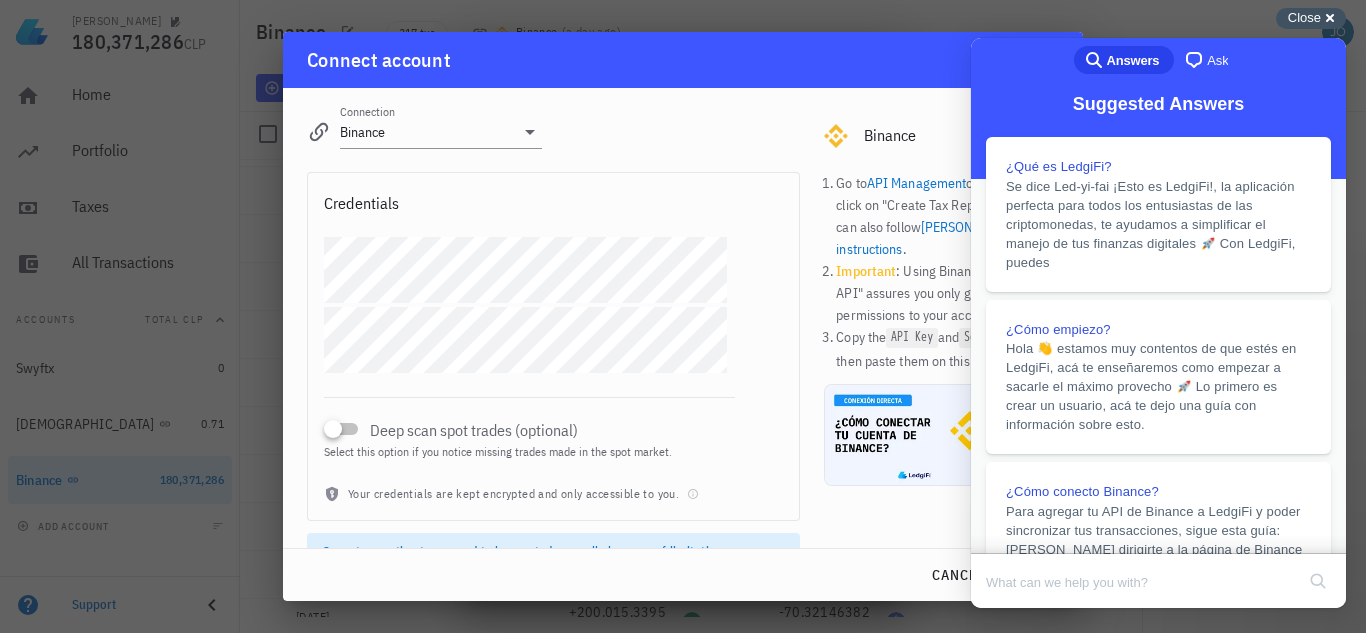 click on "Close cross-small" at bounding box center (1311, 18) 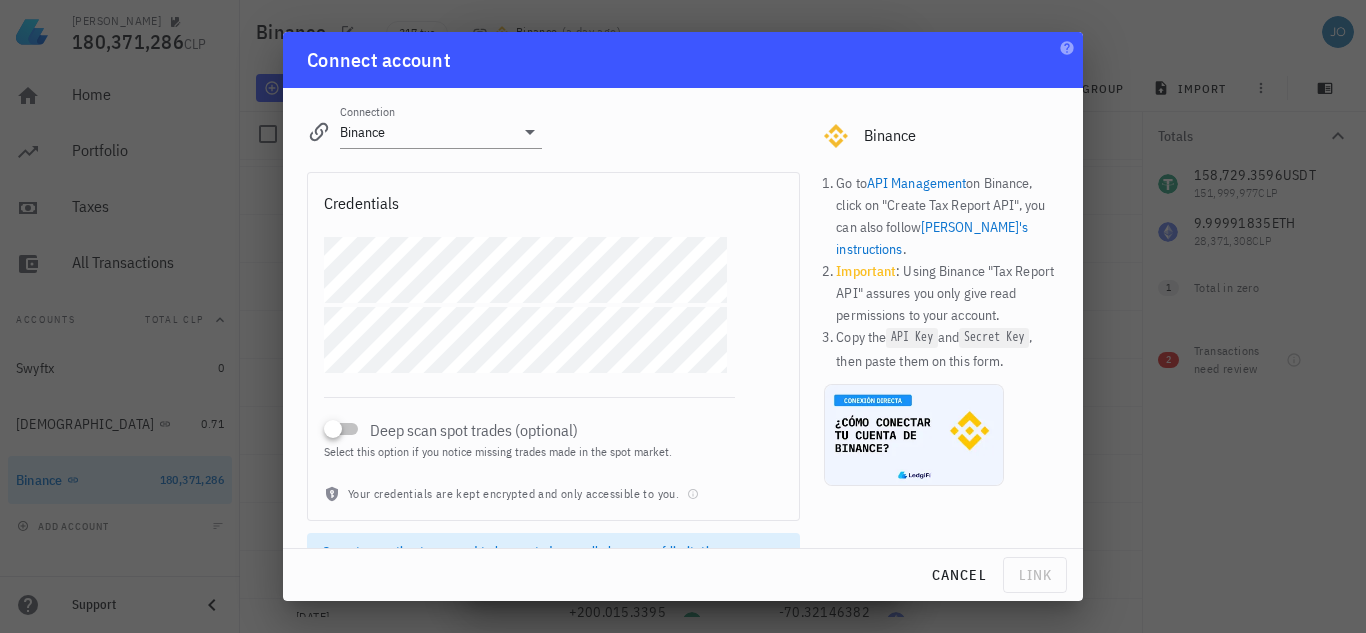 click at bounding box center (683, 316) 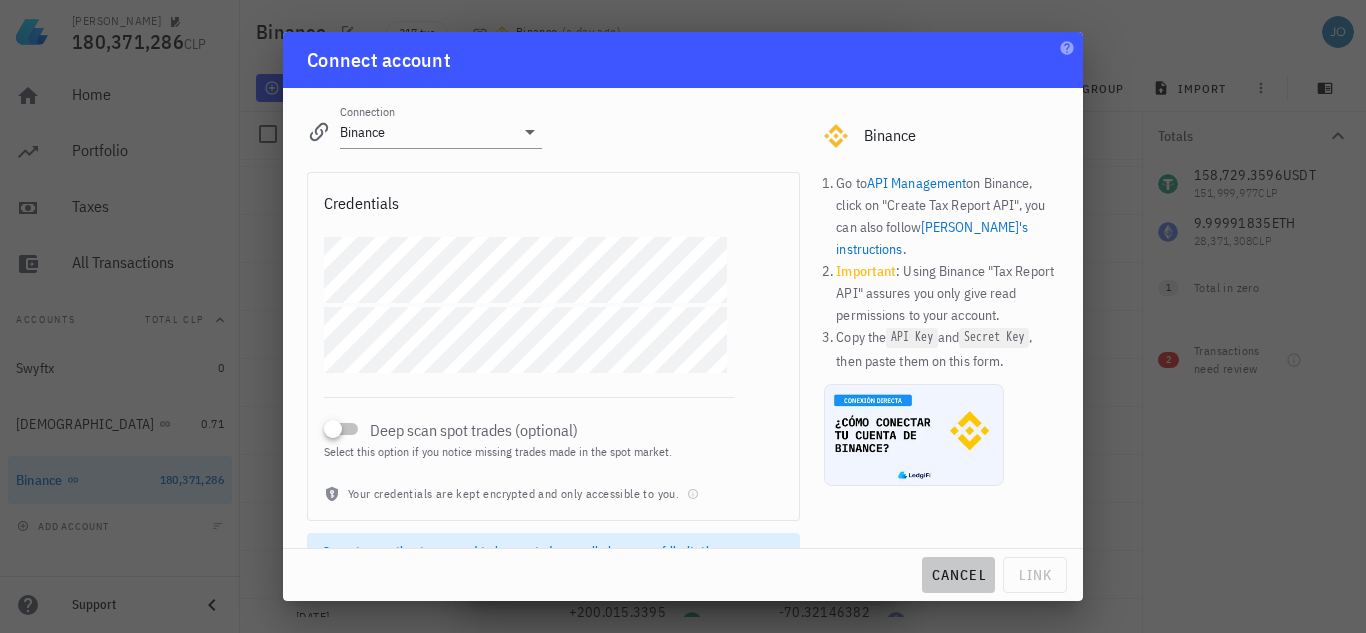 click on "cancel" at bounding box center (958, 575) 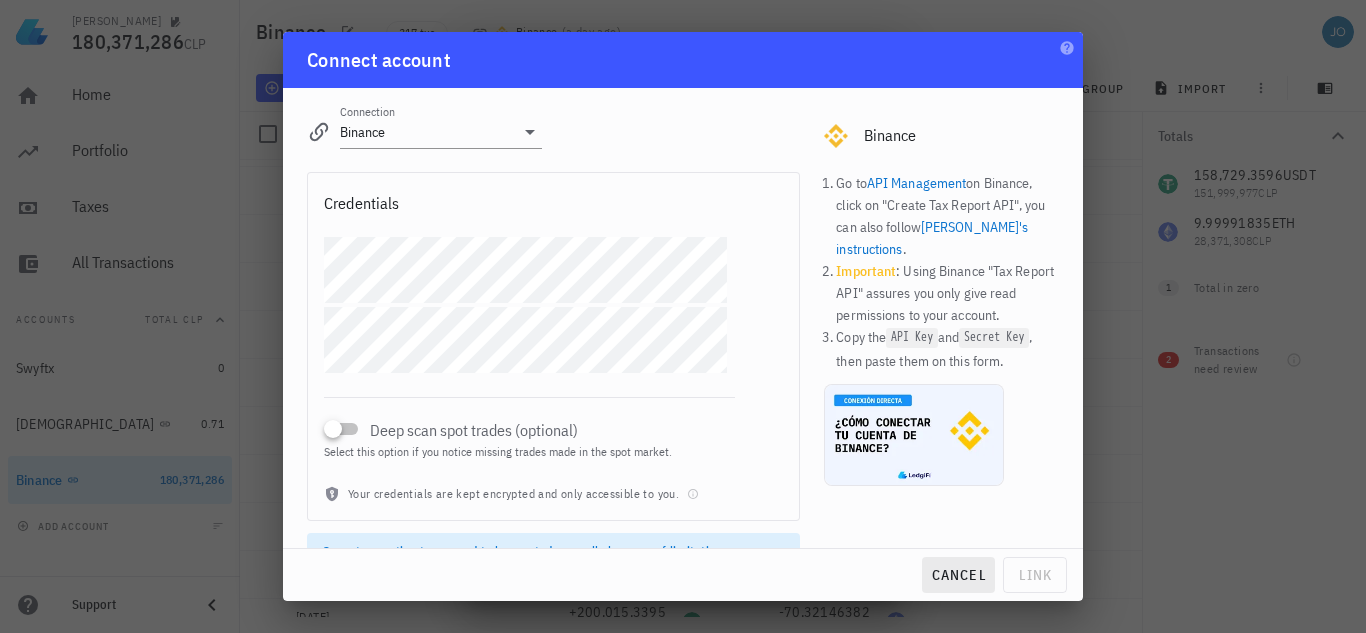 type 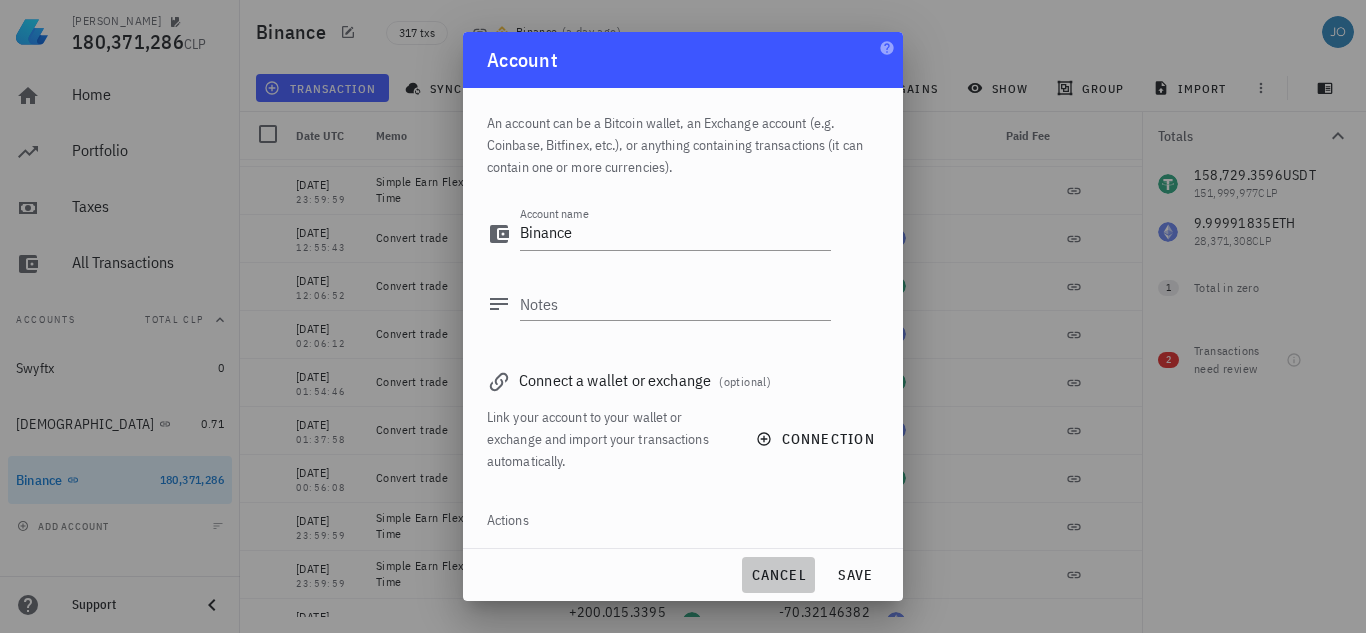 click on "cancel" at bounding box center (778, 575) 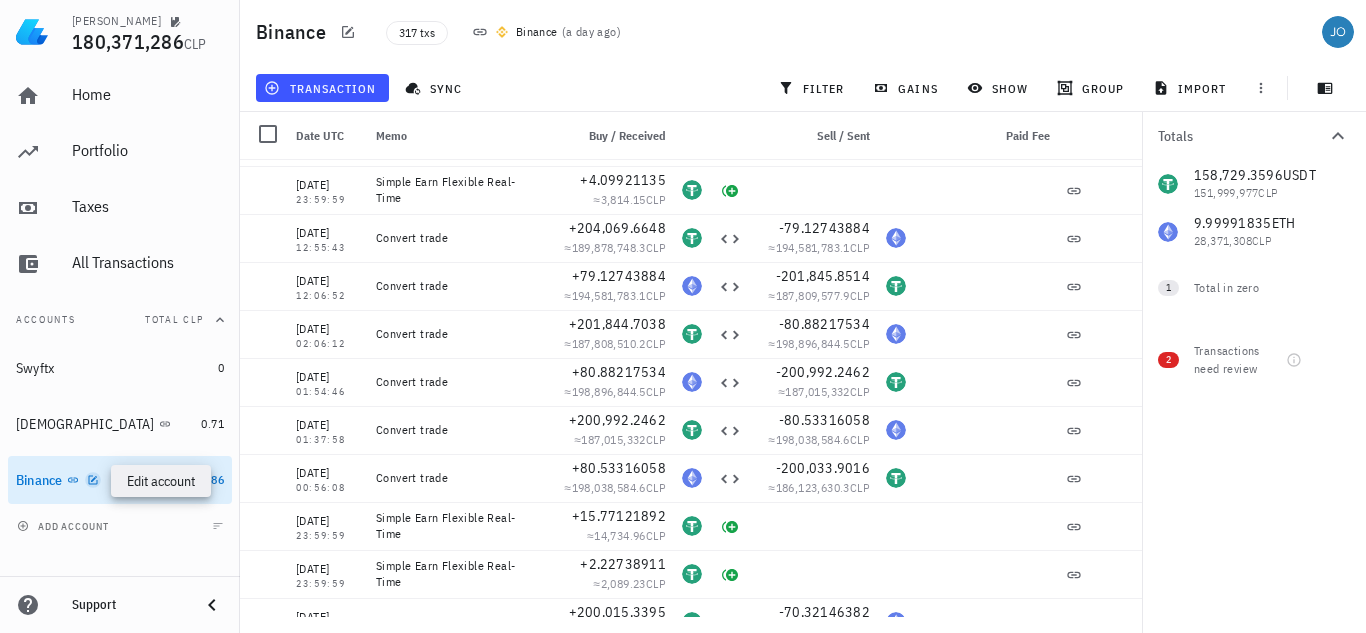 click 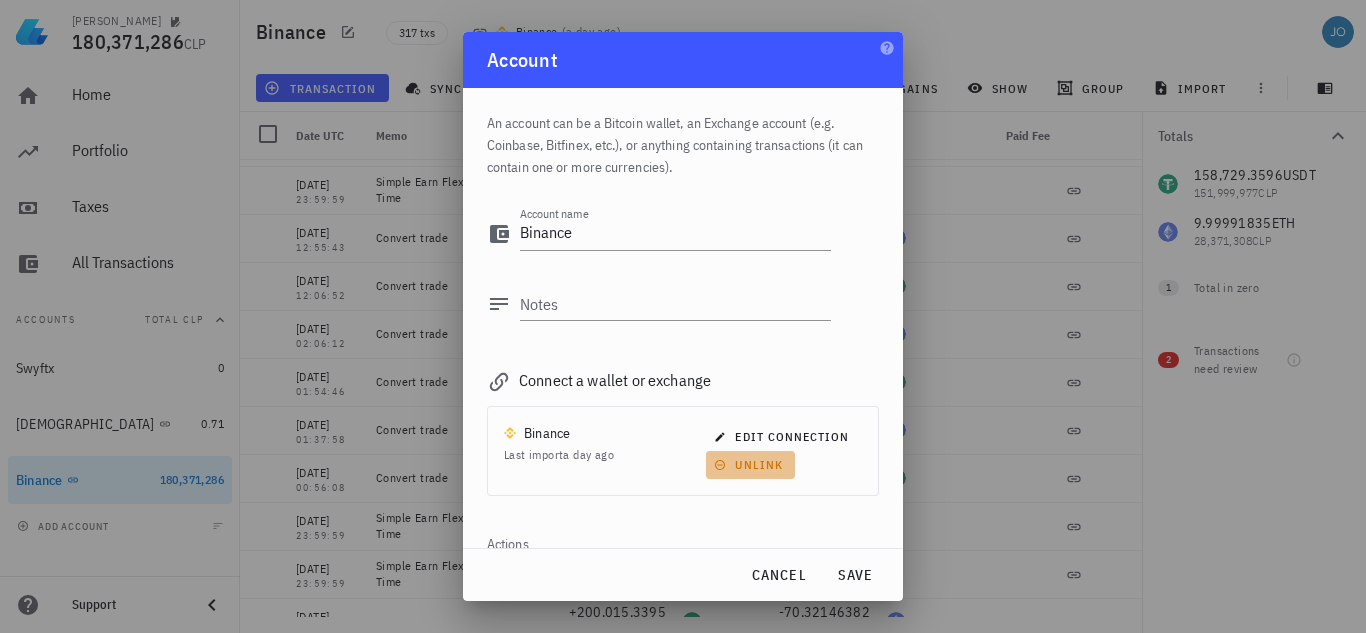 click on "unlink" at bounding box center (750, 464) 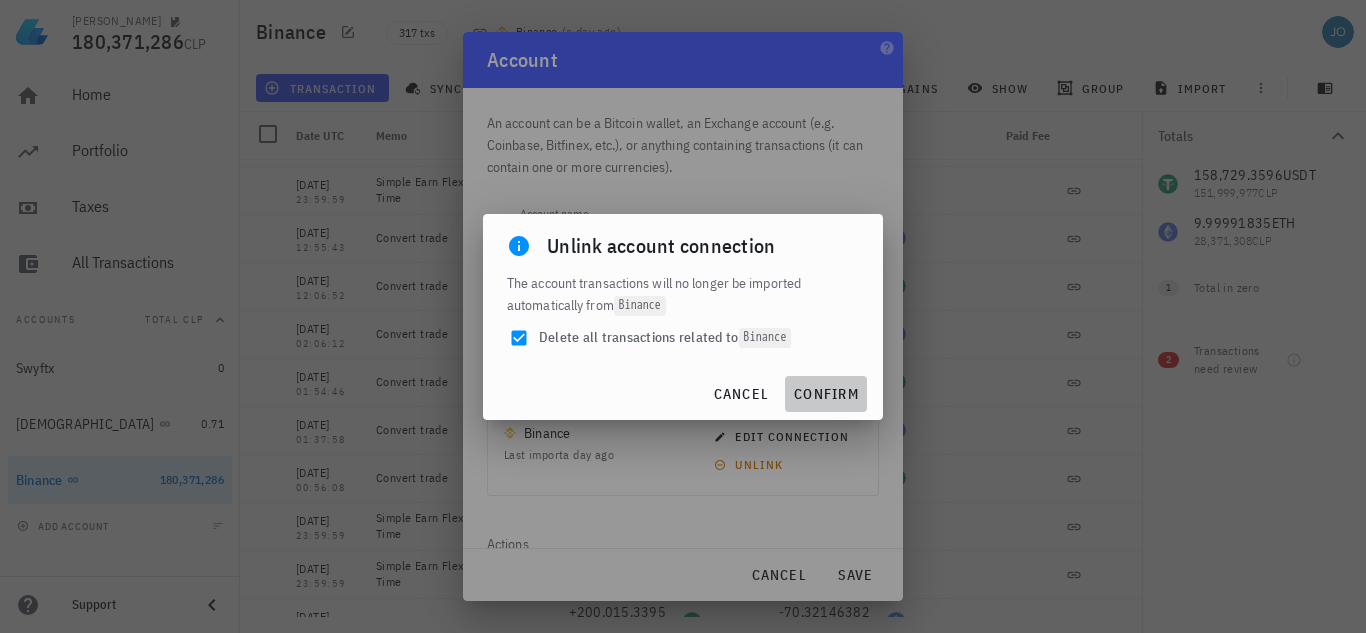 click on "confirm" at bounding box center [826, 394] 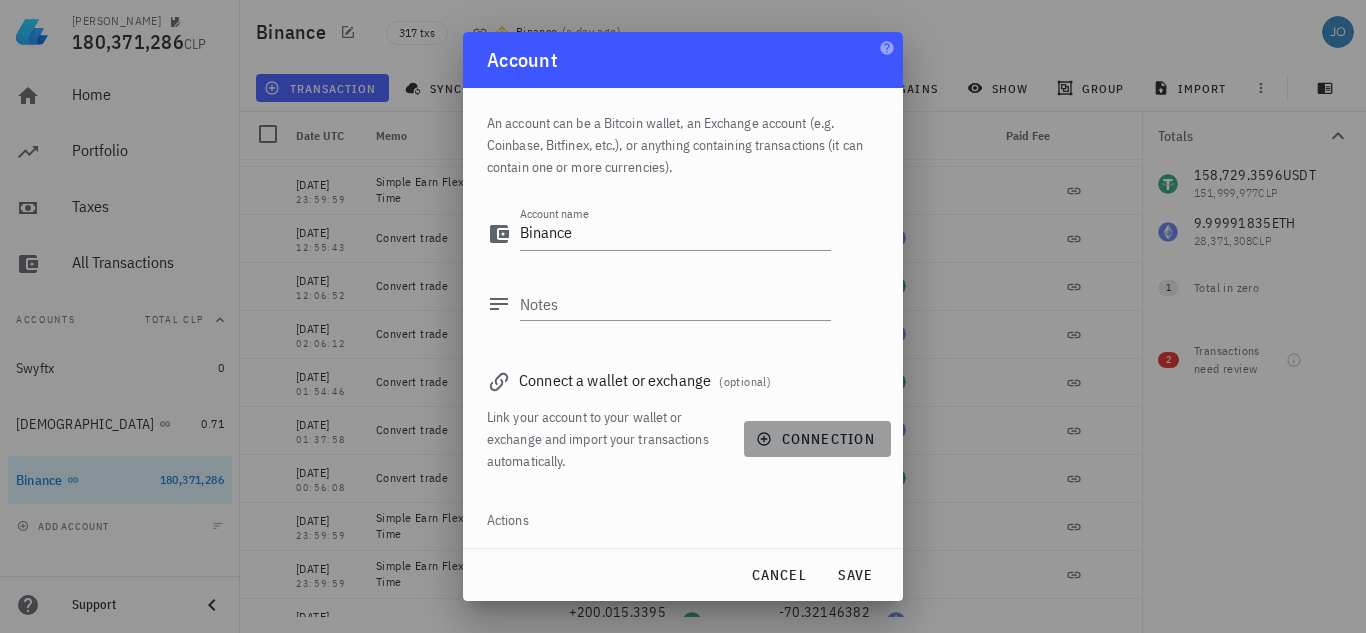 click on "connection" at bounding box center (817, 439) 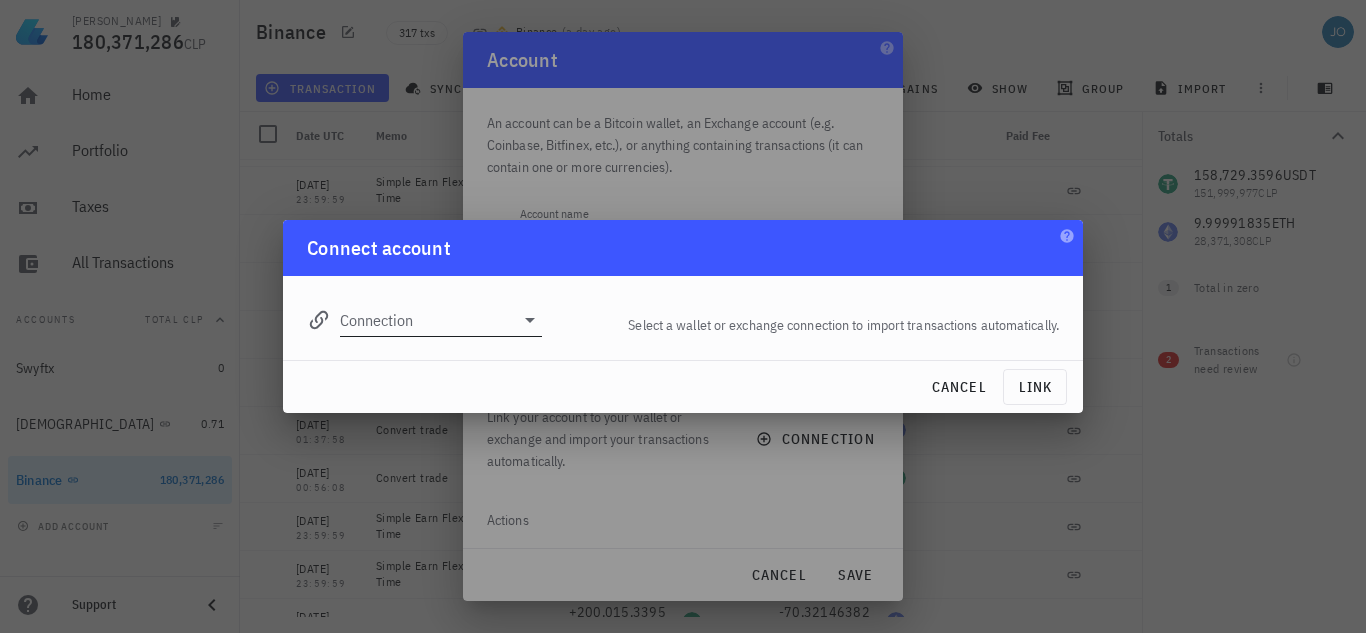 click on "Connection" at bounding box center [427, 320] 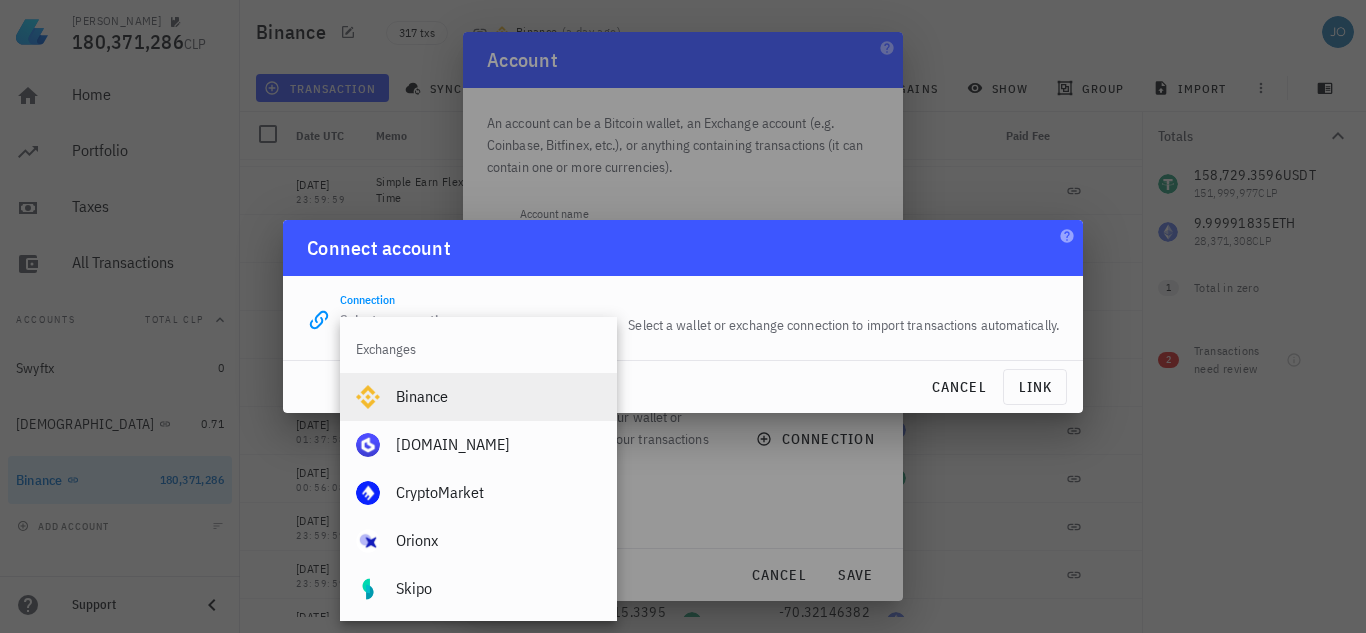 click on "Binance" at bounding box center [498, 396] 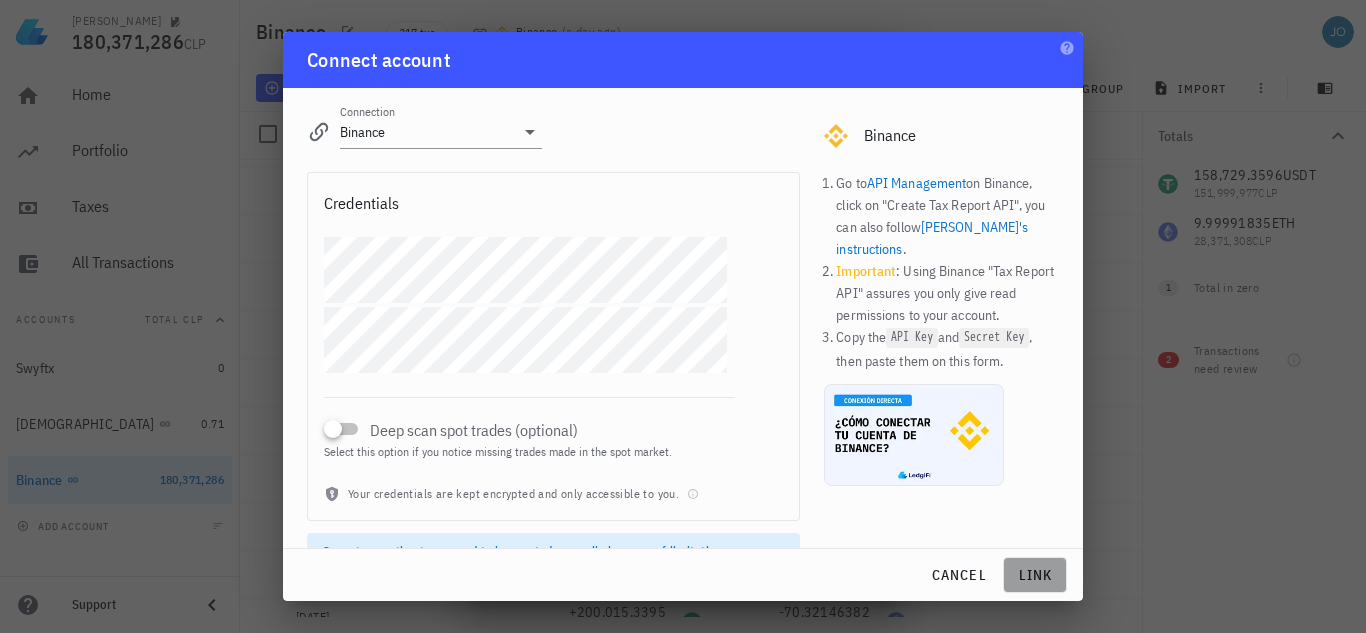 click on "link" at bounding box center (1035, 575) 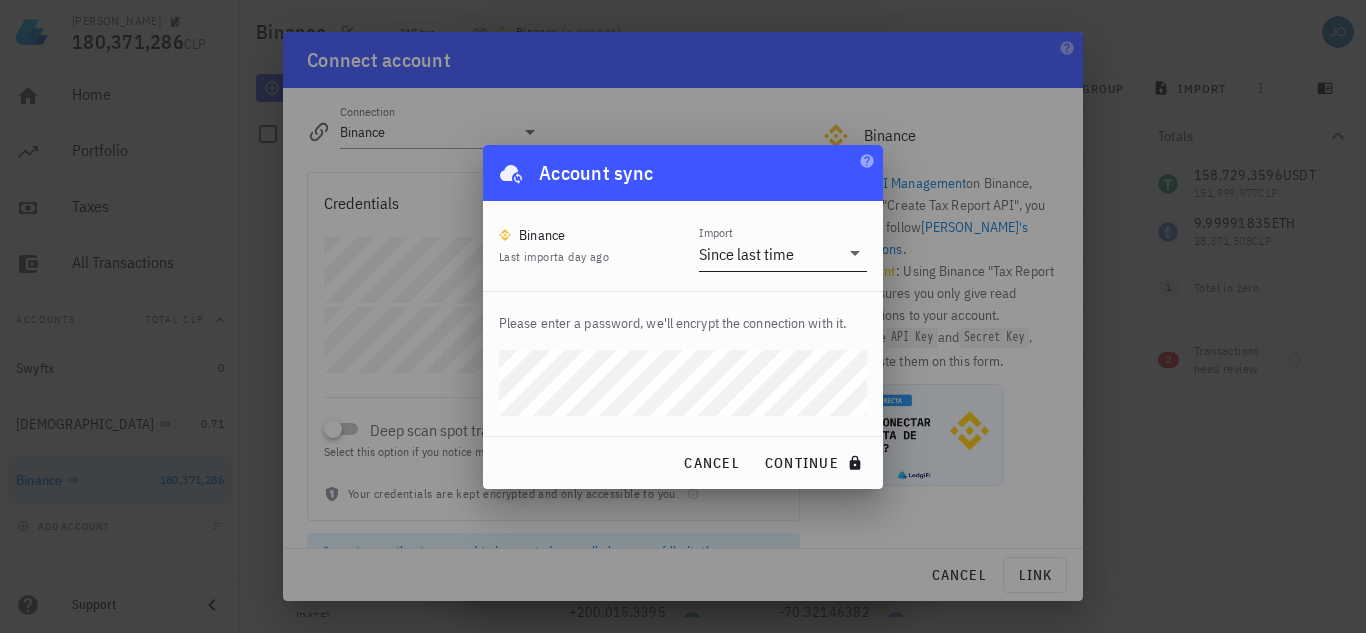 click on "Import" at bounding box center [818, 254] 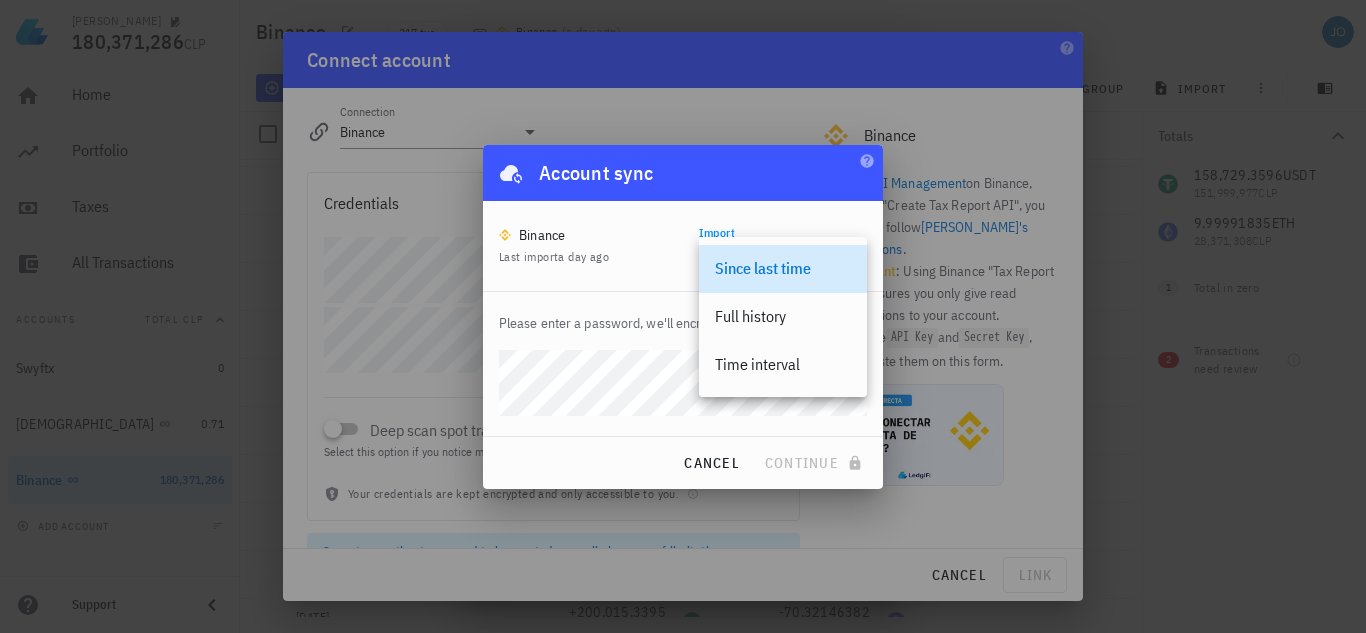 click on "Since last time" at bounding box center [783, 268] 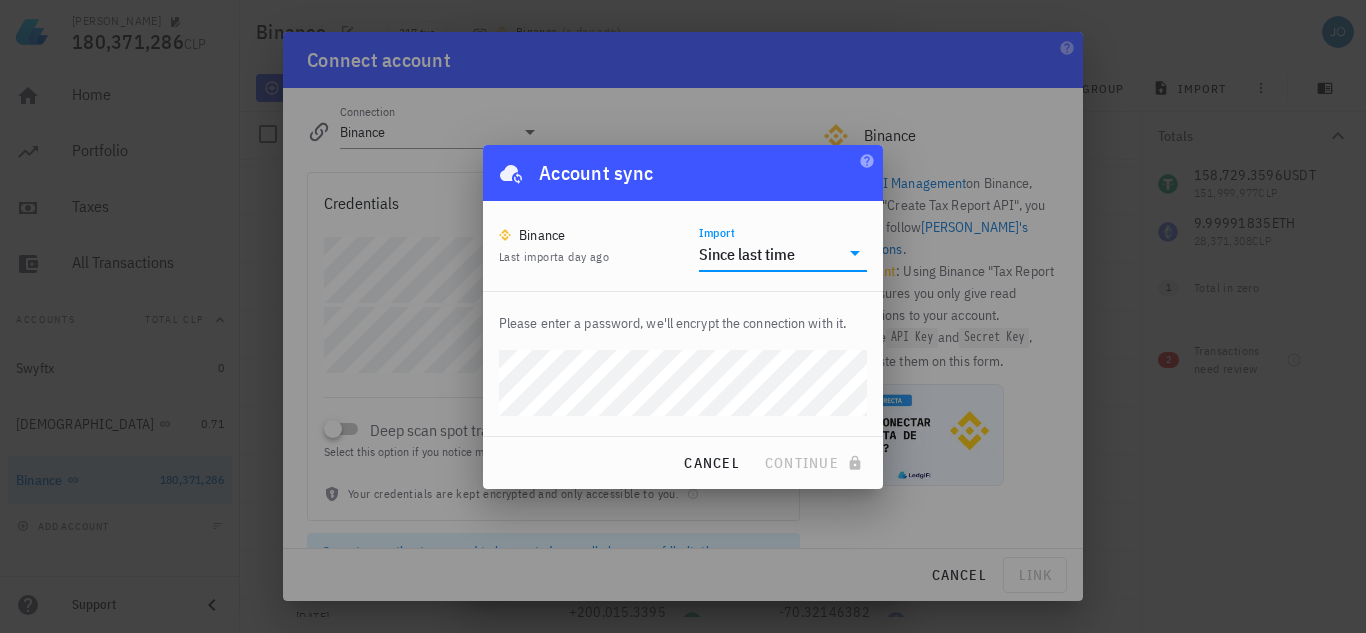 click 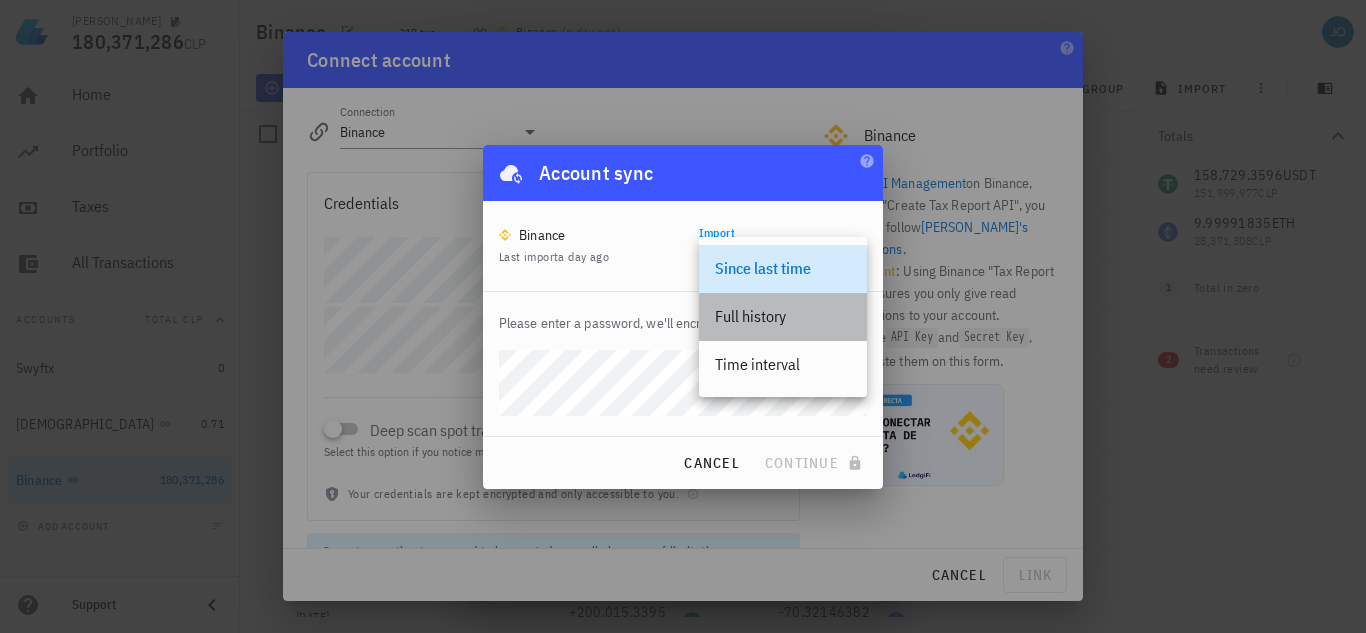 click on "Full history" at bounding box center [783, 316] 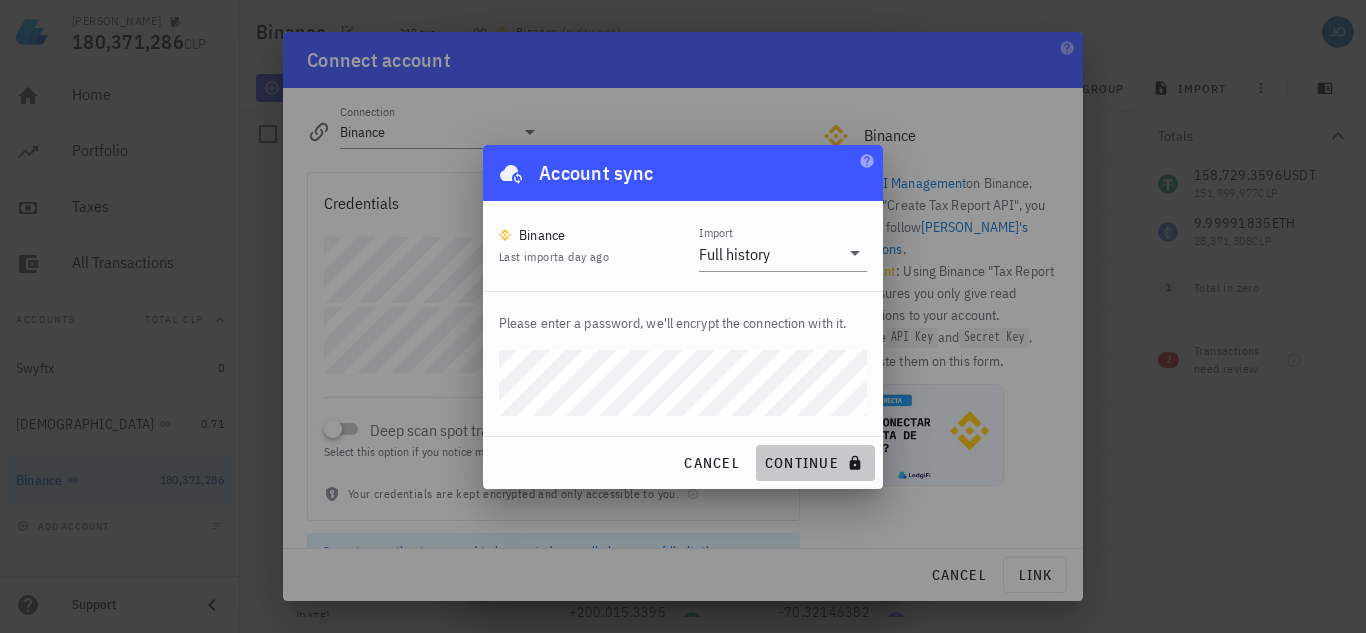 click on "continue" at bounding box center [815, 463] 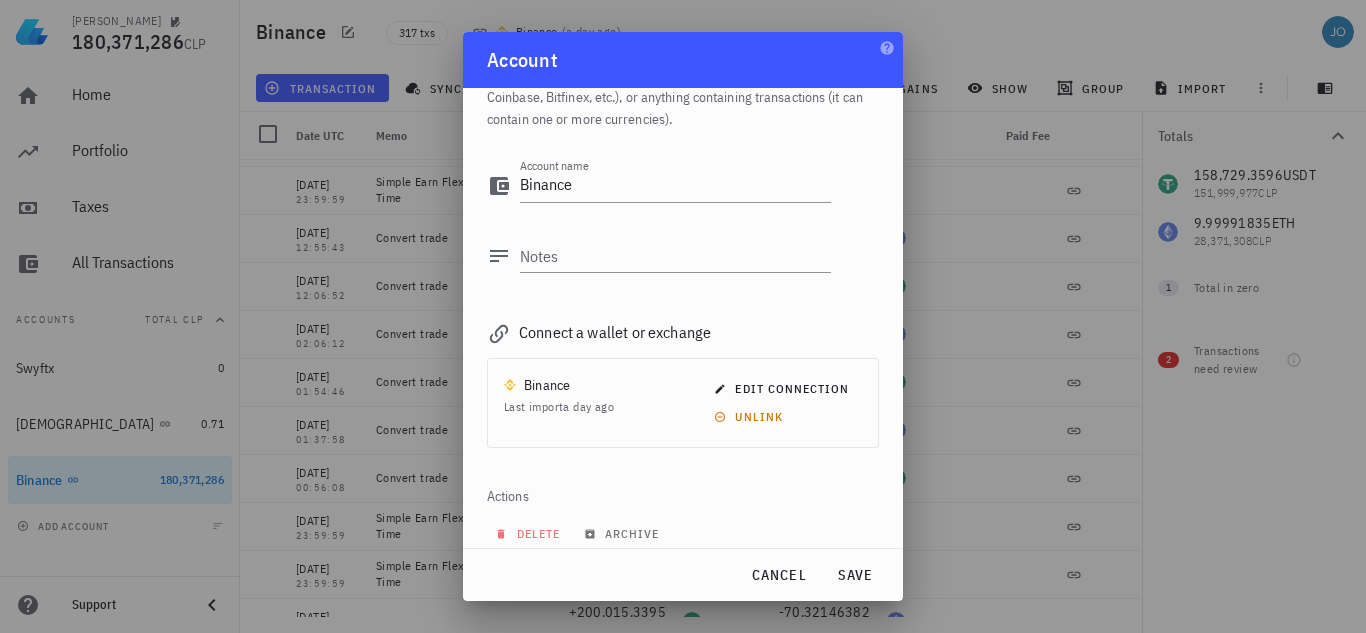 scroll, scrollTop: 67, scrollLeft: 0, axis: vertical 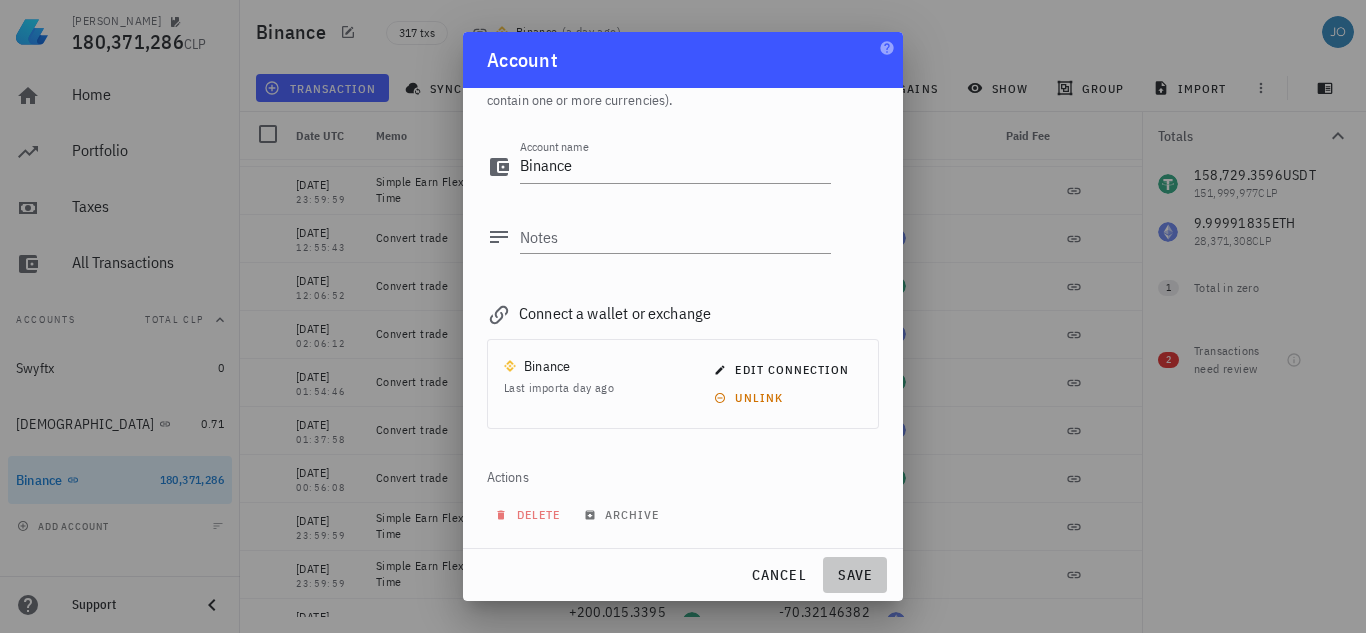 click on "save" at bounding box center (855, 575) 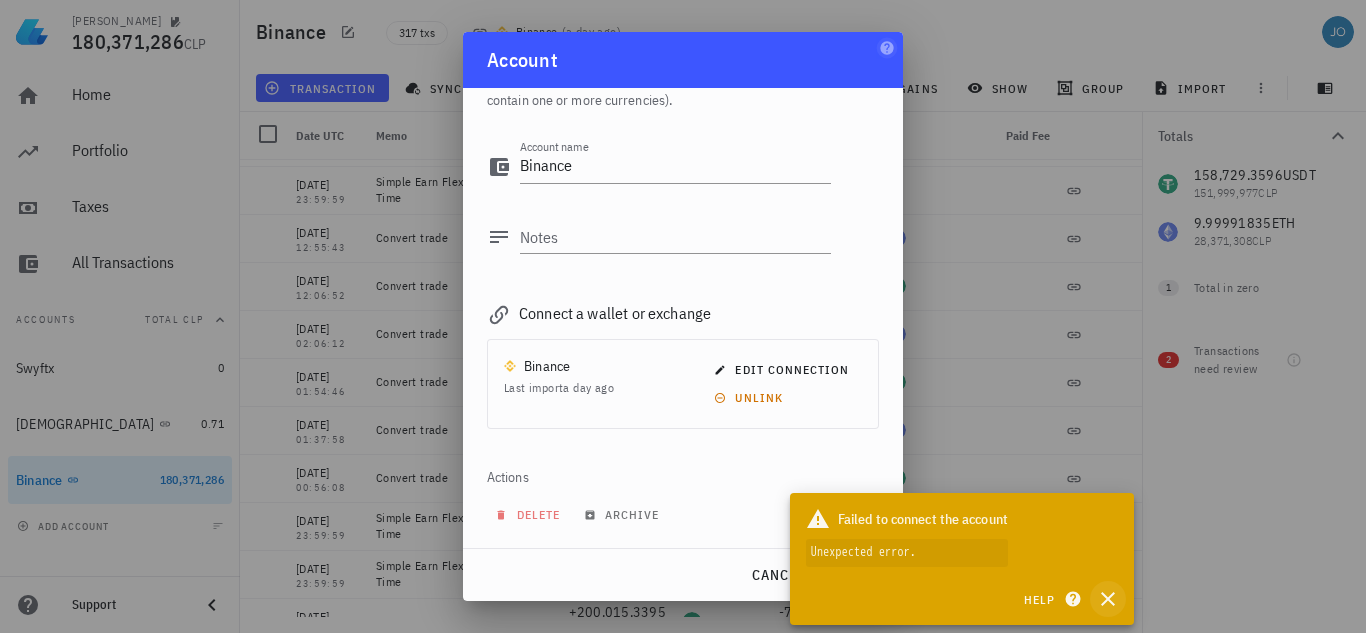 click 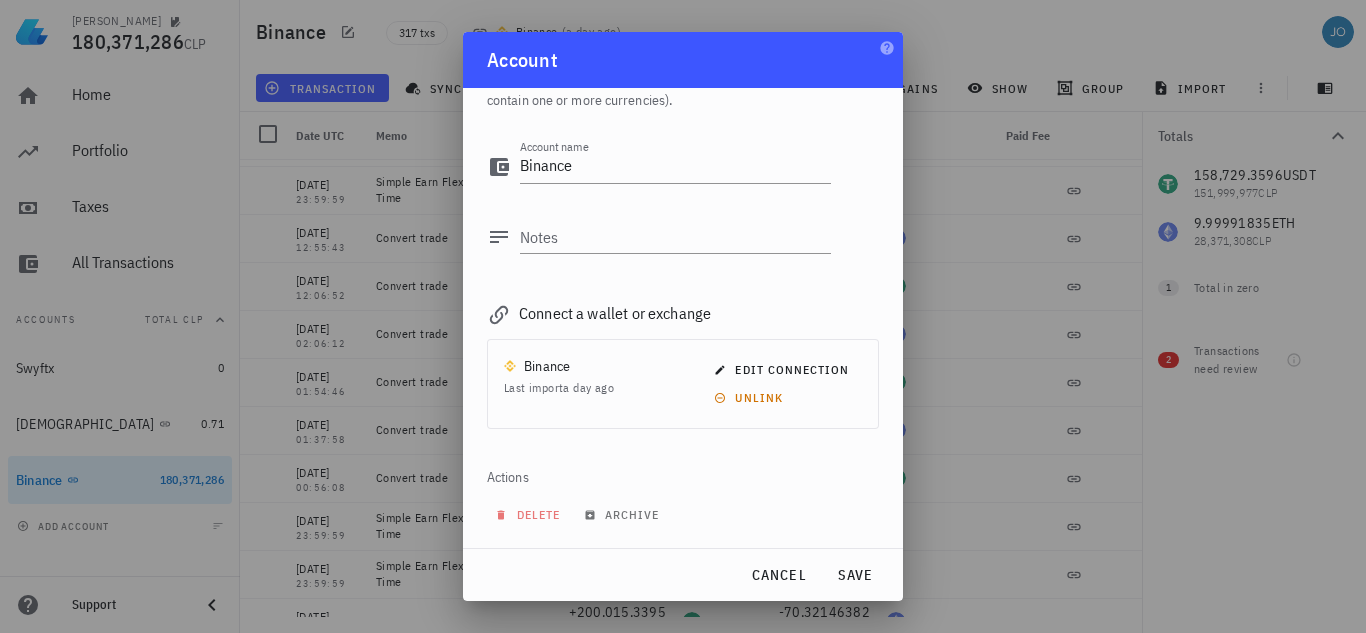 scroll, scrollTop: 0, scrollLeft: 0, axis: both 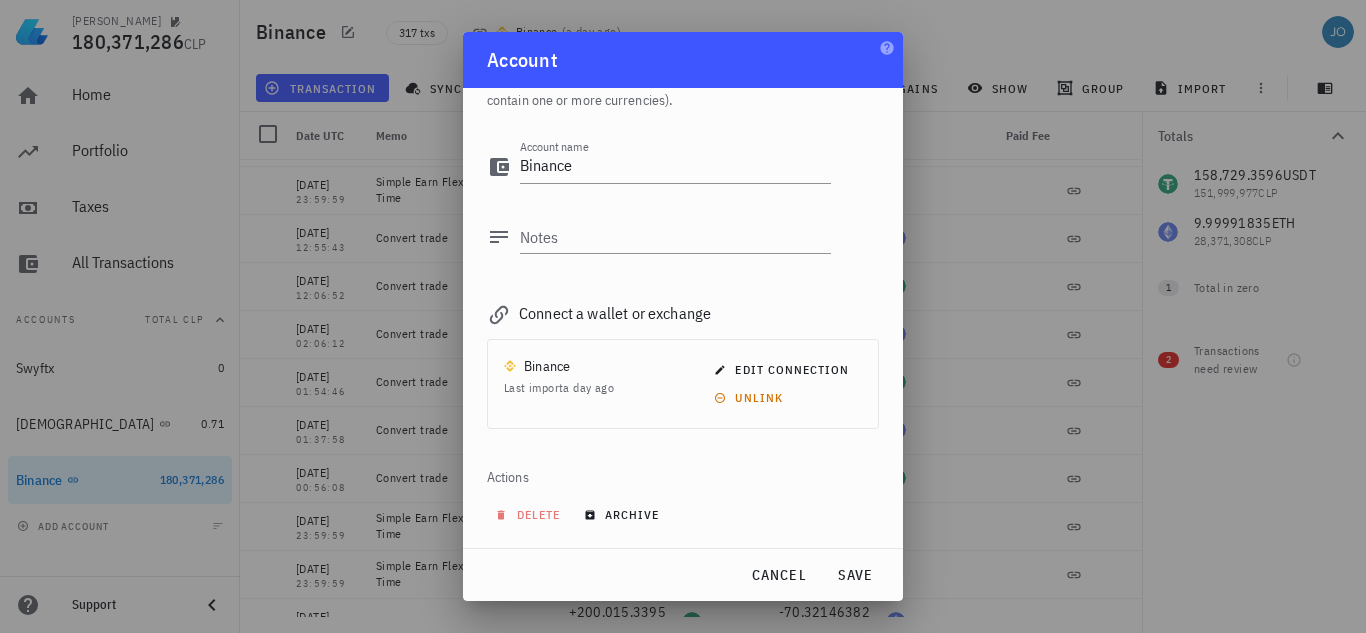 click on "archive" at bounding box center (623, 515) 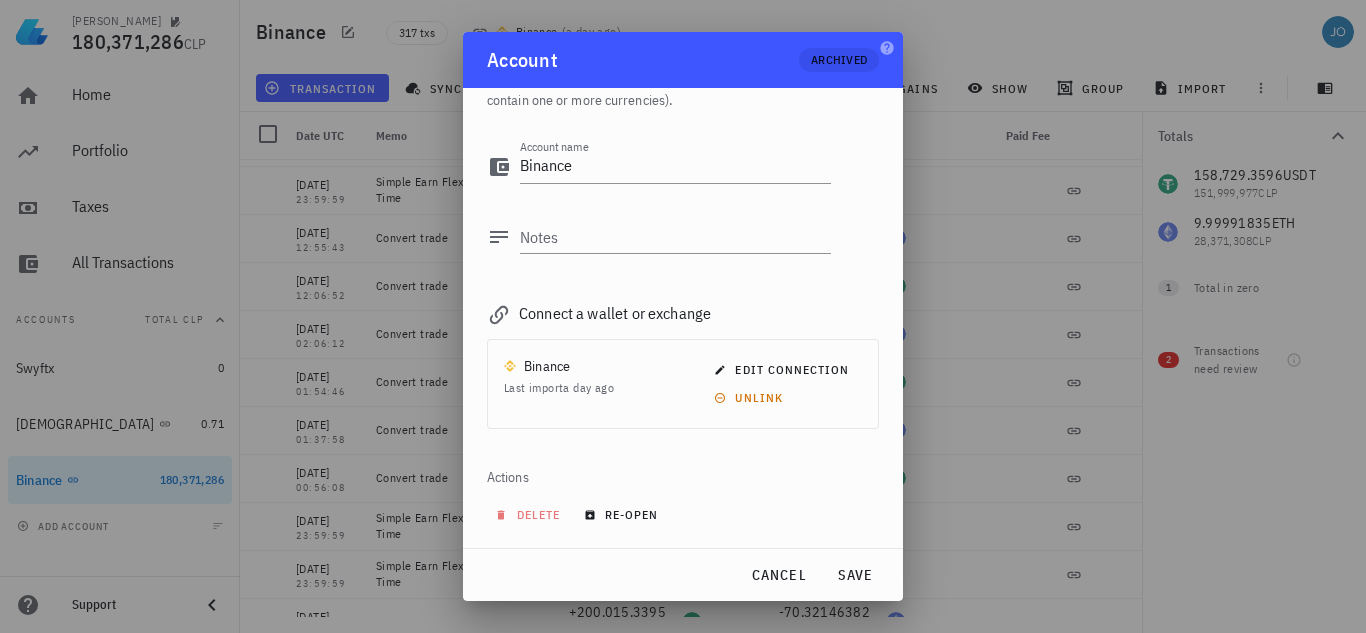 click on "re-open" at bounding box center (623, 514) 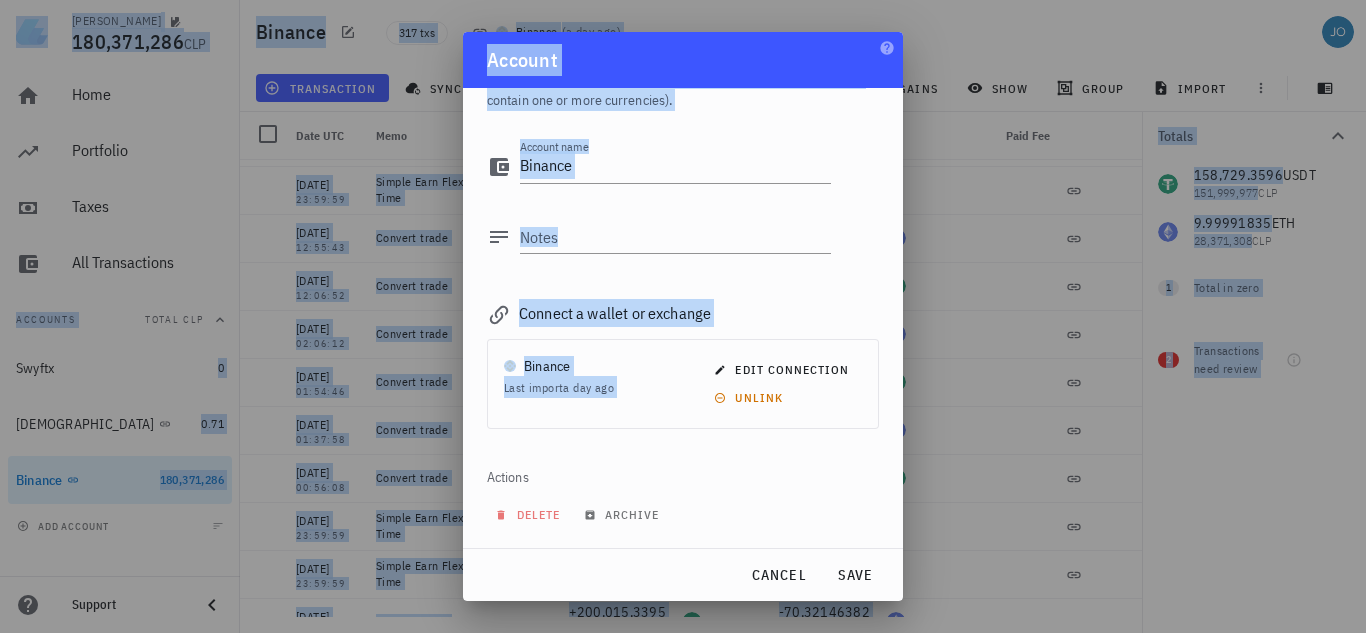drag, startPoint x: 904, startPoint y: 452, endPoint x: 892, endPoint y: 329, distance: 123.58398 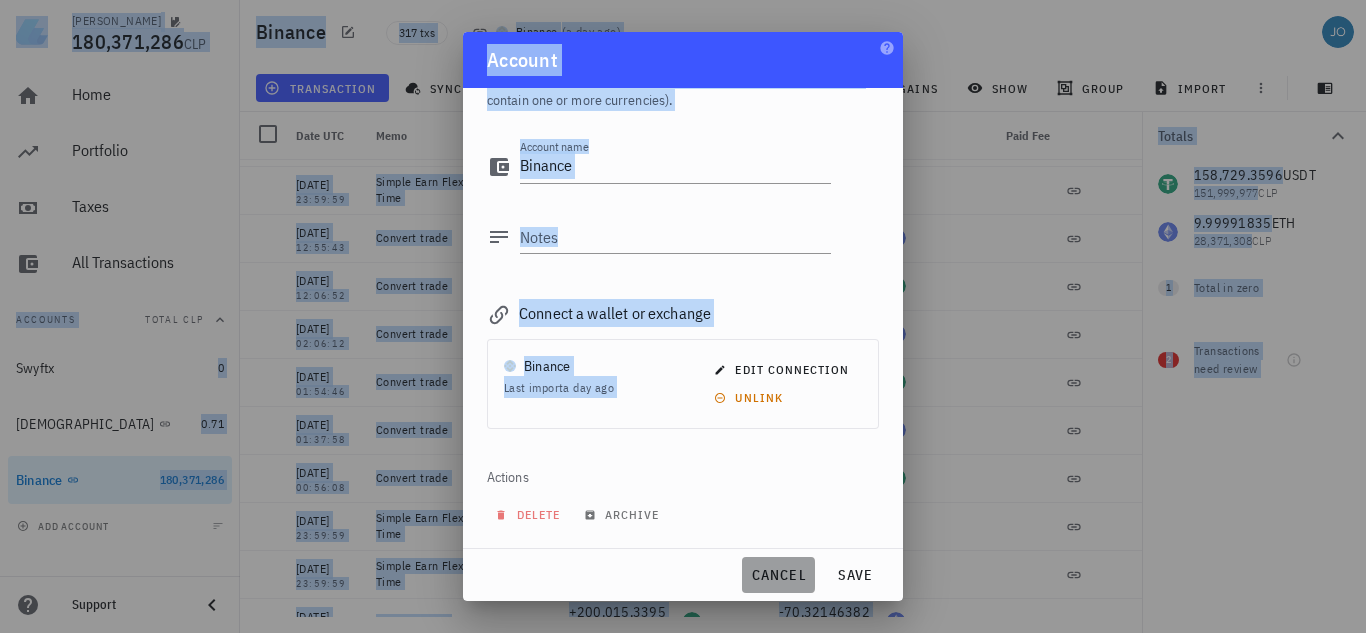 click on "cancel" at bounding box center [778, 575] 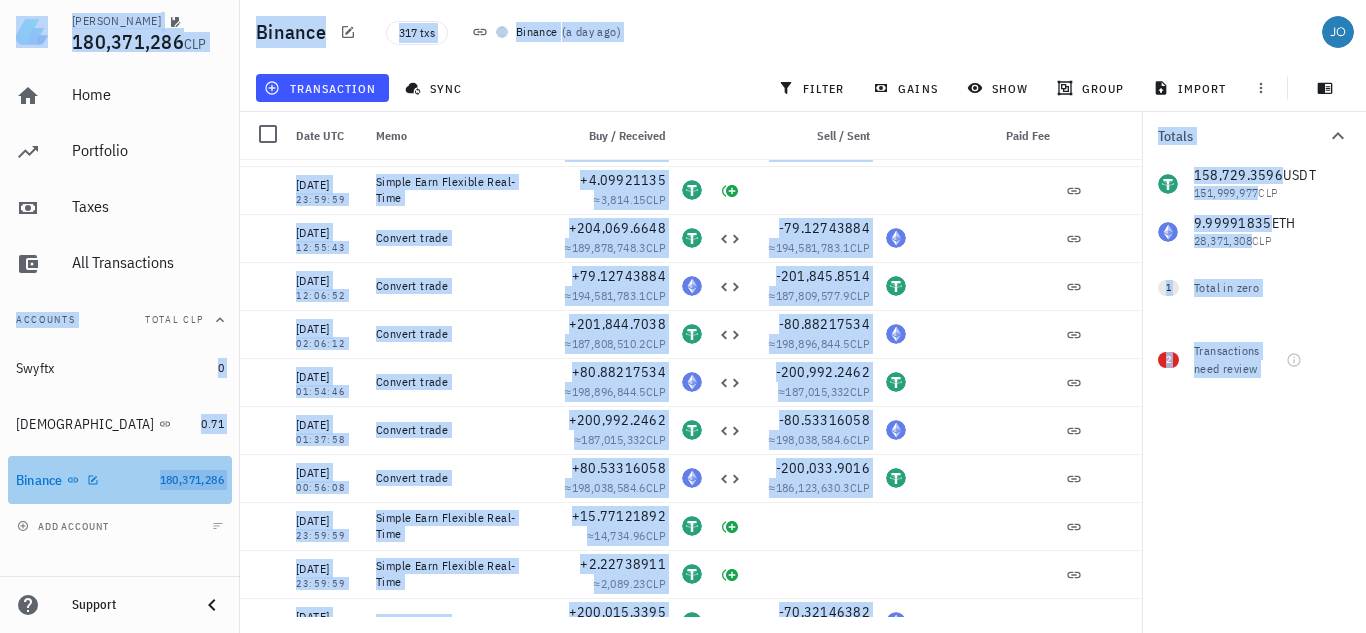 click on "Binance" at bounding box center (39, 480) 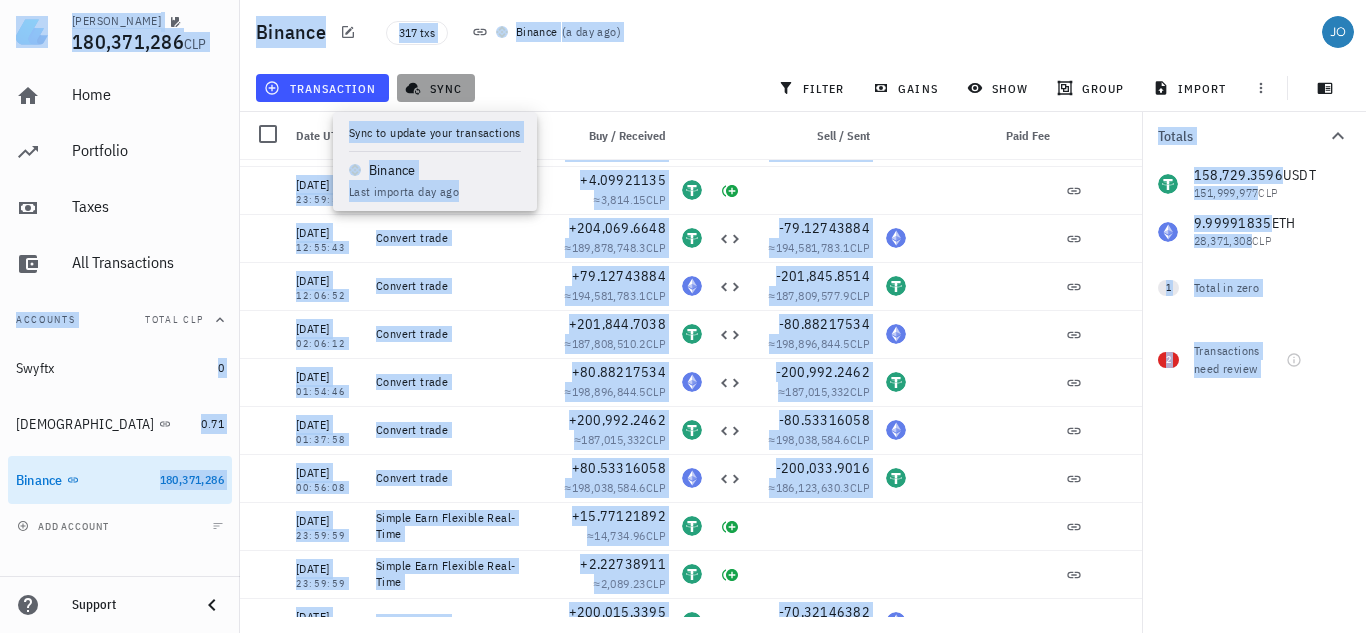 click on "sync" at bounding box center [435, 88] 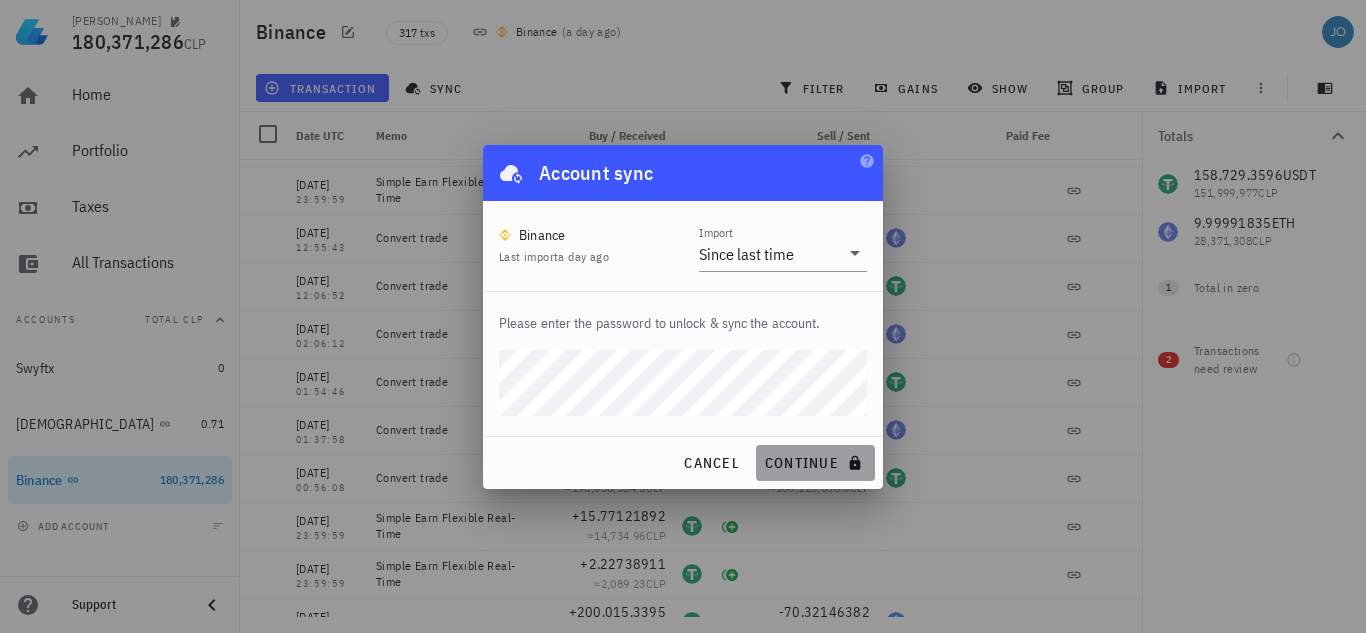 click on "continue" at bounding box center [815, 463] 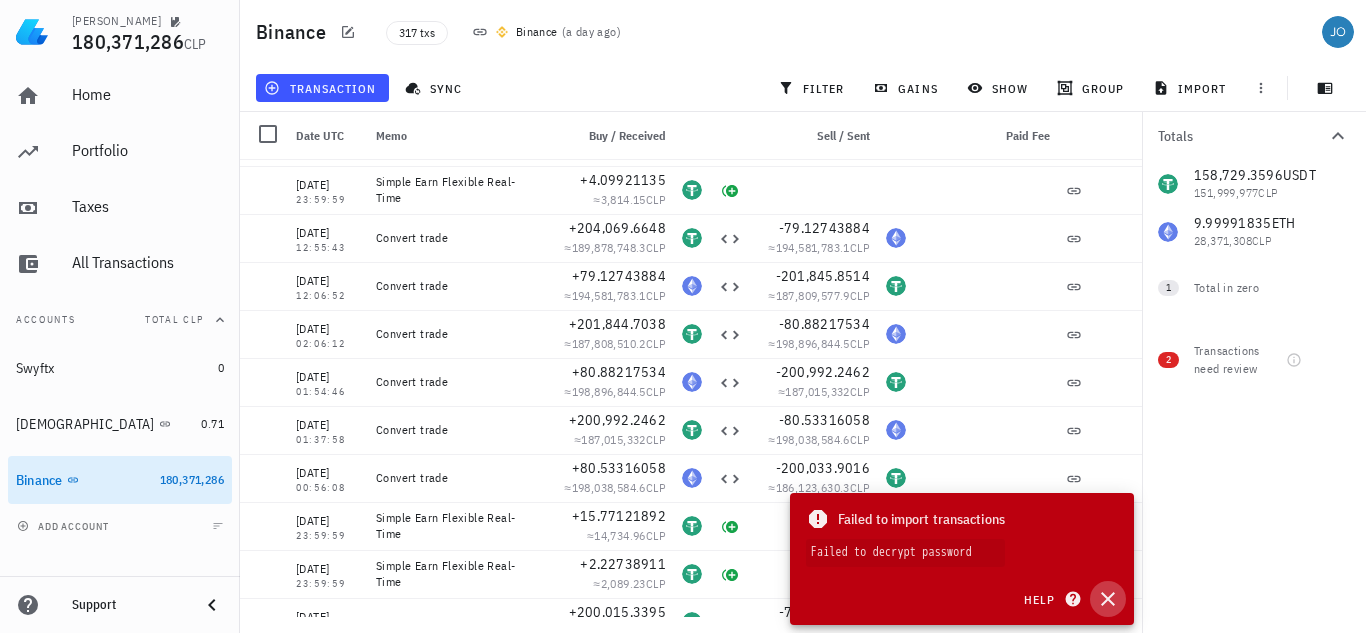 click 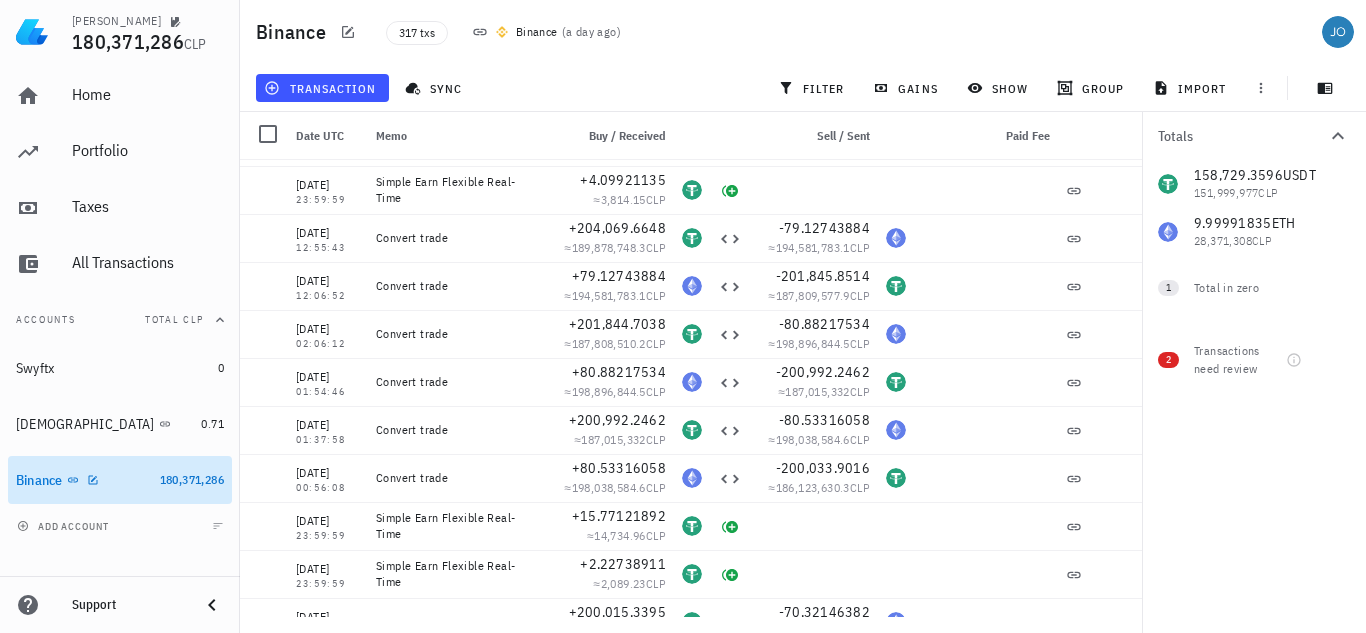 click on "Binance       180,371,286" at bounding box center (120, 480) 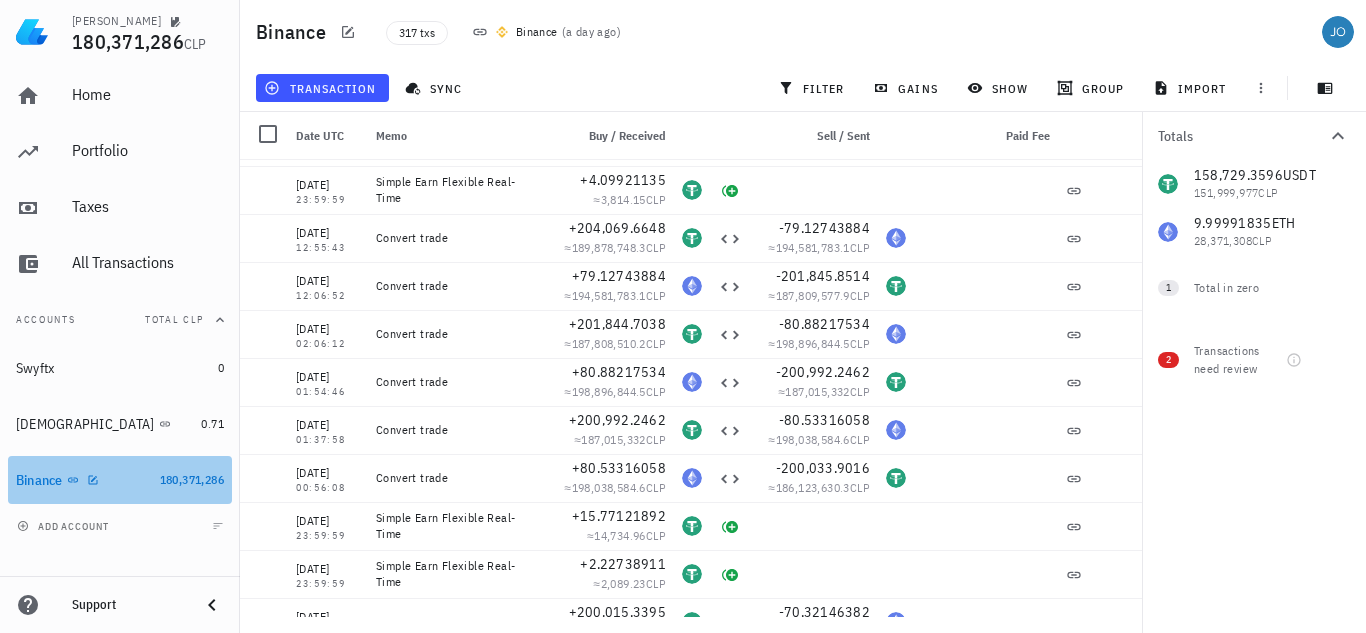 click on "Binance" at bounding box center (39, 480) 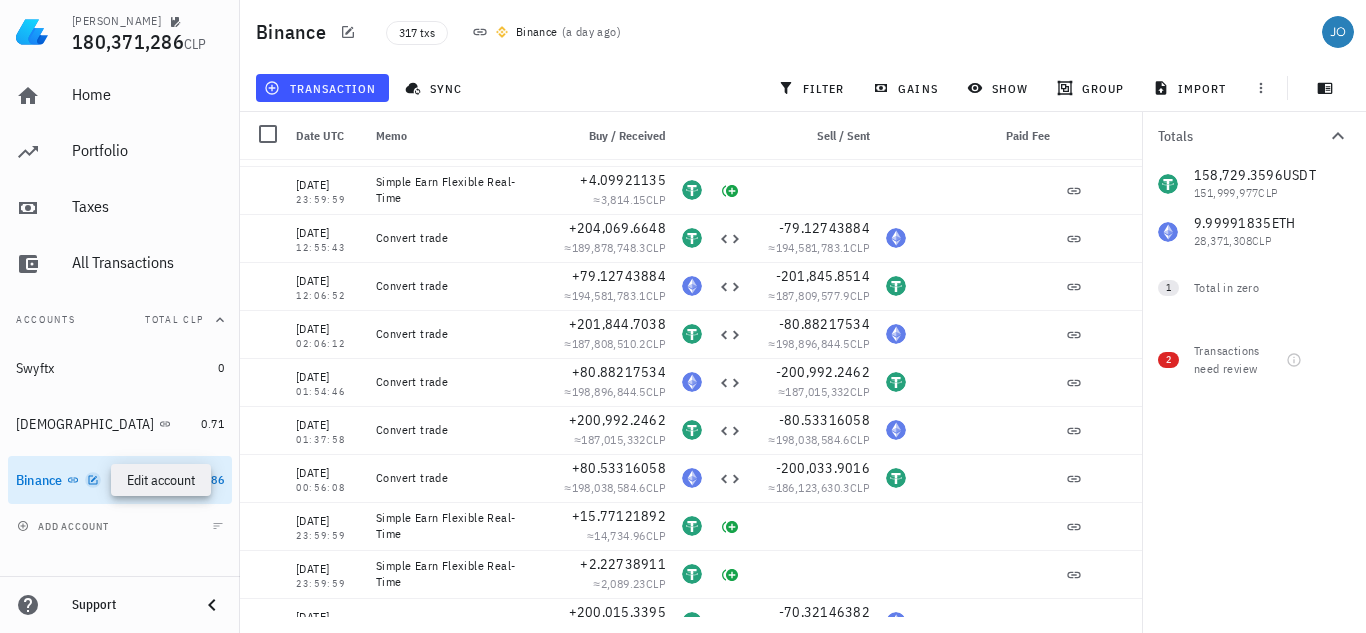 click 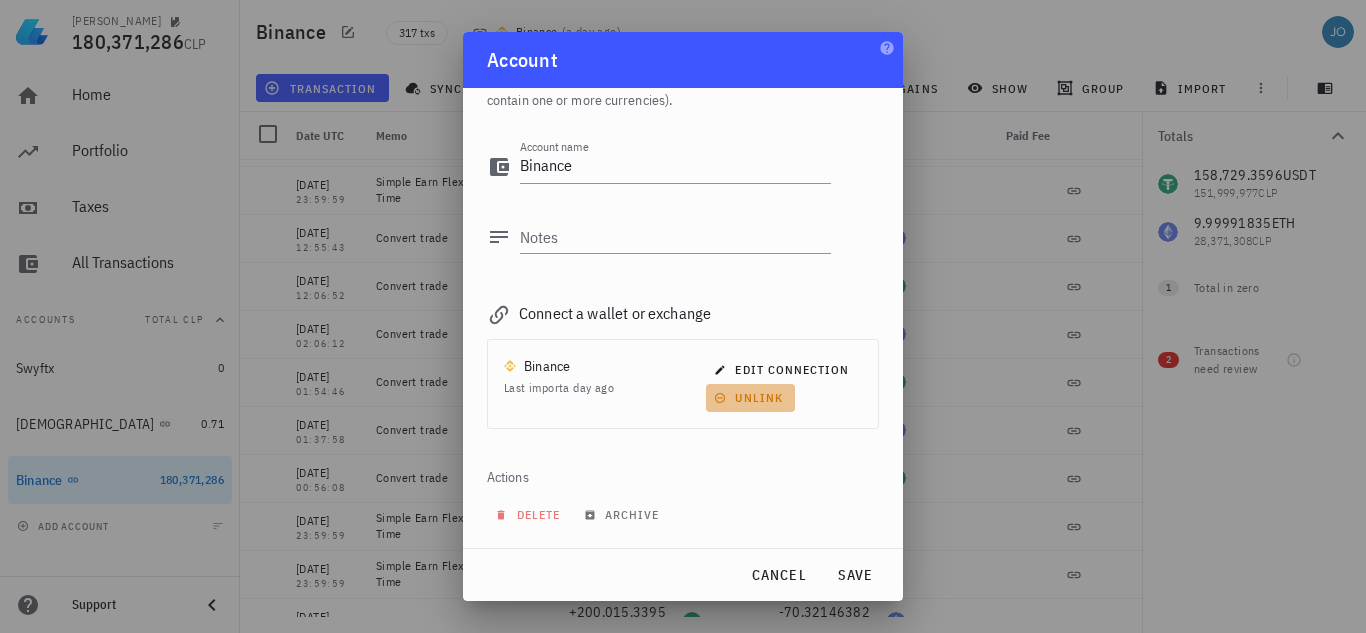 click on "unlink" at bounding box center (750, 398) 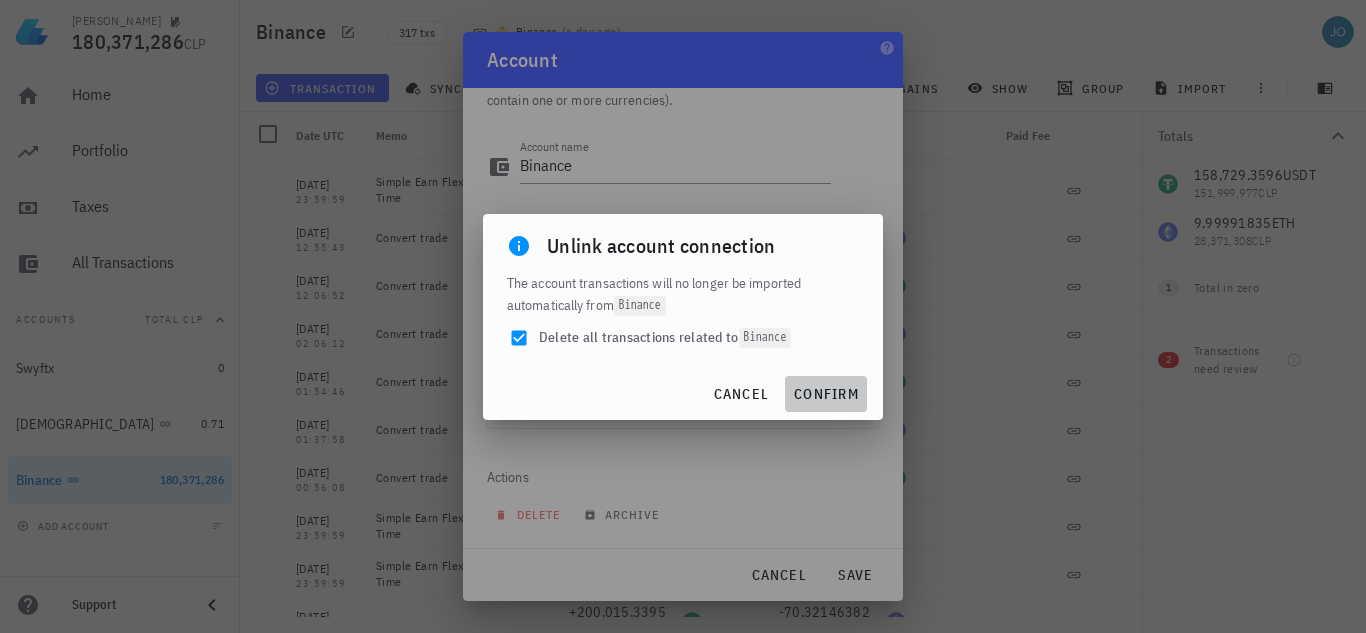 click on "confirm" at bounding box center [826, 394] 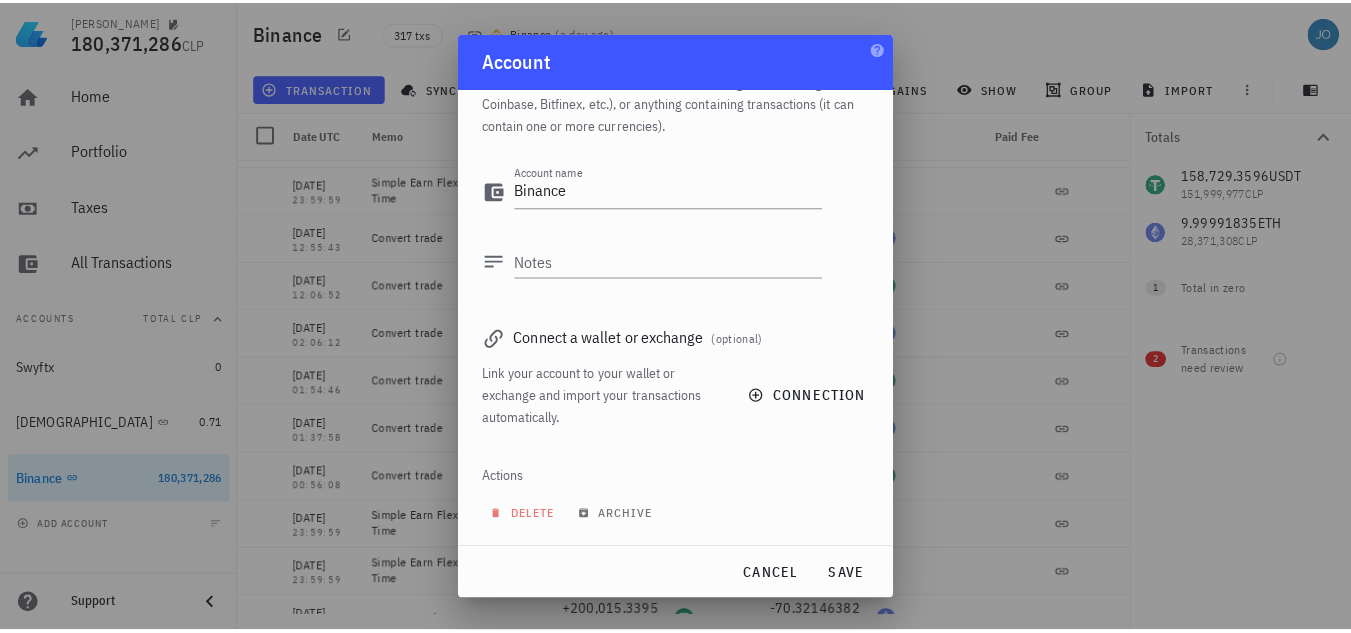 scroll, scrollTop: 43, scrollLeft: 0, axis: vertical 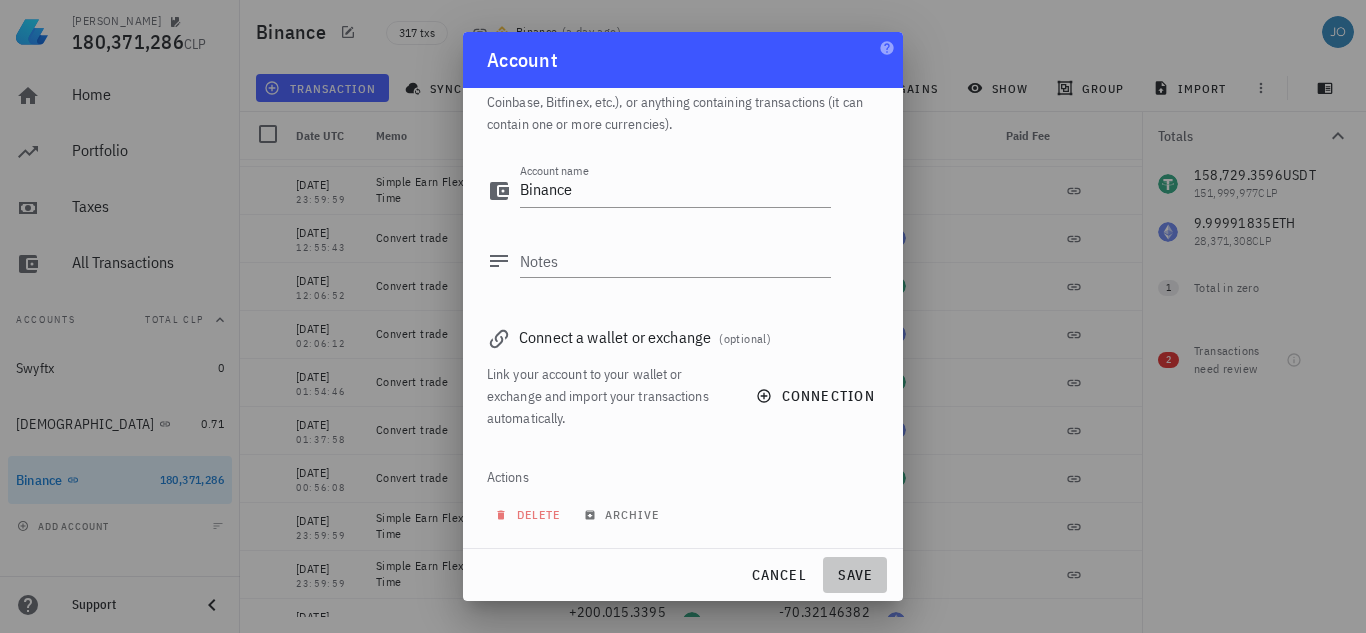 click on "save" at bounding box center [855, 575] 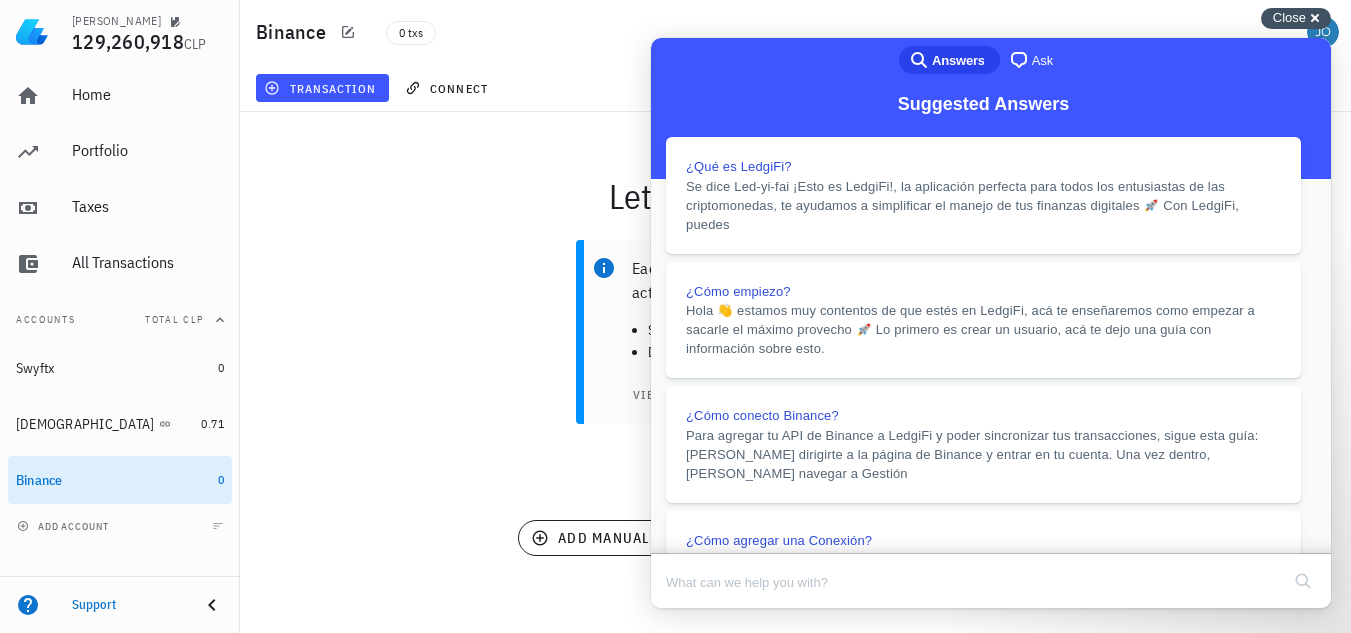 click on "Close" at bounding box center [1289, 17] 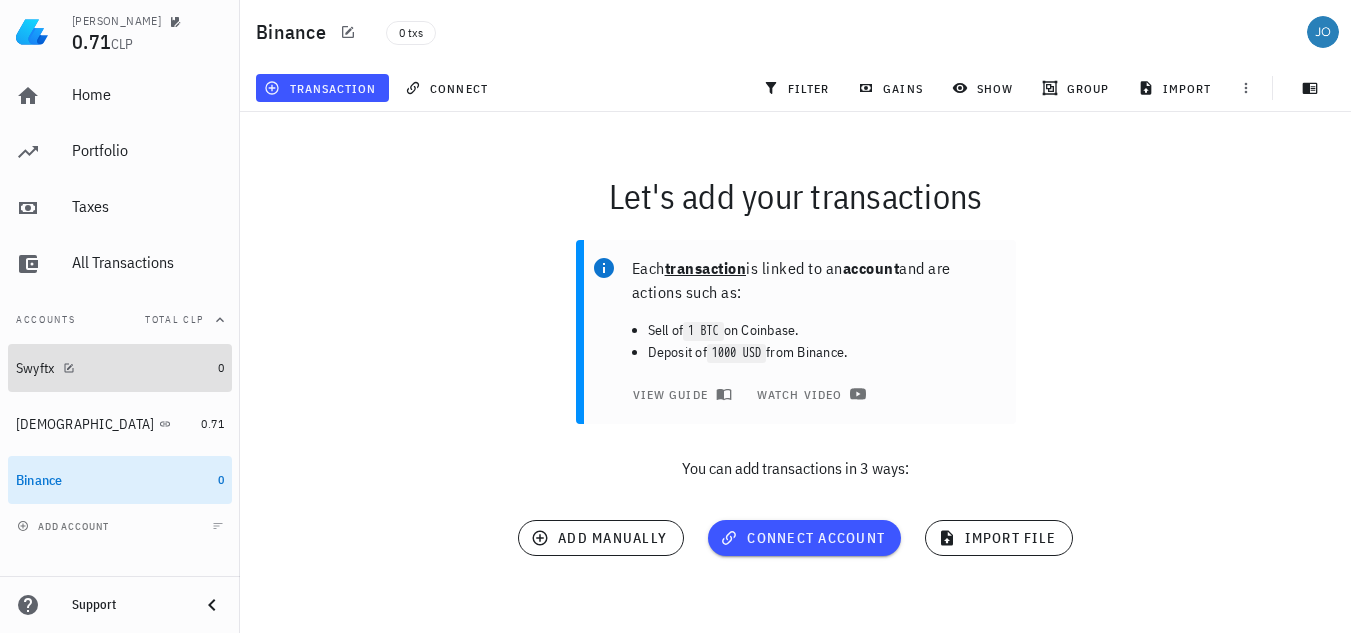click on "Swyftx" at bounding box center (113, 368) 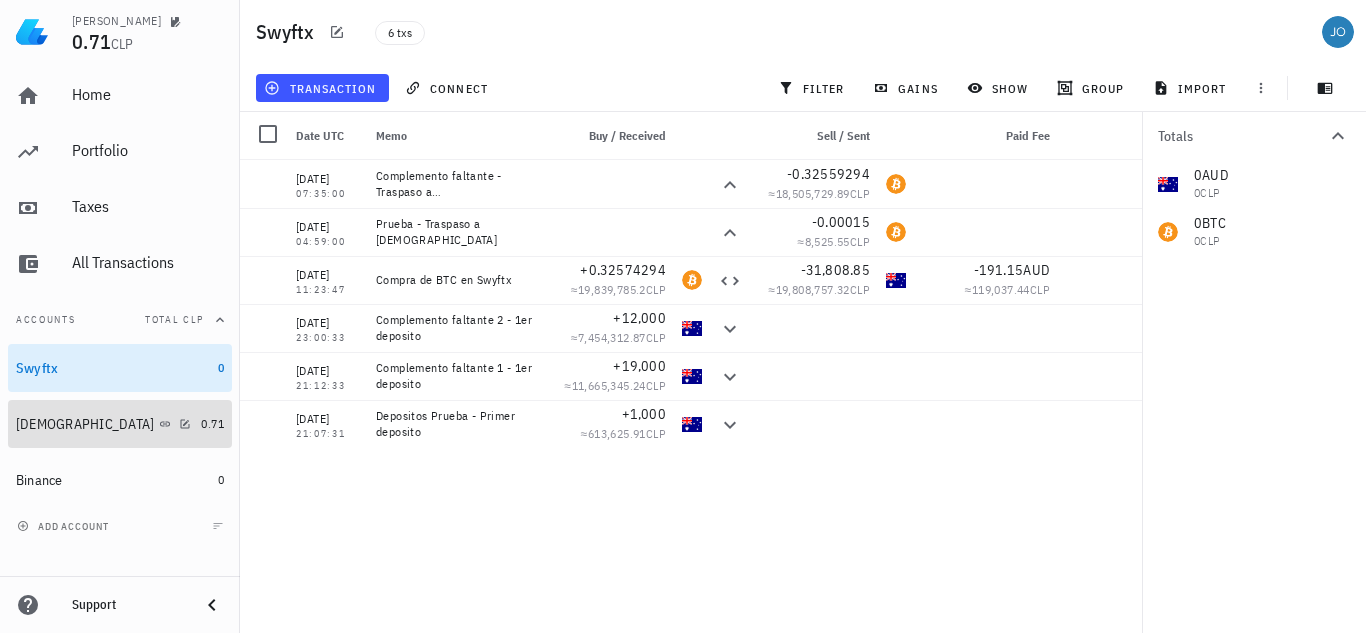 click on "[DEMOGRAPHIC_DATA]" at bounding box center (104, 424) 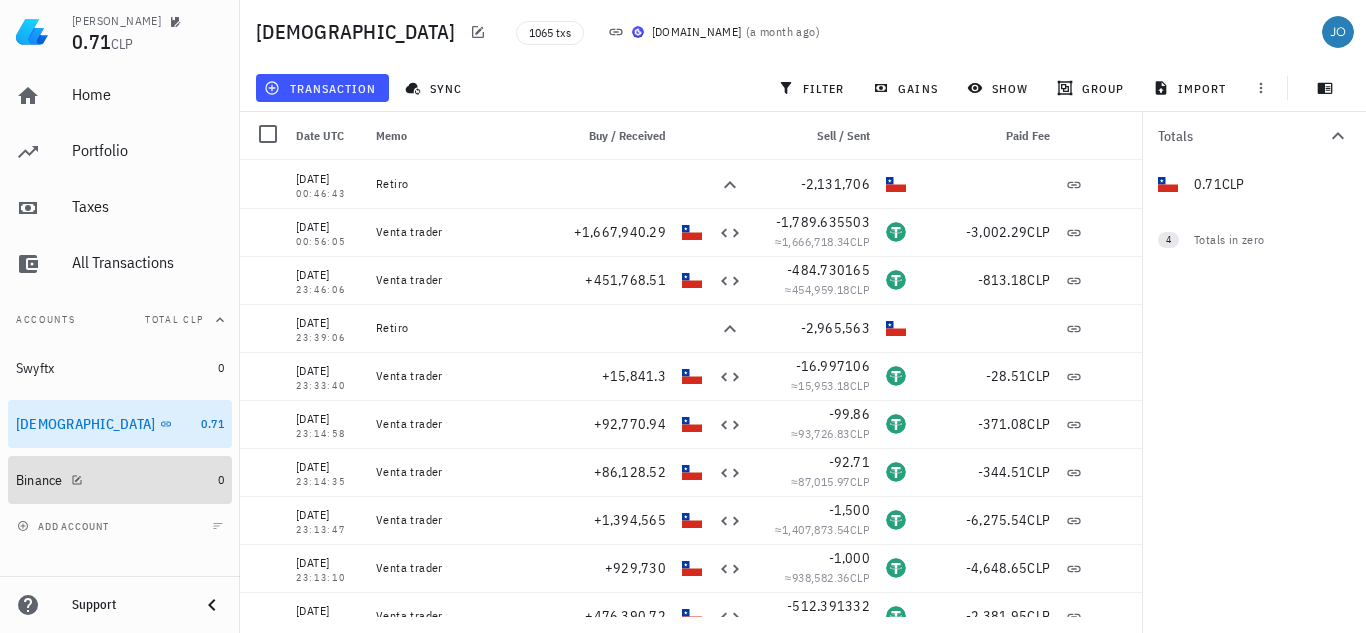 click on "Binance" at bounding box center (113, 480) 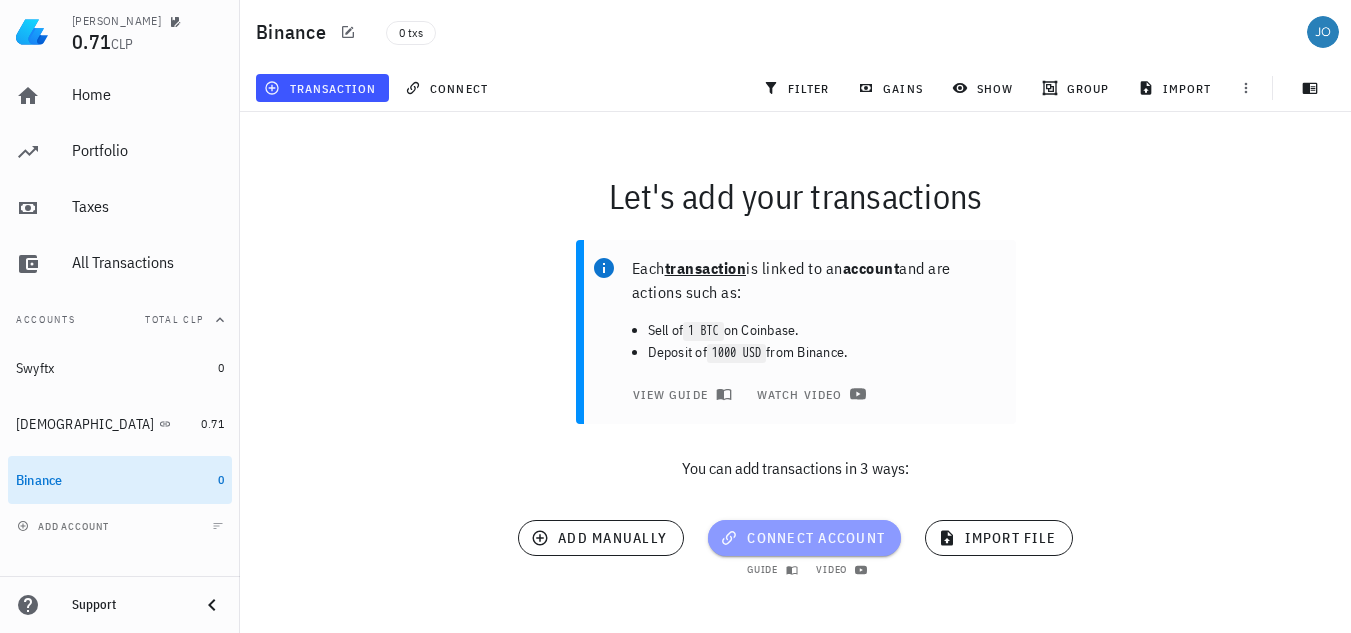 click on "connect account" at bounding box center [804, 538] 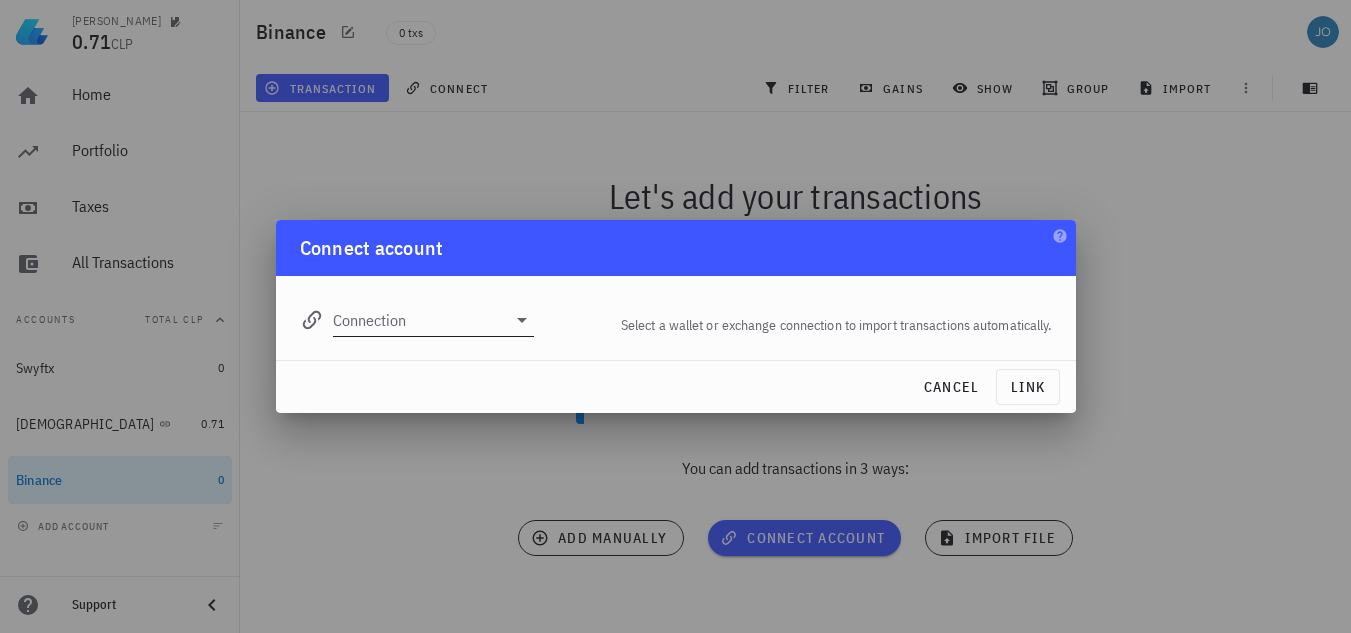 click on "Connection" at bounding box center (420, 320) 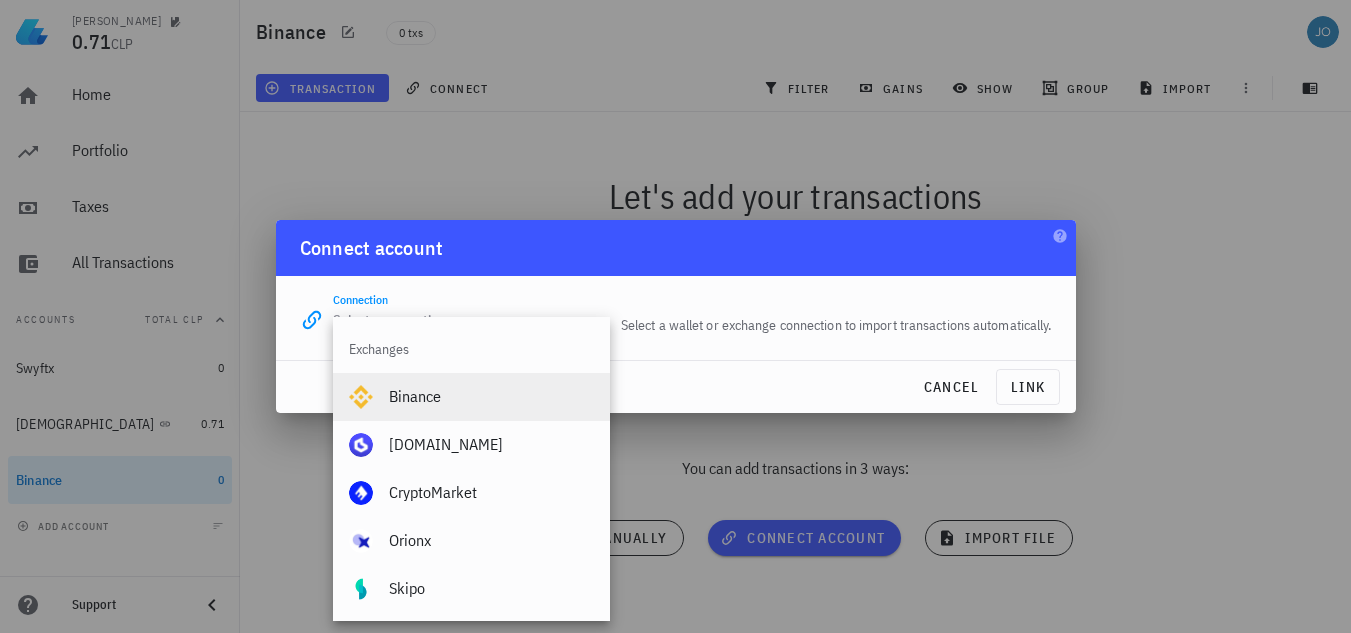 click on "Binance" at bounding box center [491, 396] 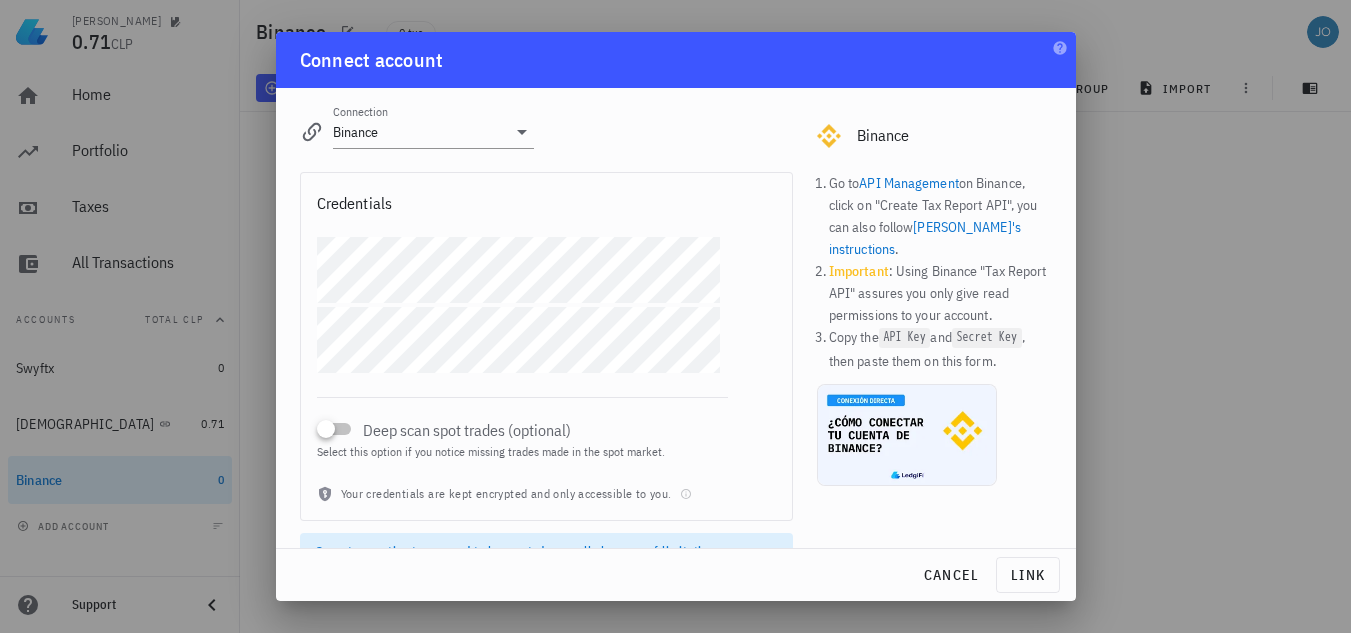 scroll, scrollTop: 52, scrollLeft: 0, axis: vertical 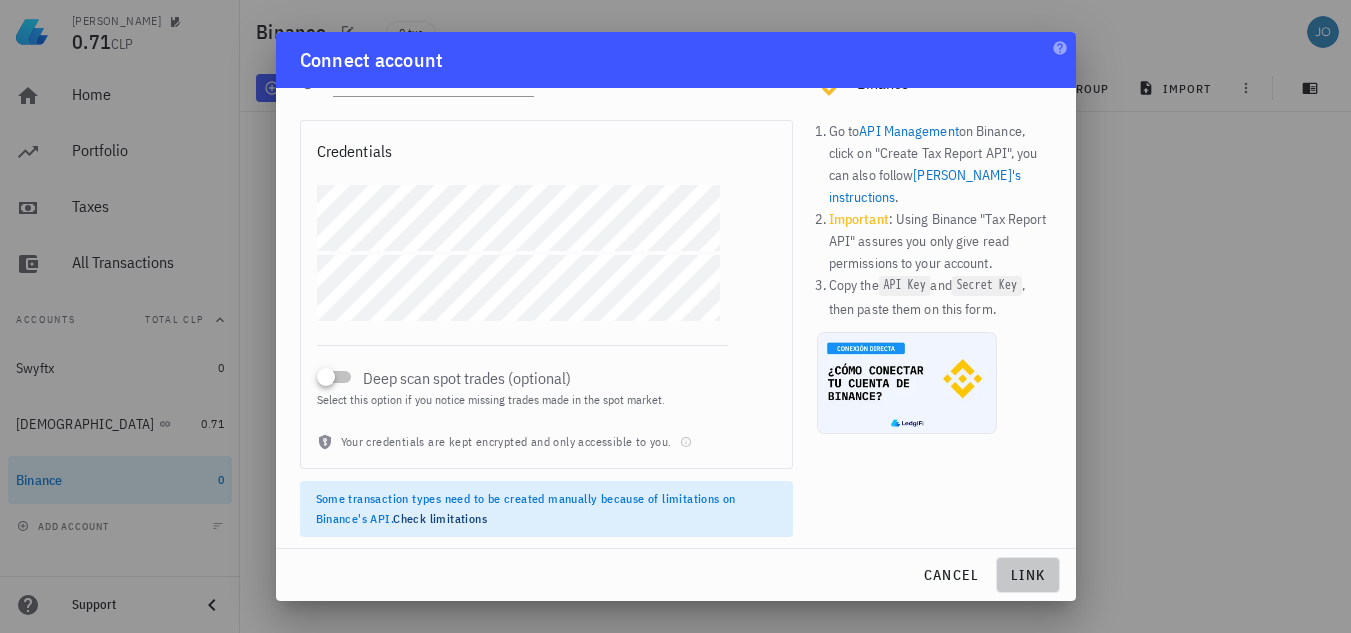click on "link" at bounding box center [1028, 575] 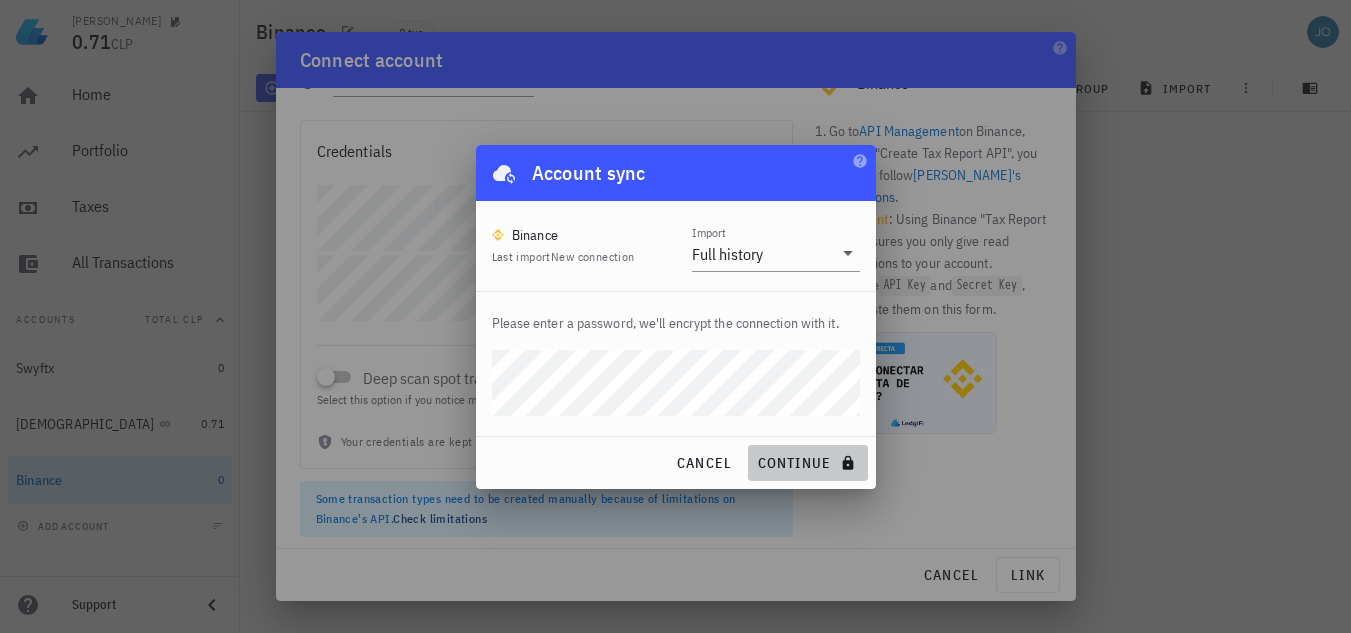 click on "continue" at bounding box center [807, 463] 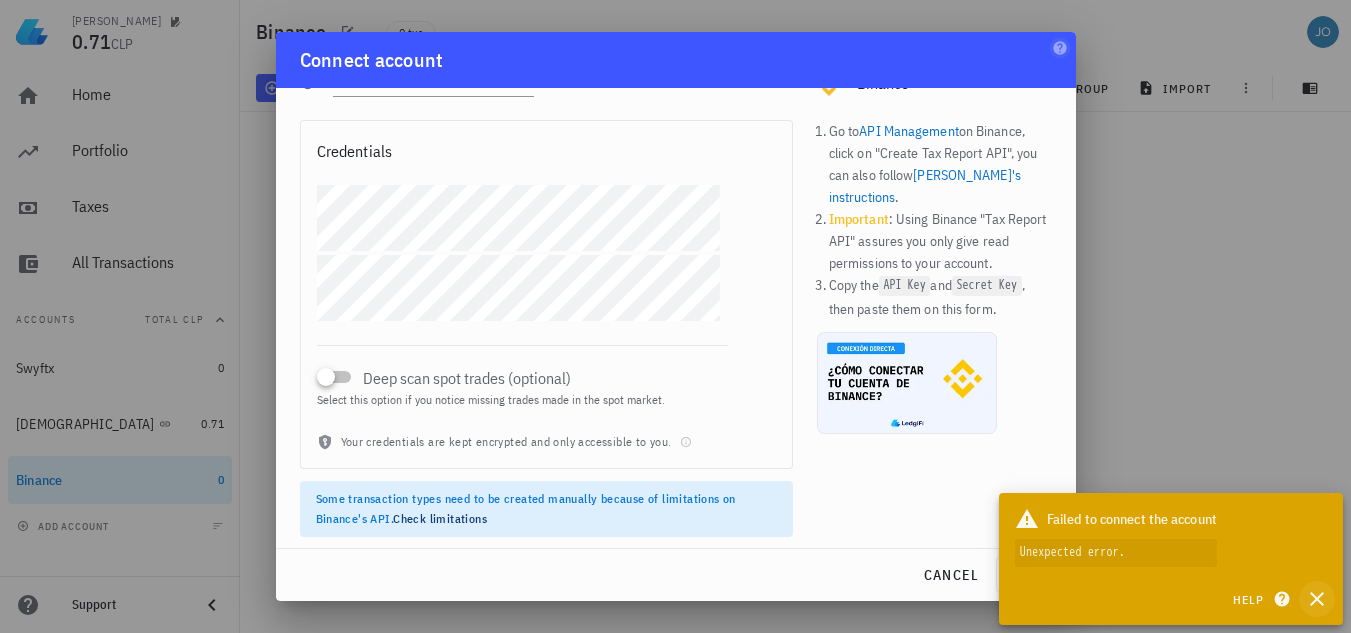 click 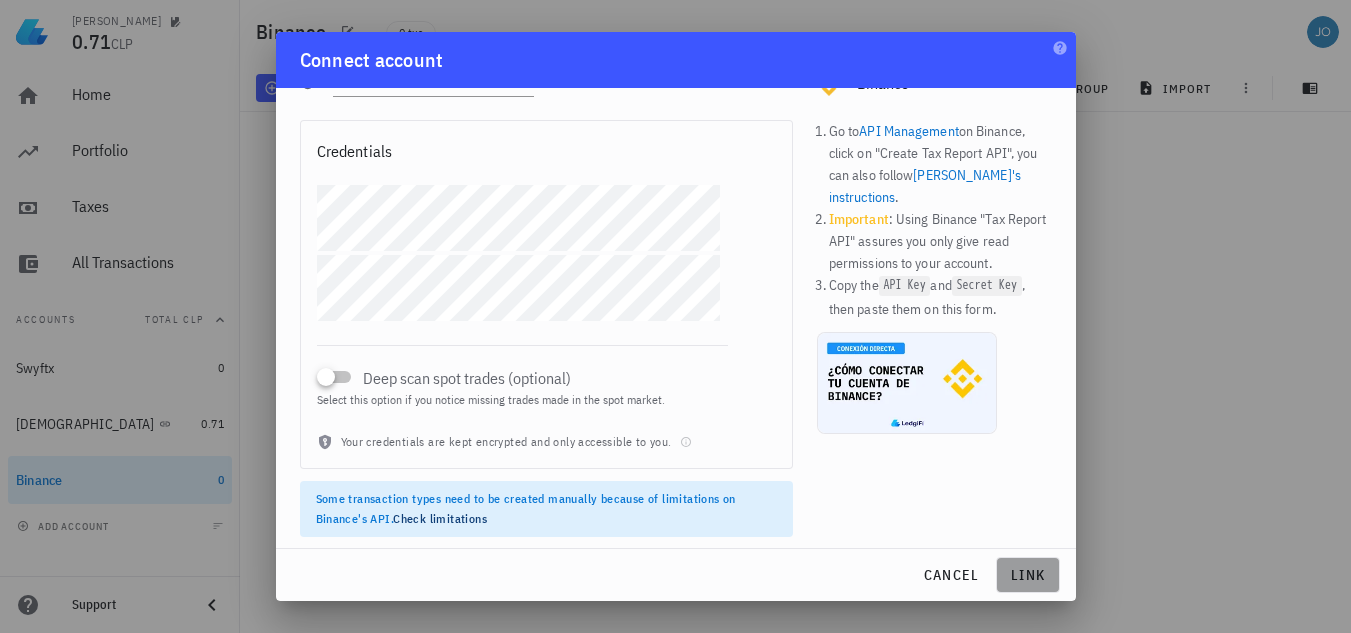 click on "link" at bounding box center [1028, 575] 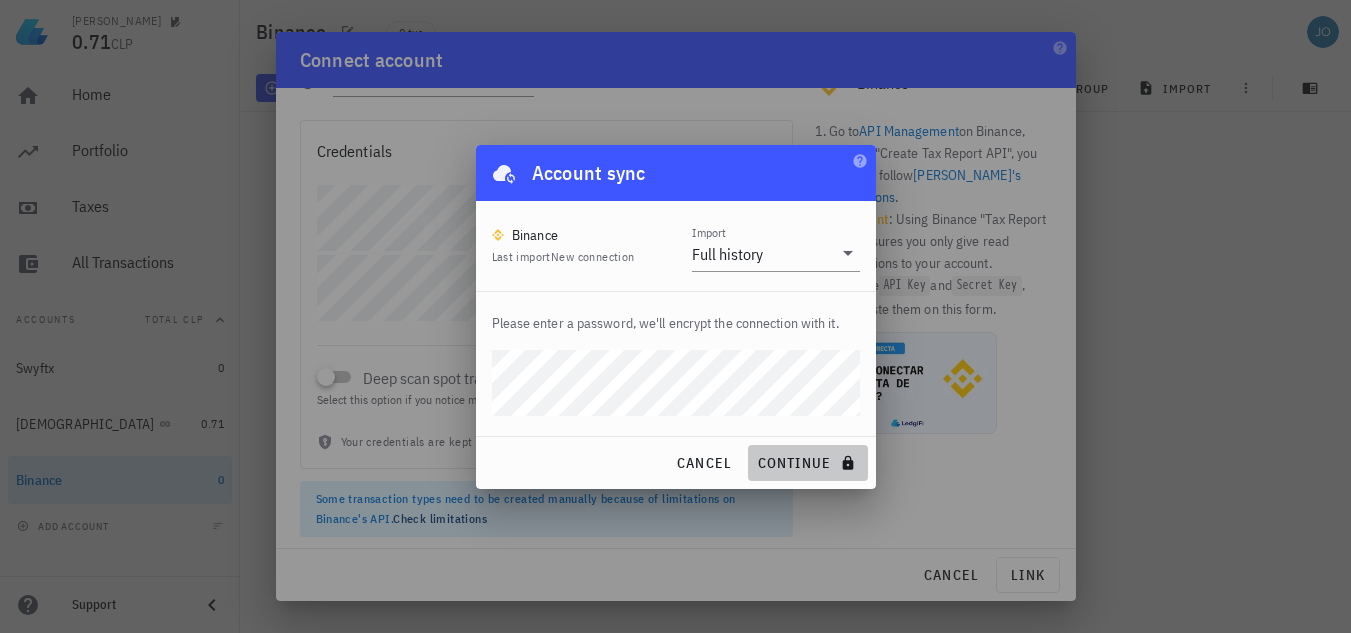 click on "continue" at bounding box center [807, 463] 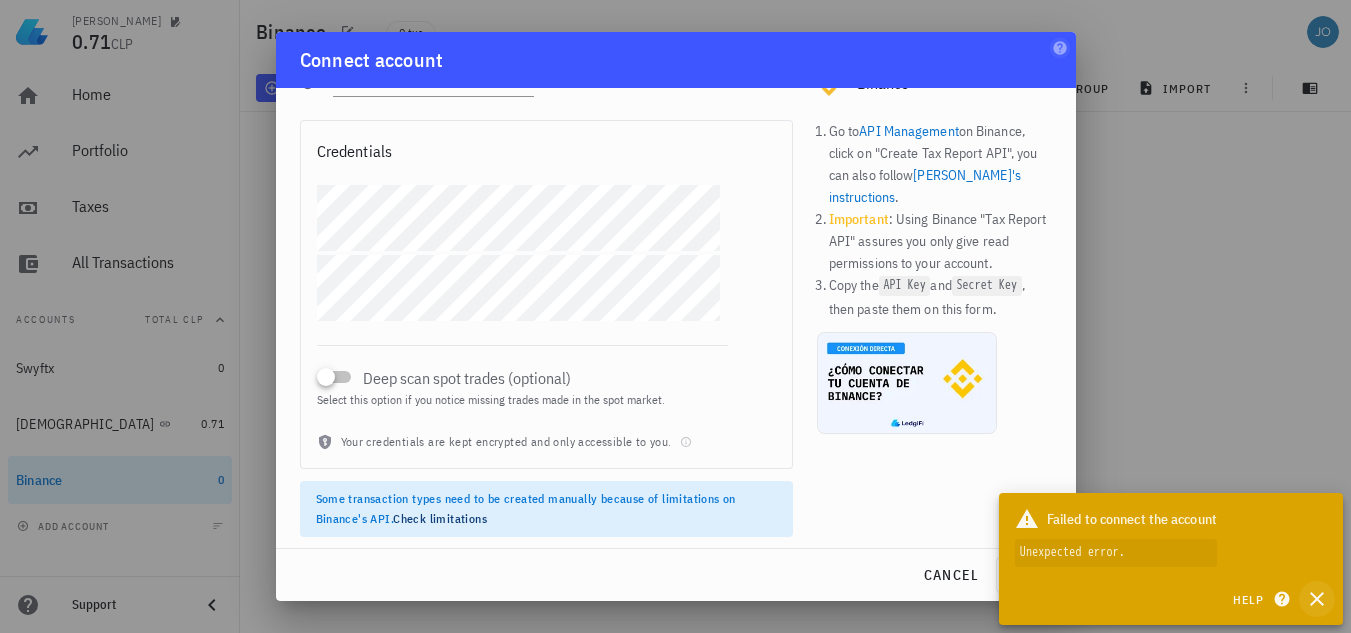 click 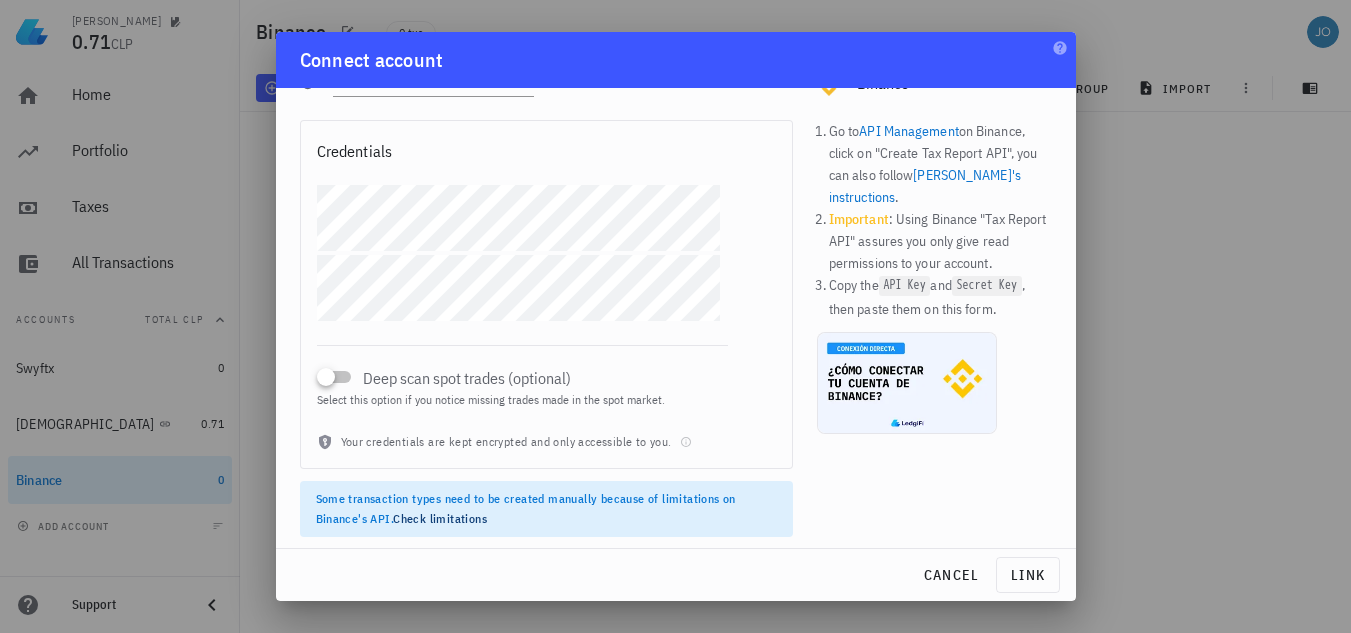 click on "Go to  API Management  on Binance, click on "Create Tax Report API", you can also follow  Binance's instructions .   Important : Using Binance "Tax Report API" assures you only give read permissions to your account.   Copy the  API Key  and  Secret Key , then paste them on this form.     Credentials         Deep scan spot trades (optional) Select this option if you notice missing trades made in the spot market.      Your credentials are kept encrypted and only accessible to you.
Some transaction types need to be created manually because of limitations on Binance's API.
Check limitations" at bounding box center (676, 328) 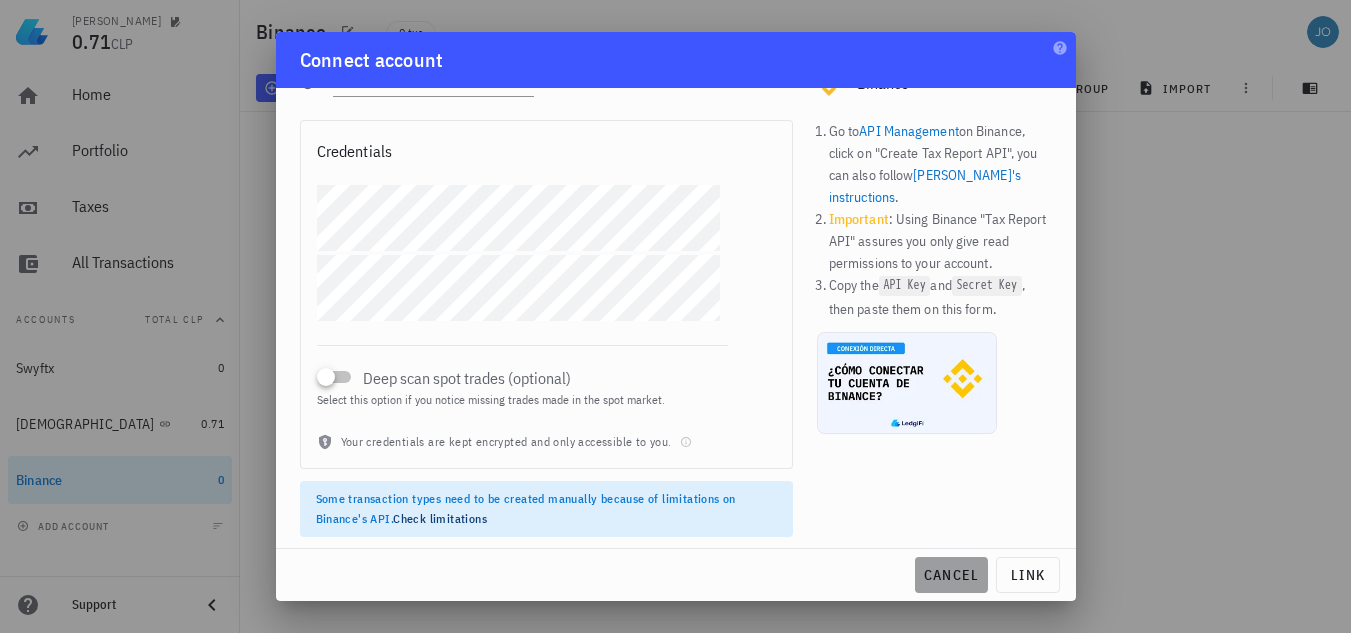 click on "cancel" at bounding box center [951, 575] 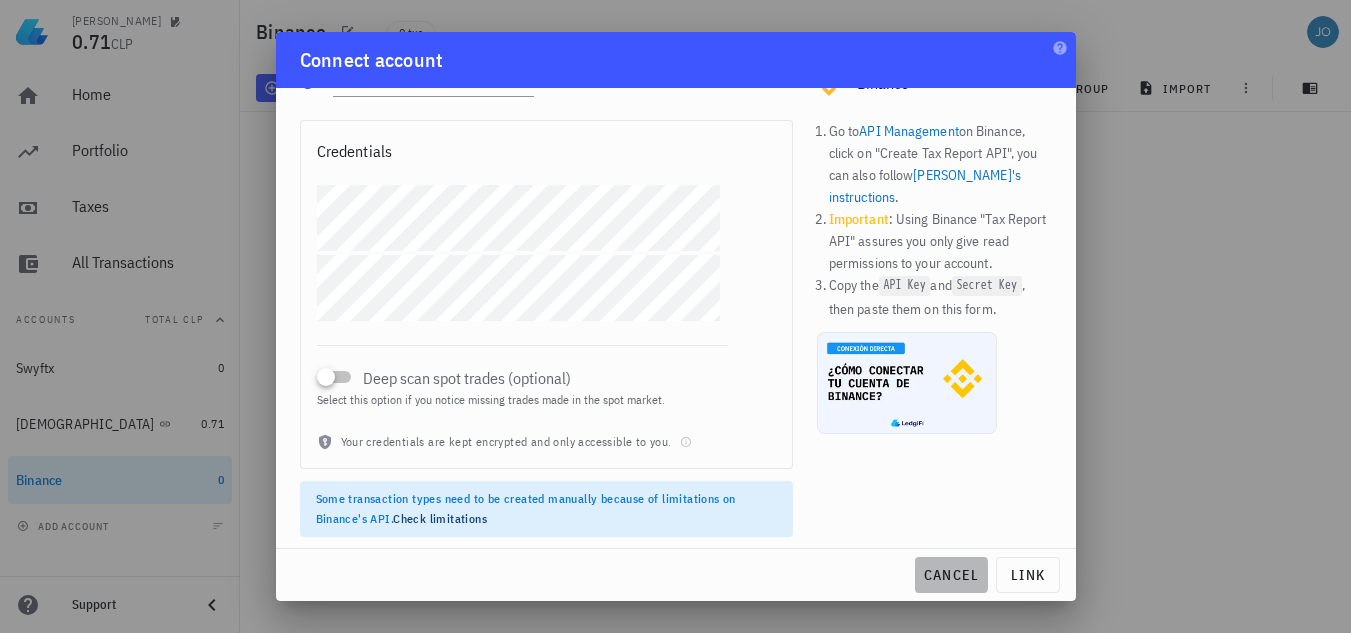 scroll, scrollTop: 0, scrollLeft: 0, axis: both 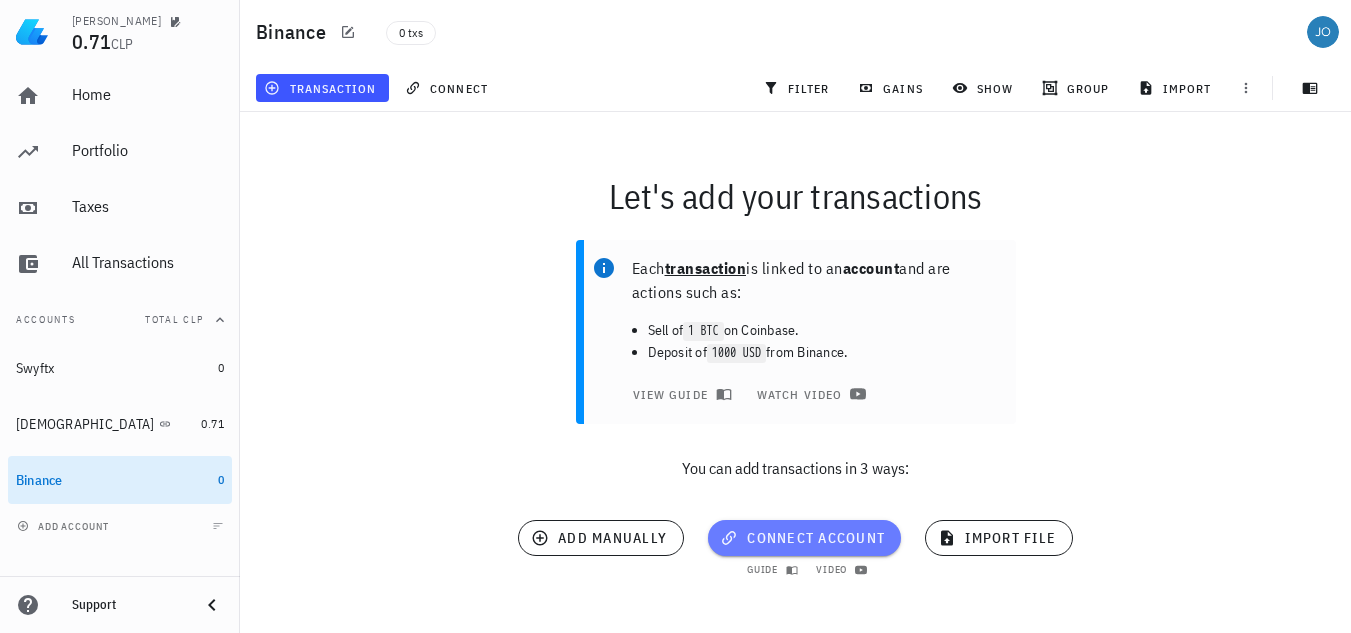 click on "connect account" at bounding box center (804, 538) 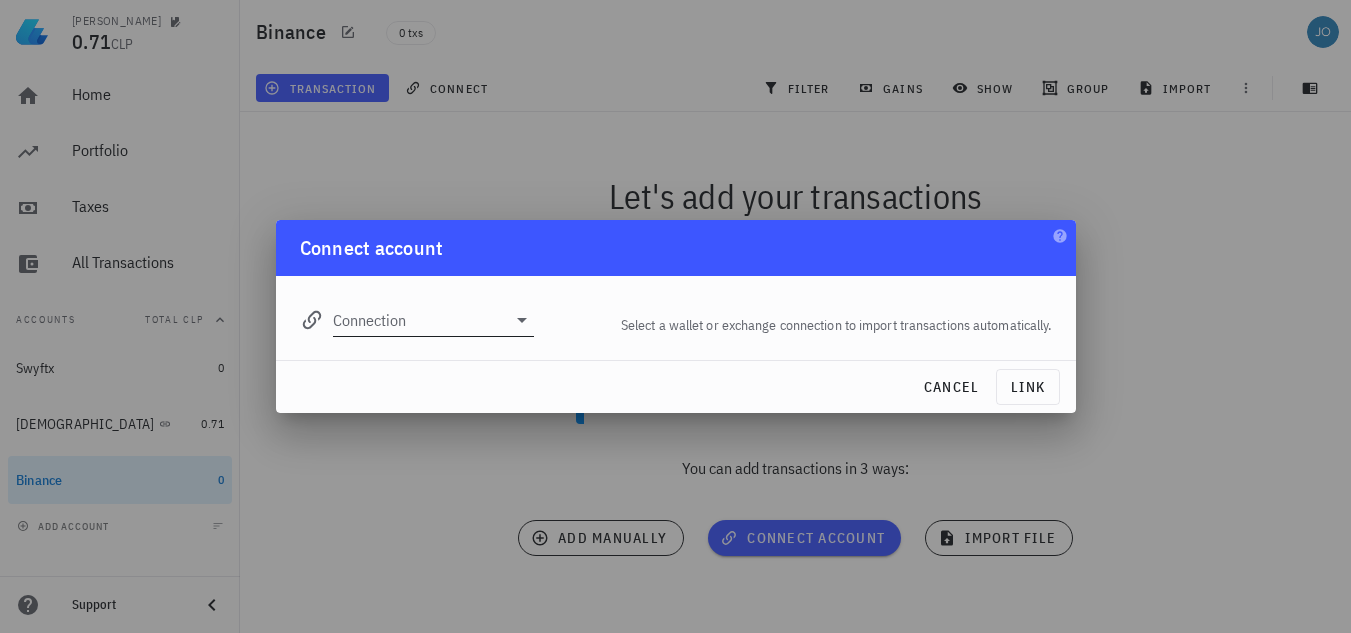 click on "Connection" at bounding box center [420, 320] 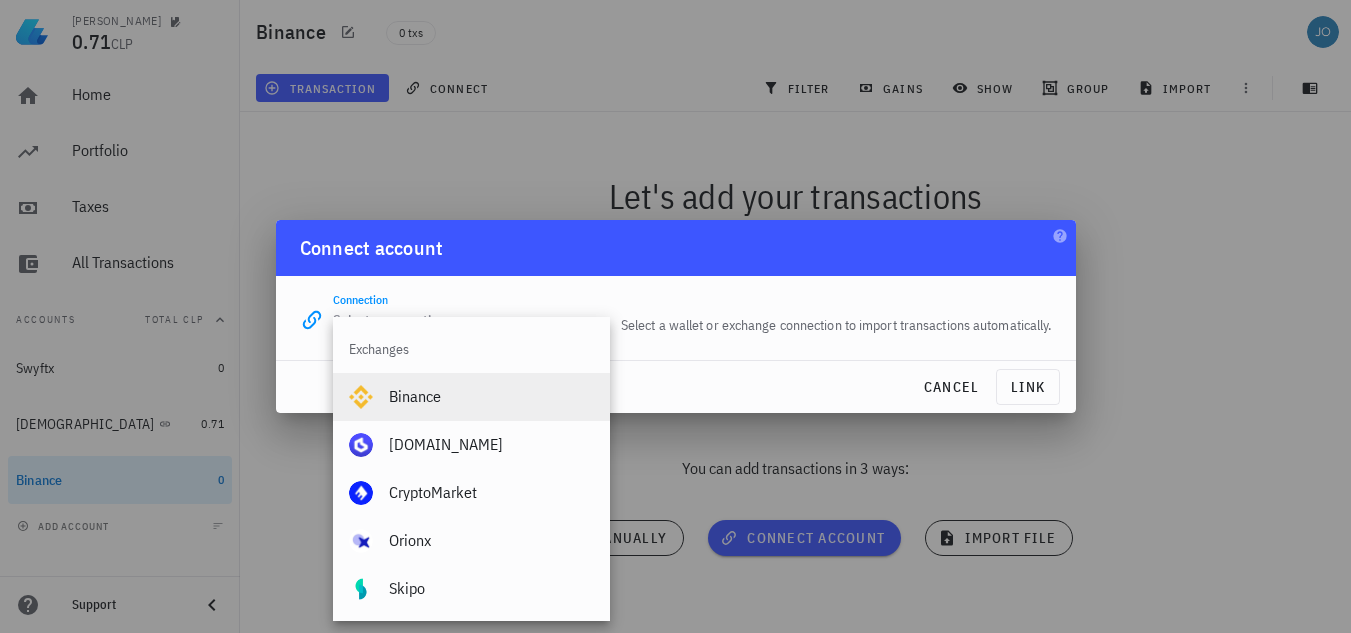 click on "Binance" at bounding box center [491, 396] 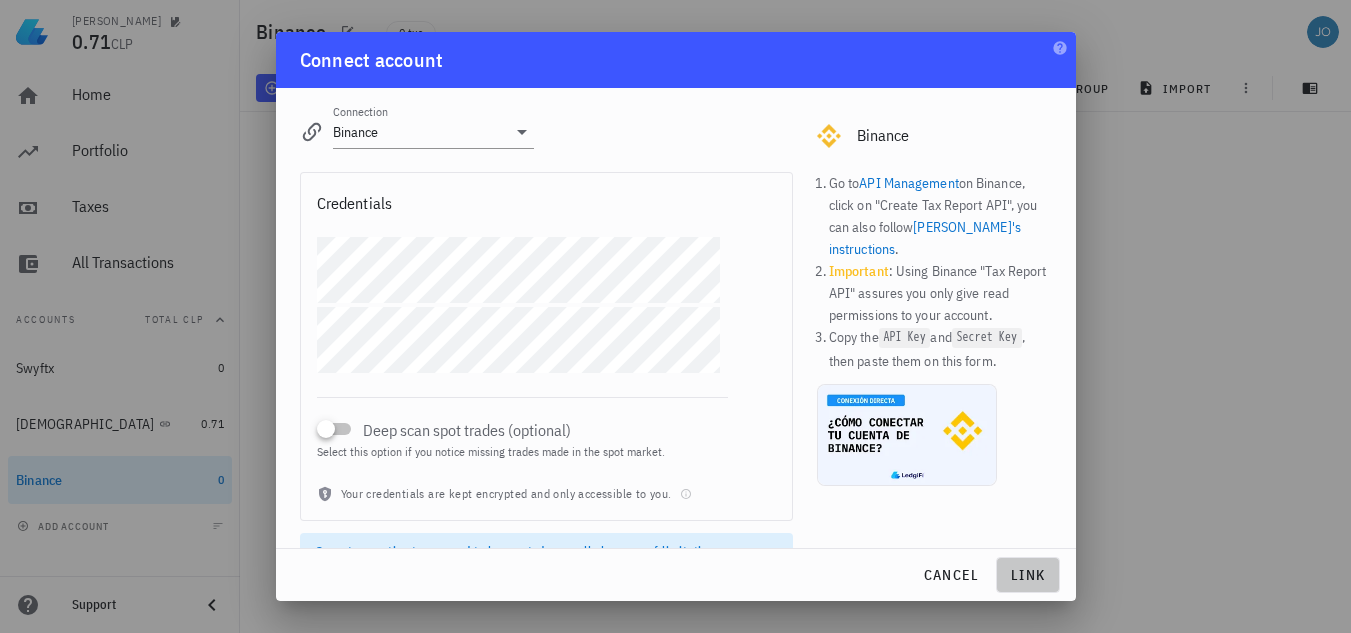 click on "link" at bounding box center (1028, 575) 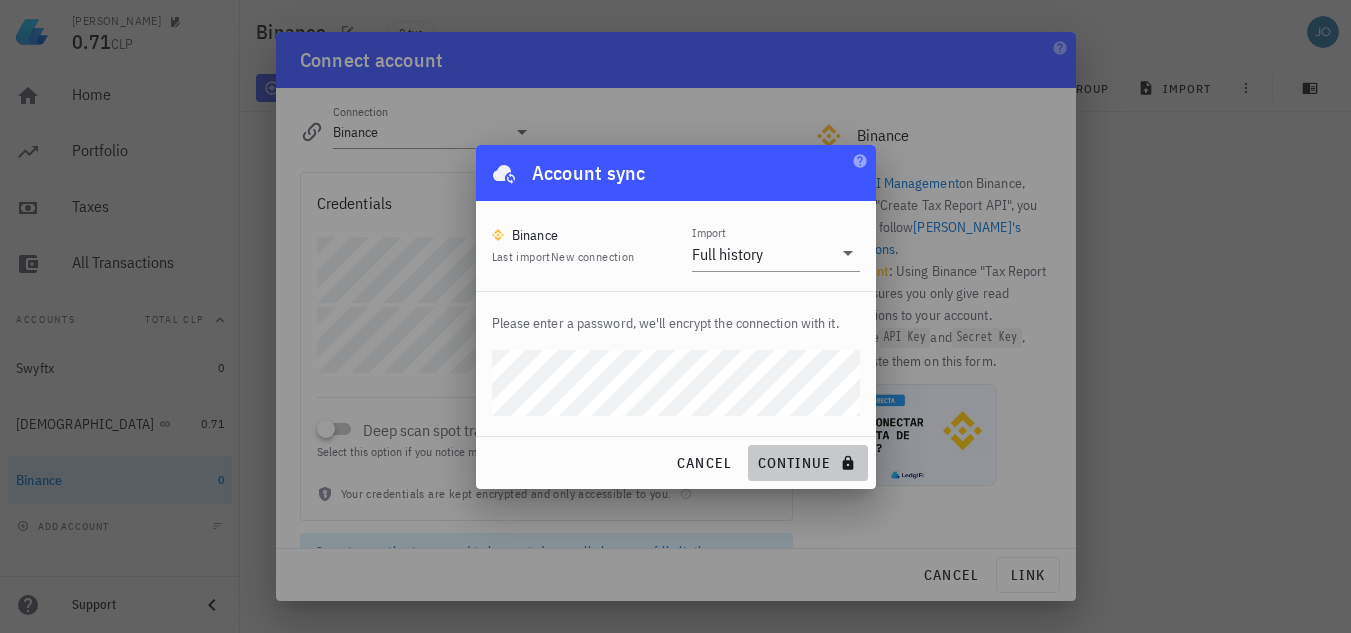 click on "continue" at bounding box center [807, 463] 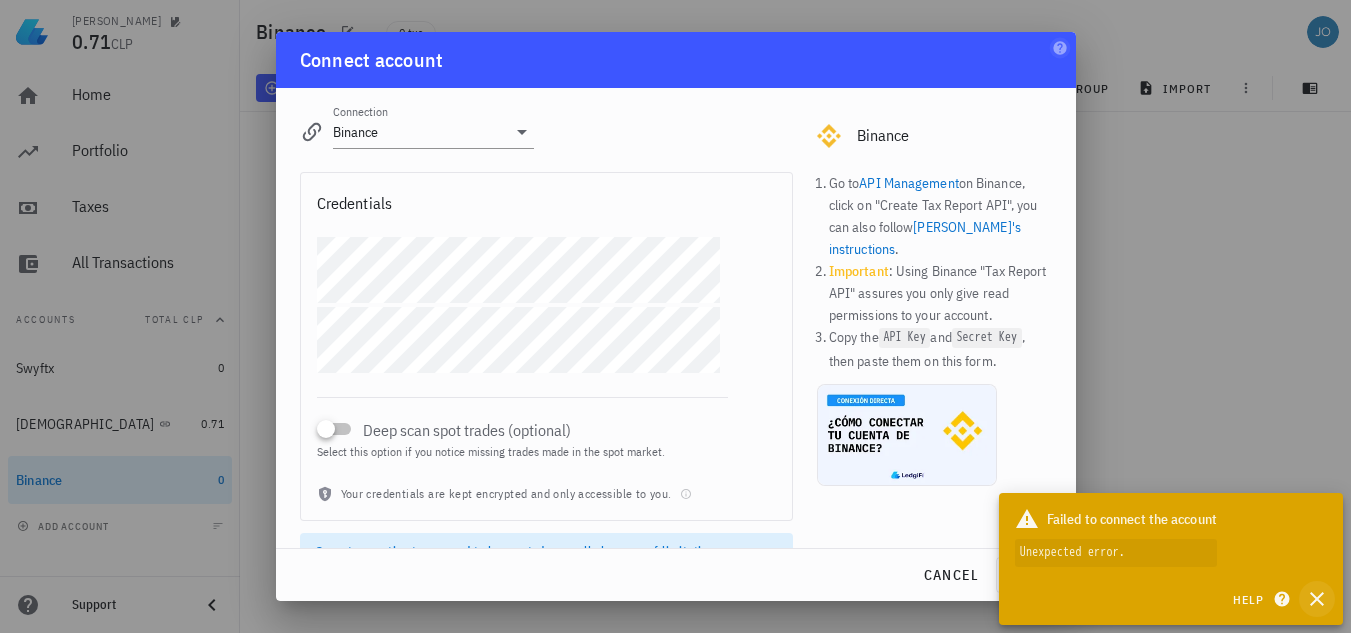 click 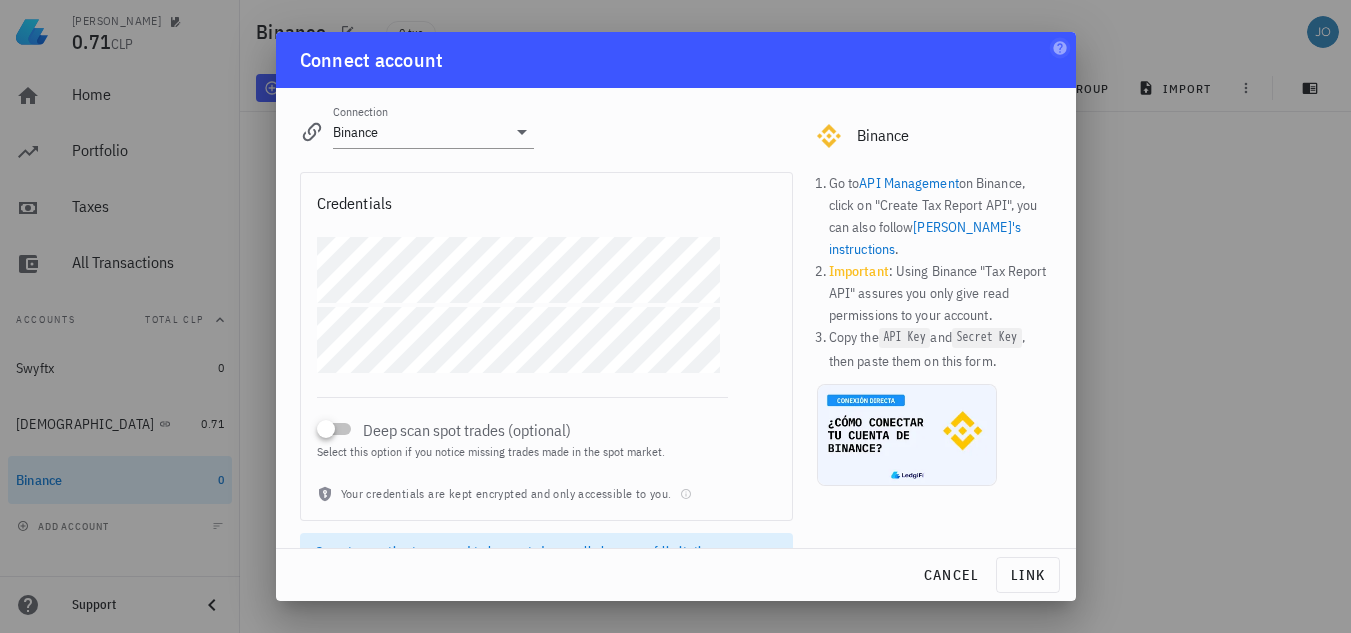 scroll, scrollTop: 9, scrollLeft: 0, axis: vertical 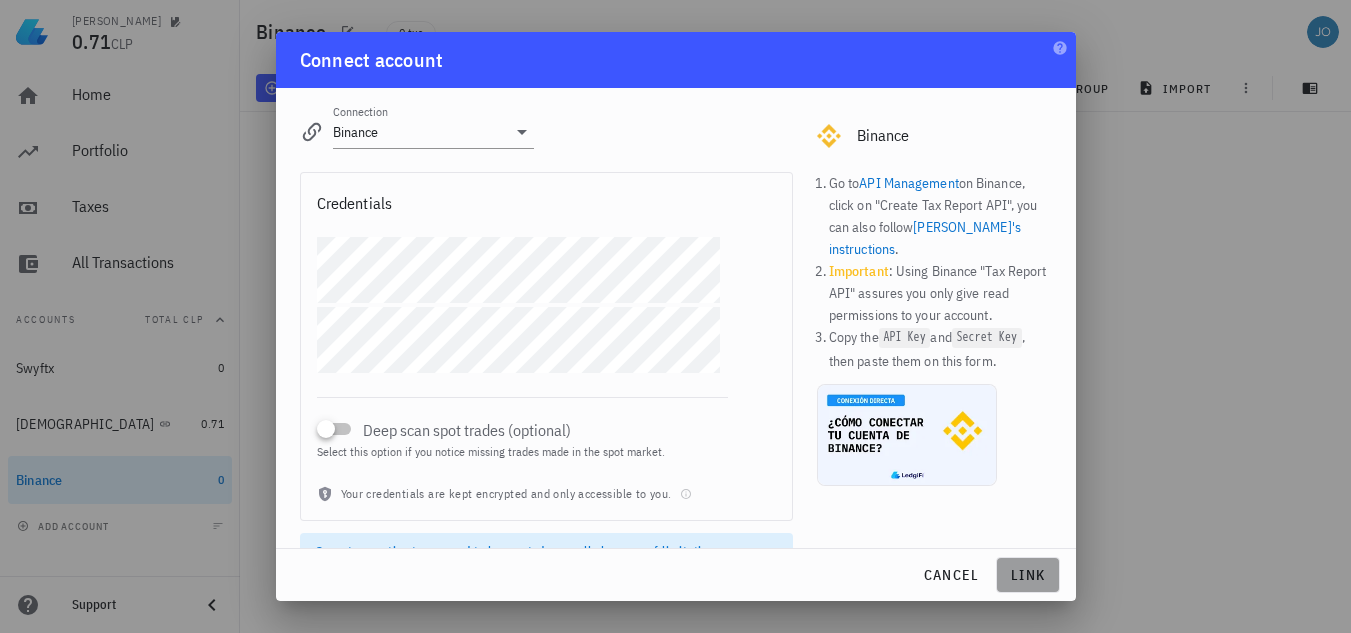 click on "link" at bounding box center [1028, 575] 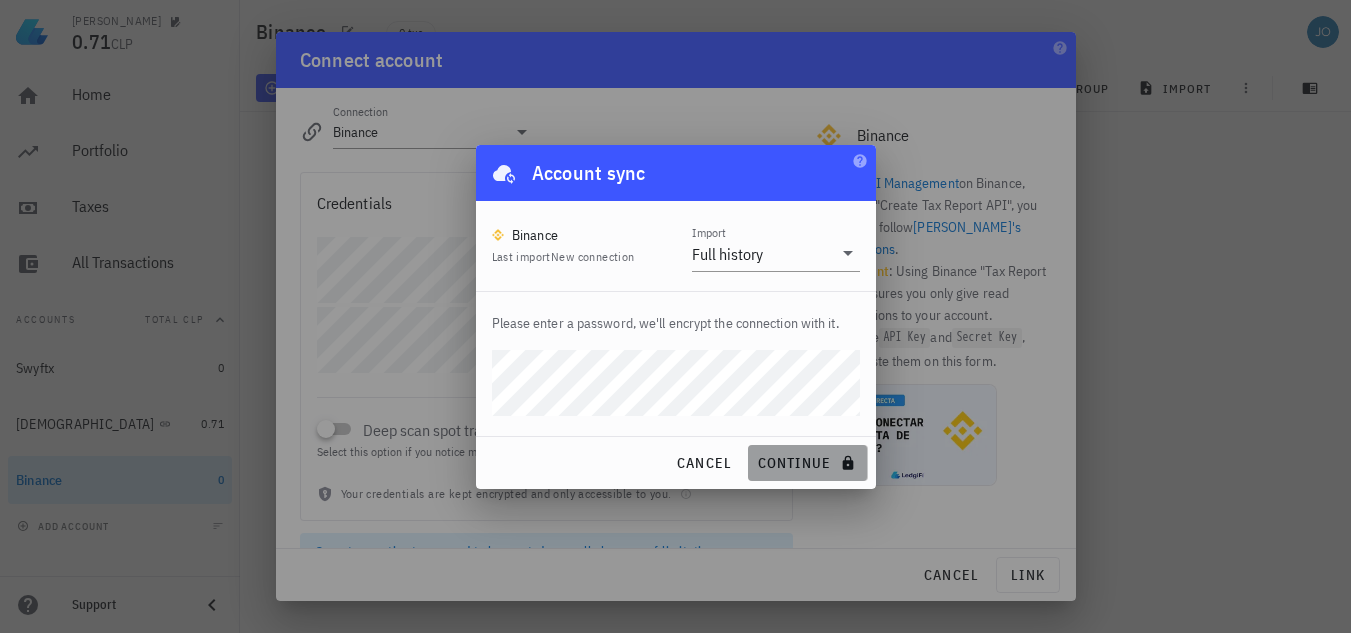 click on "continue" at bounding box center (807, 463) 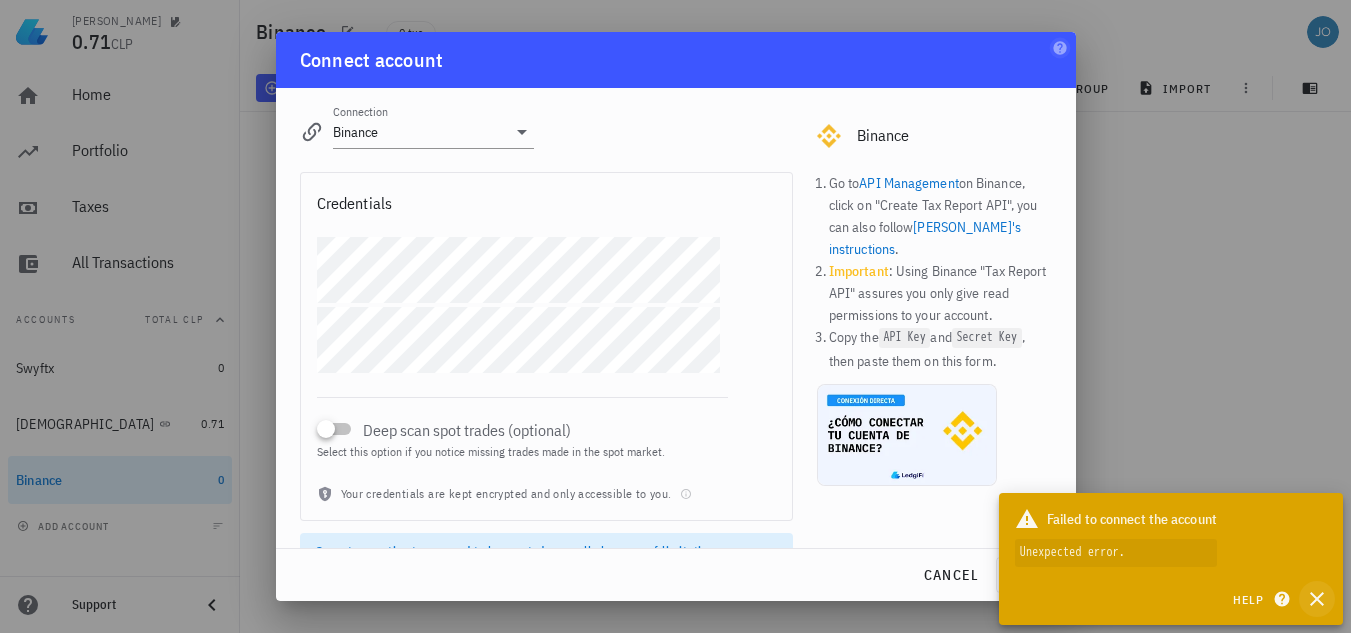 click 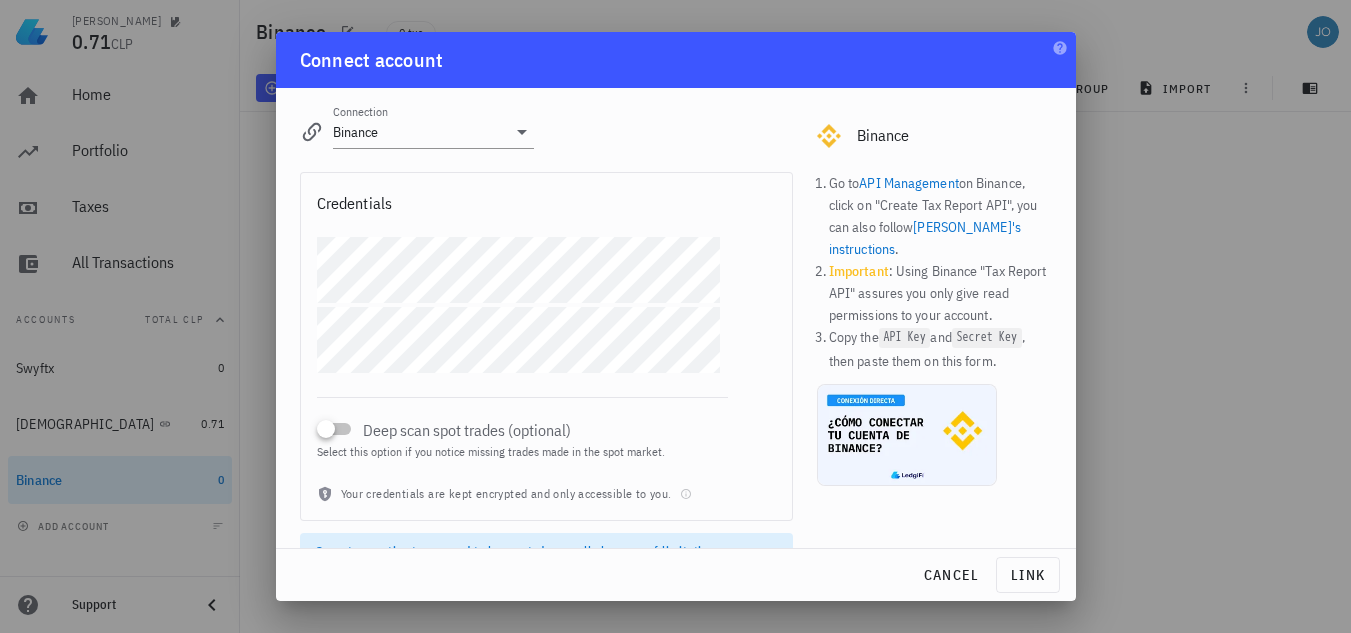 scroll, scrollTop: 52, scrollLeft: 0, axis: vertical 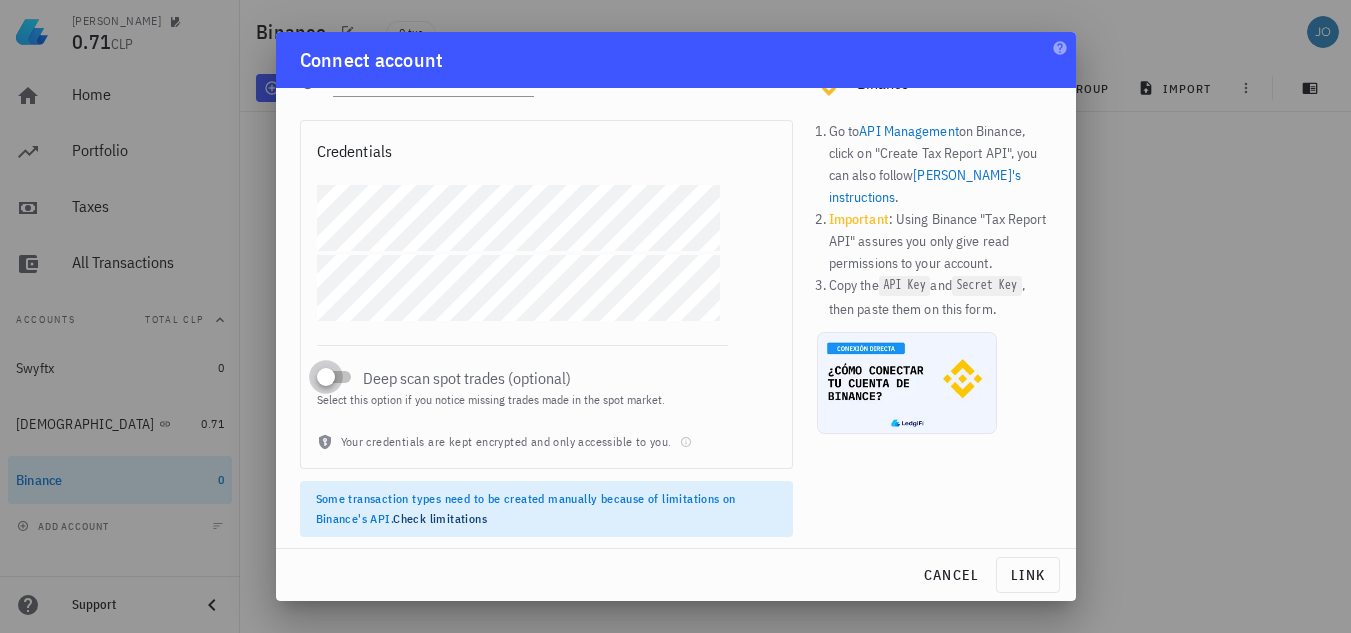 click at bounding box center (326, 377) 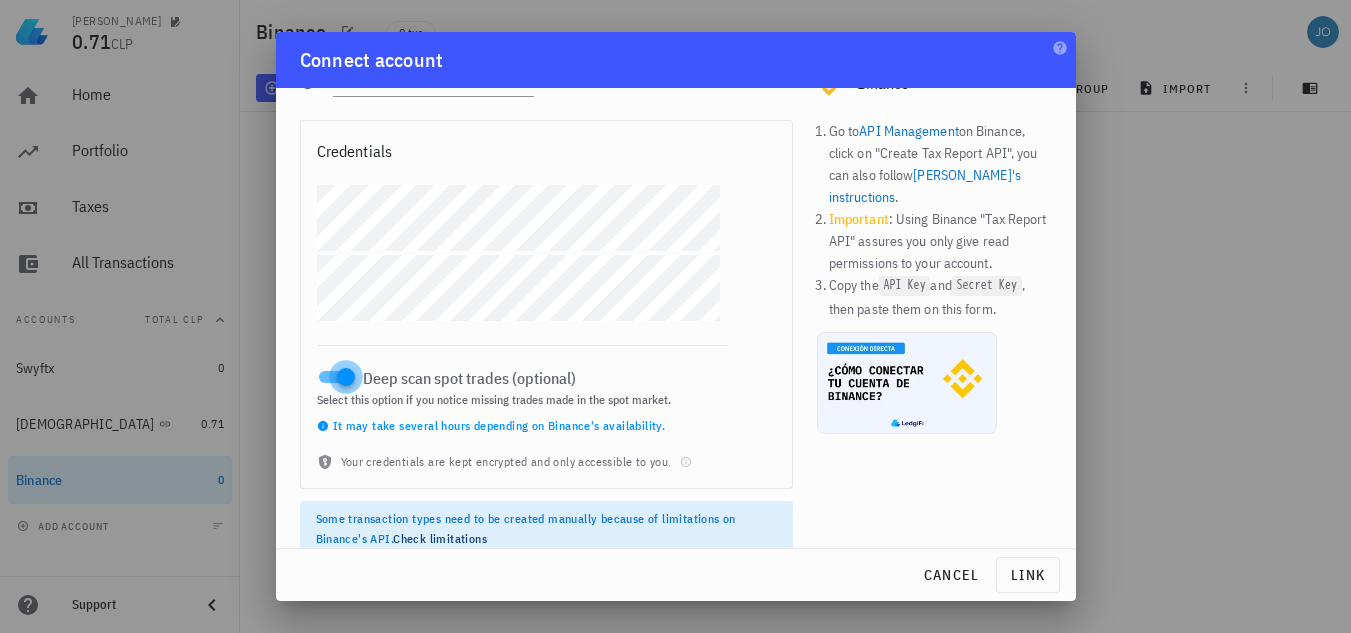 click at bounding box center (346, 377) 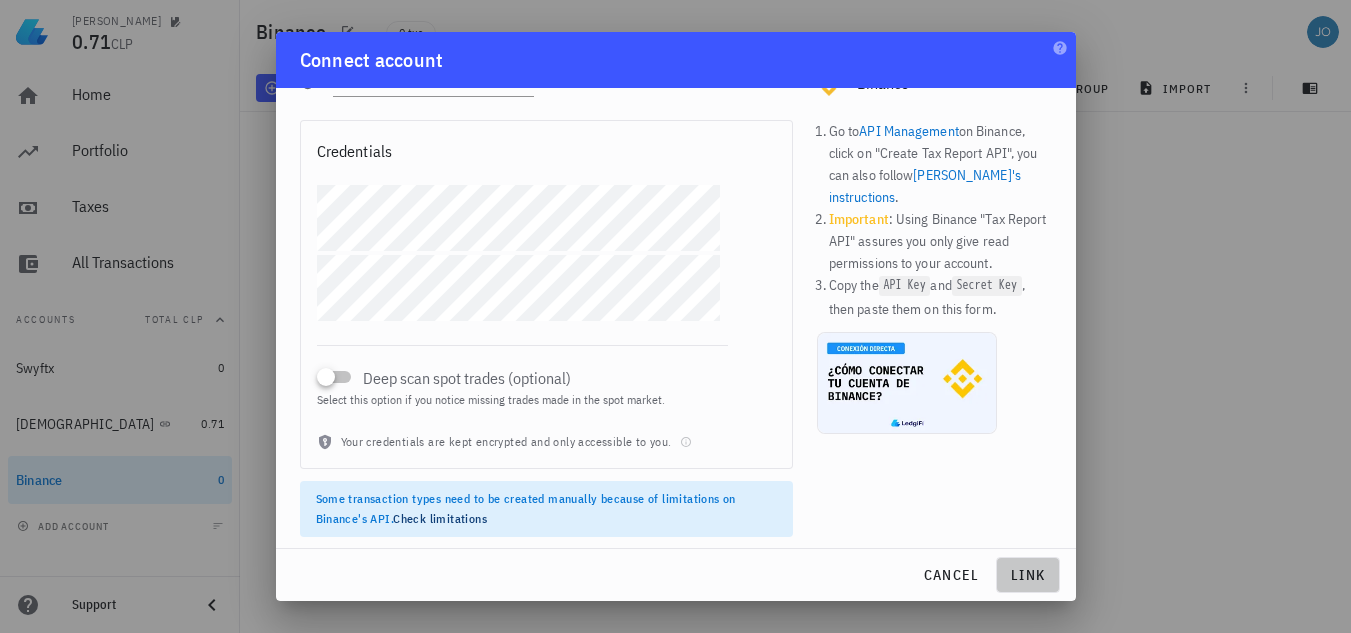 click on "link" at bounding box center [1028, 575] 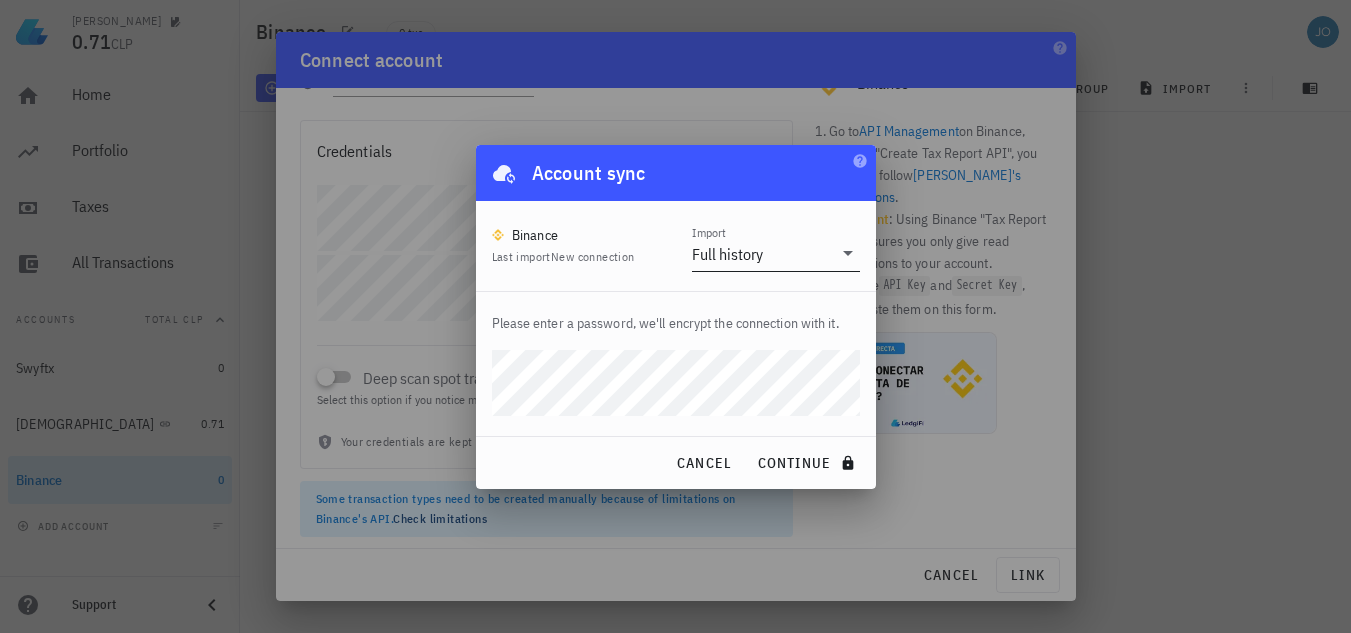 click on "Full history" at bounding box center [727, 254] 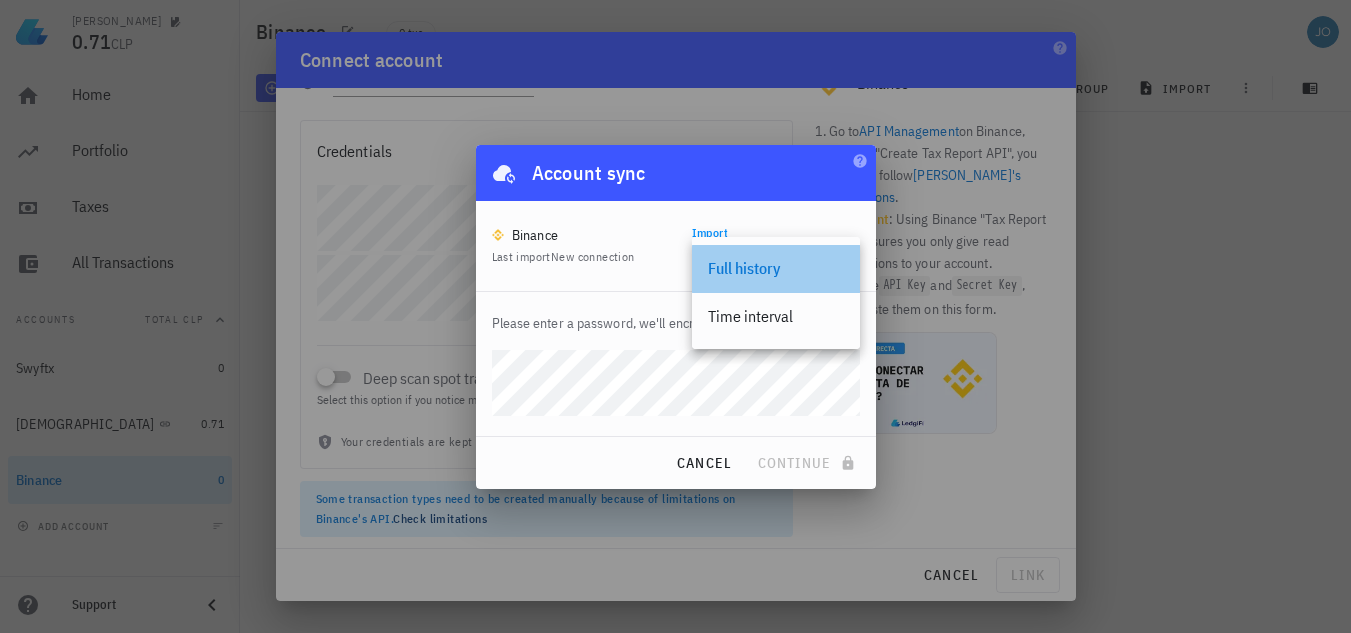 click on "Full history" at bounding box center [776, 268] 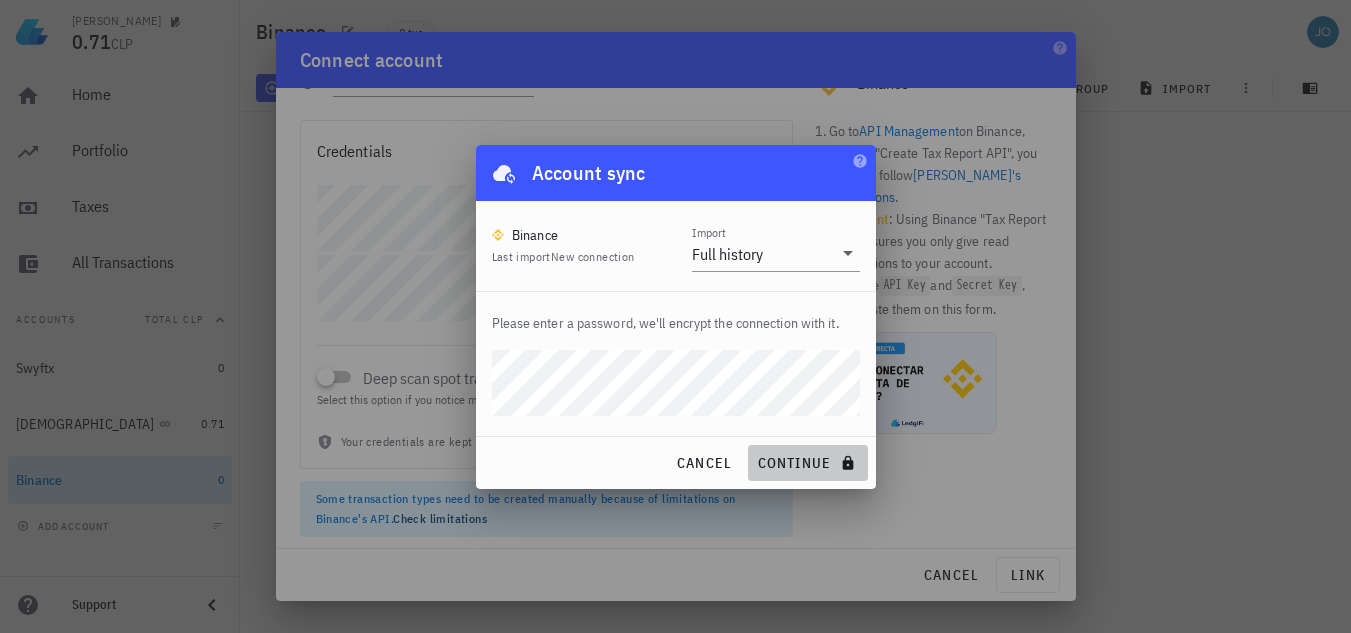 click on "continue" at bounding box center (807, 463) 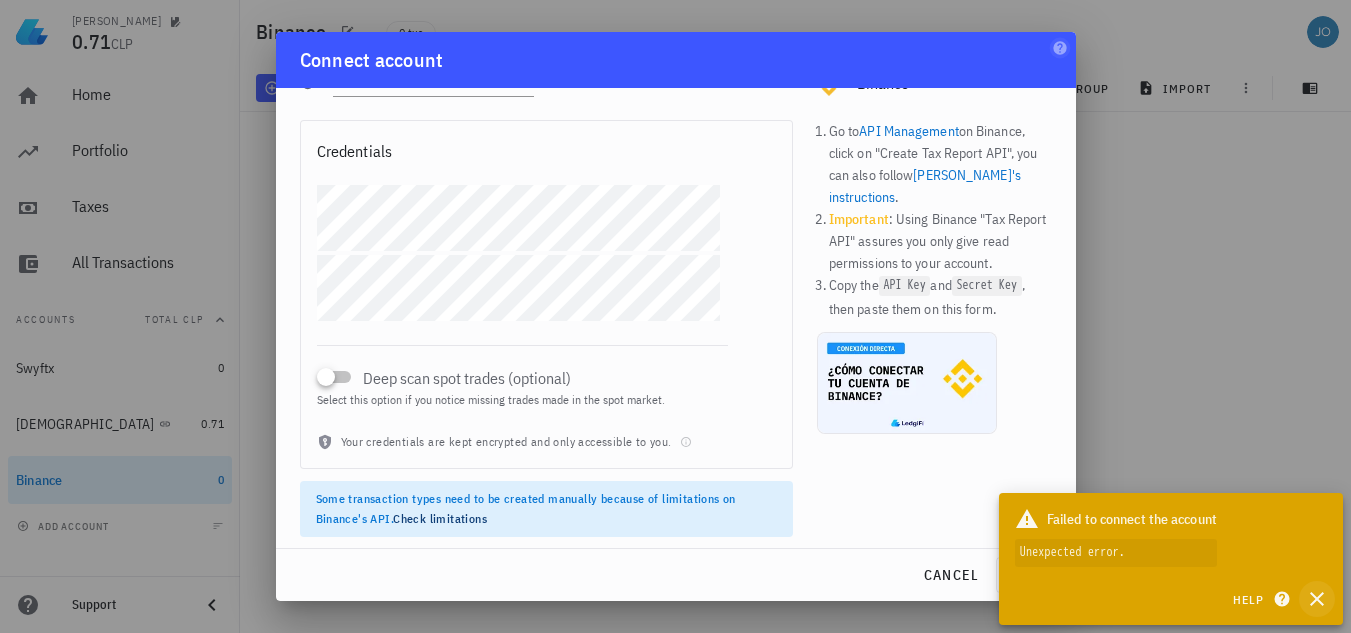 click 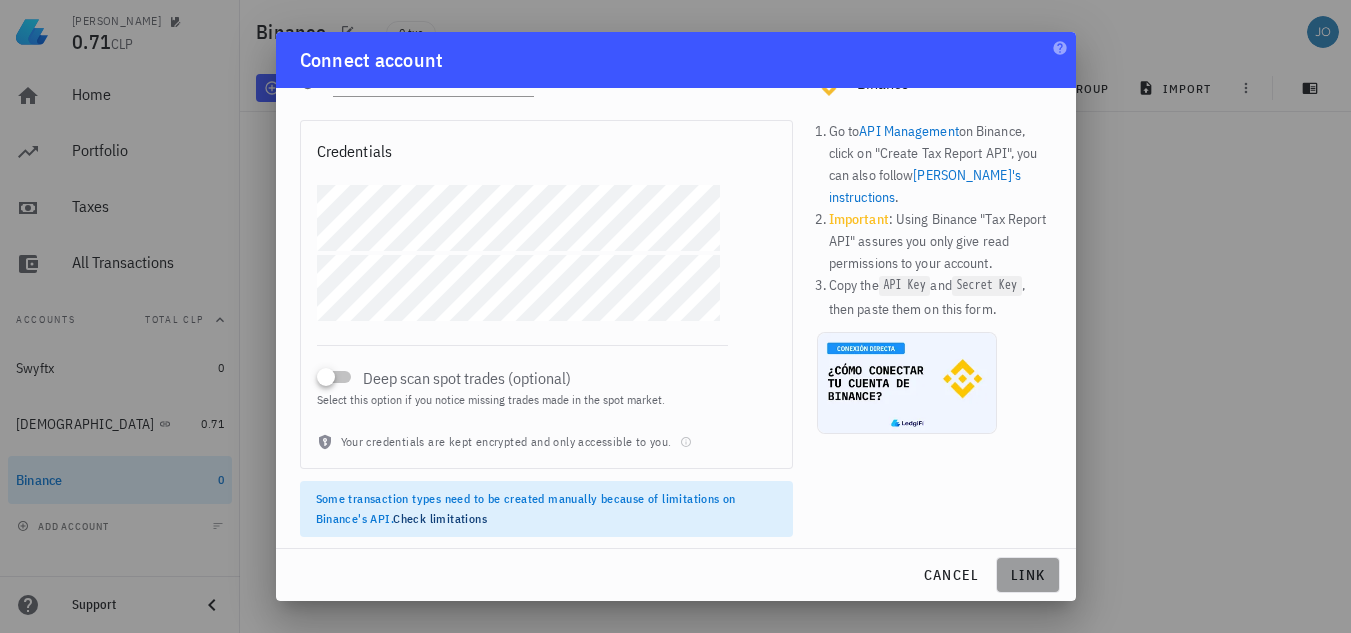 click on "link" at bounding box center (1028, 575) 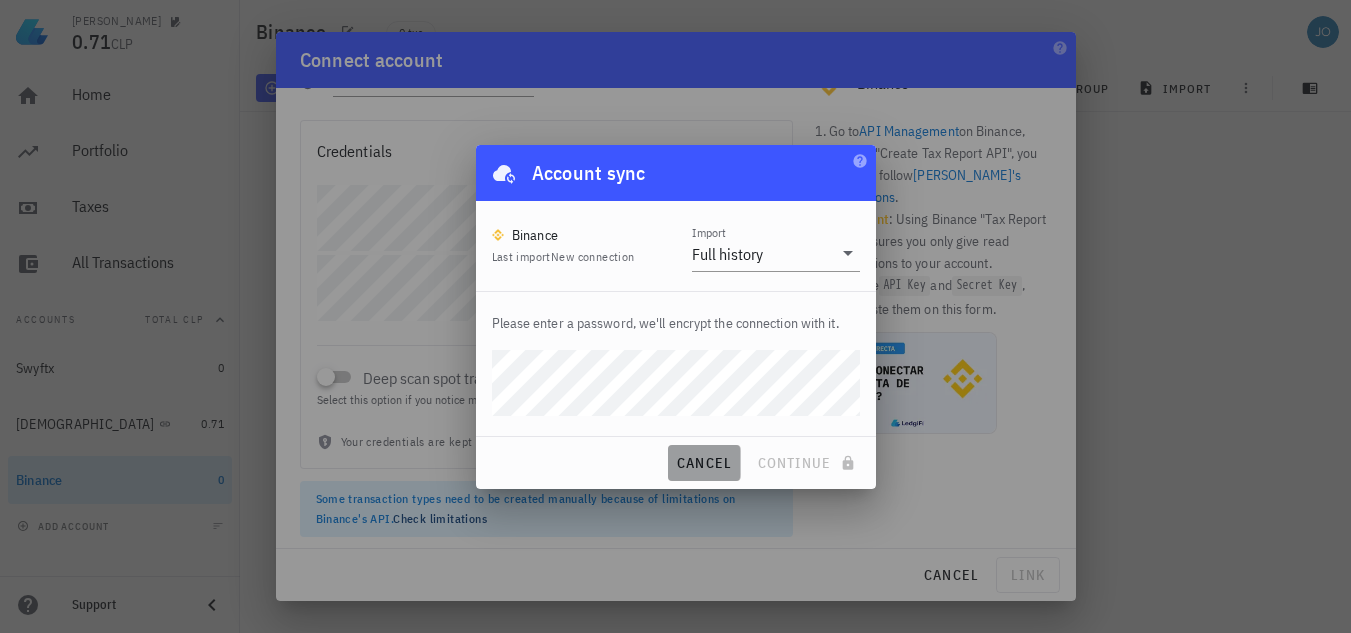 click on "cancel" at bounding box center (704, 463) 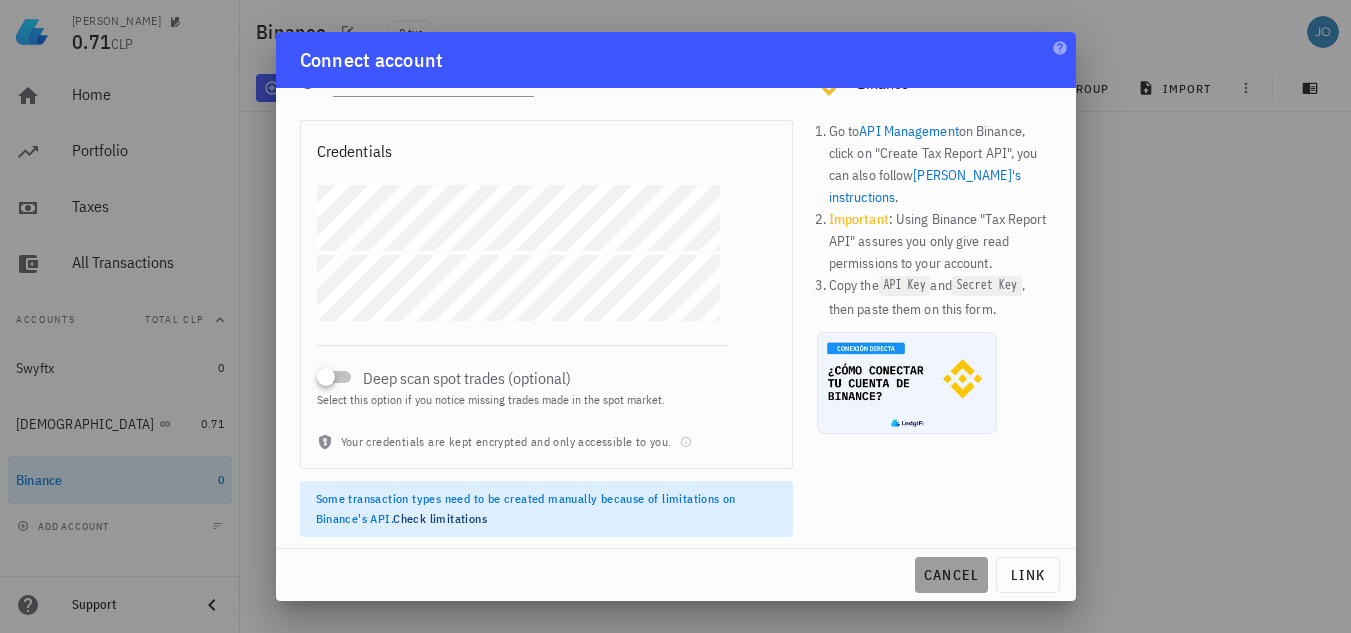 click on "cancel" at bounding box center (951, 575) 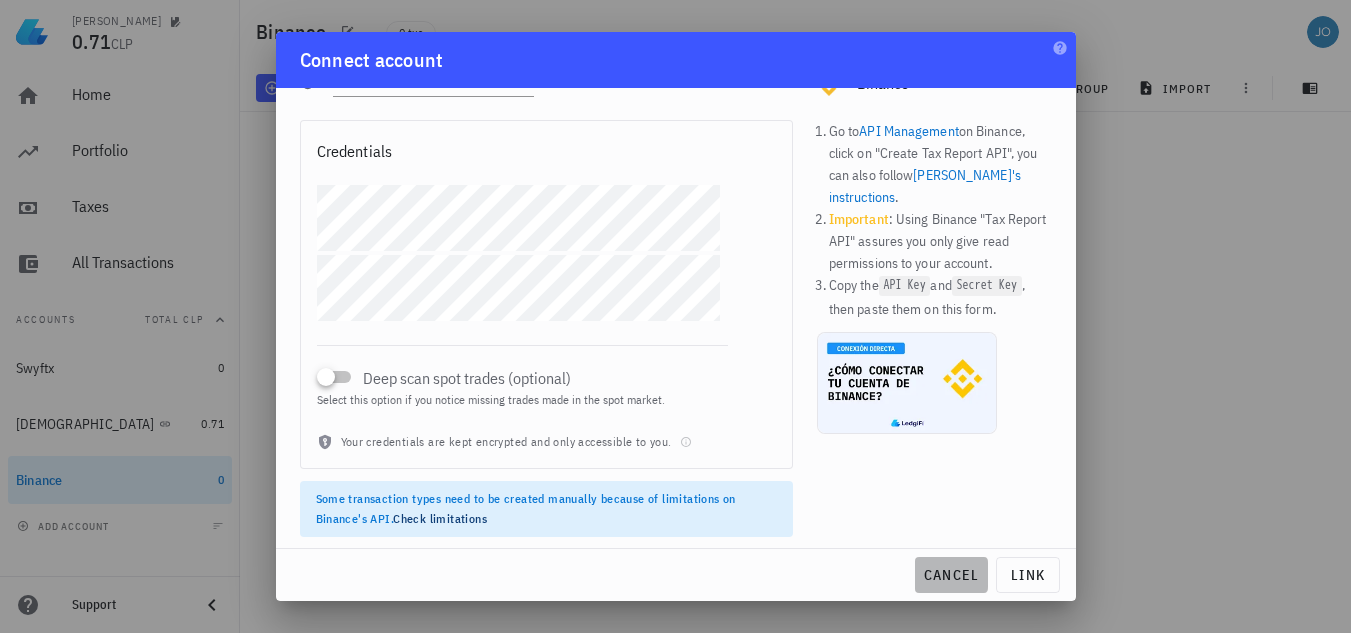 type 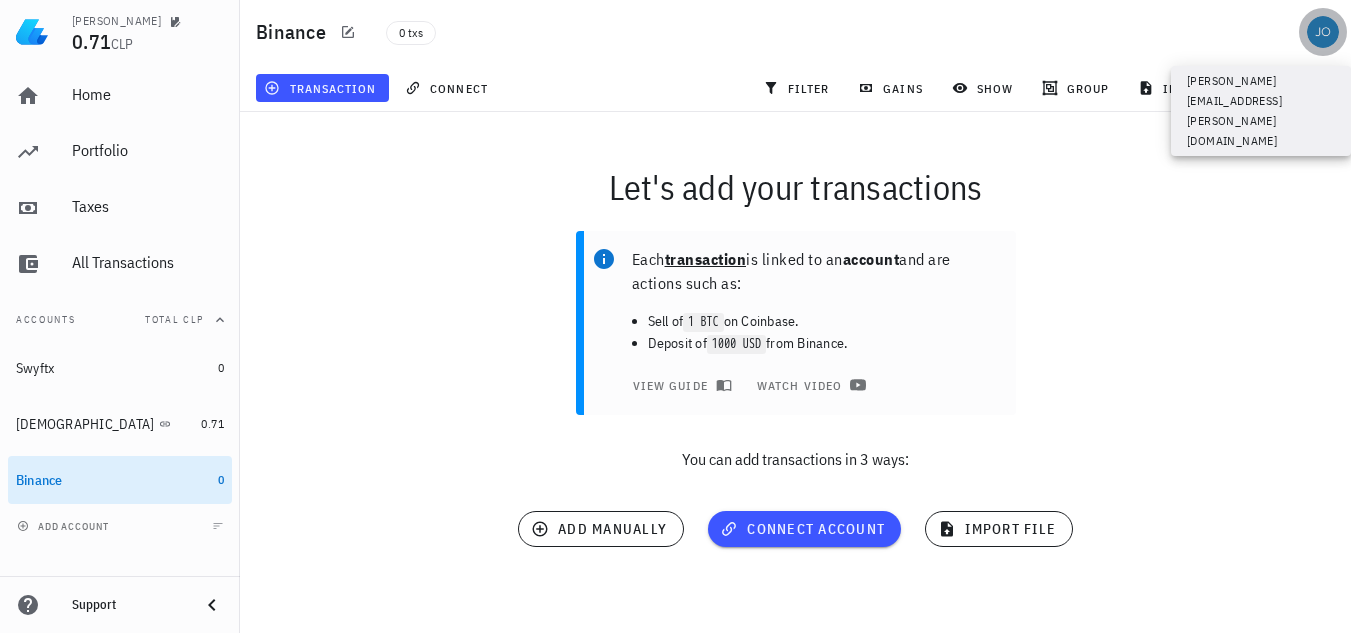 click at bounding box center (1323, 32) 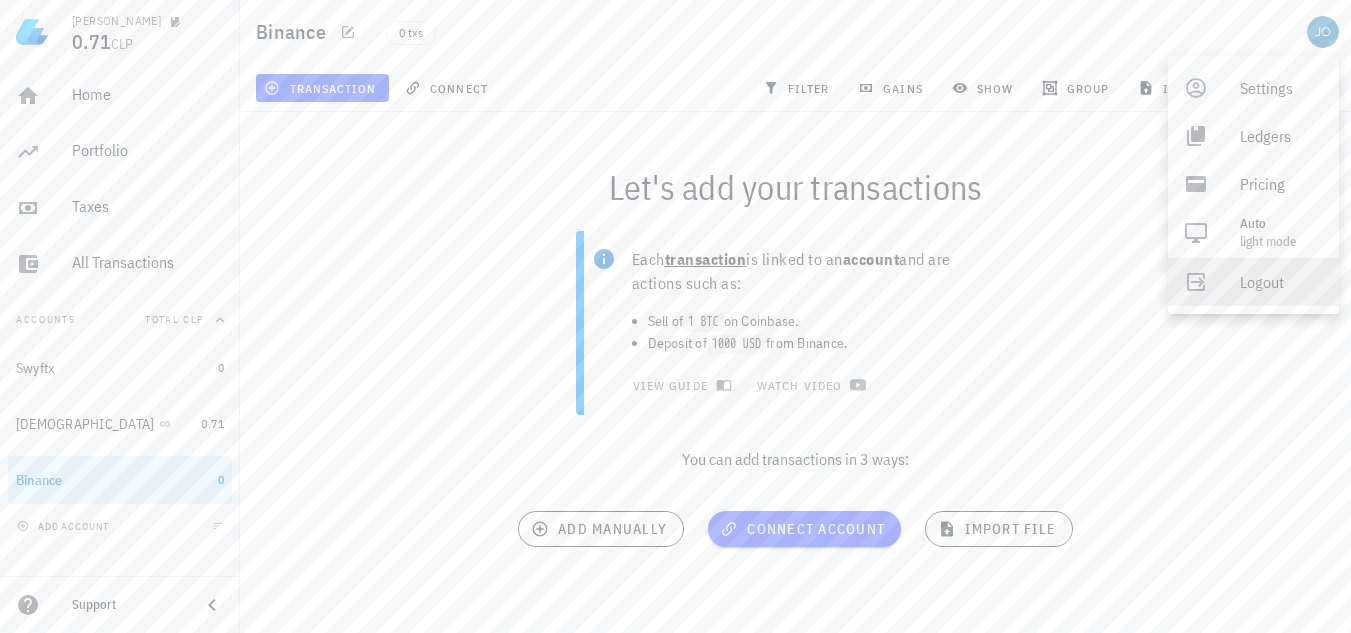 click on "Logout" at bounding box center [1281, 282] 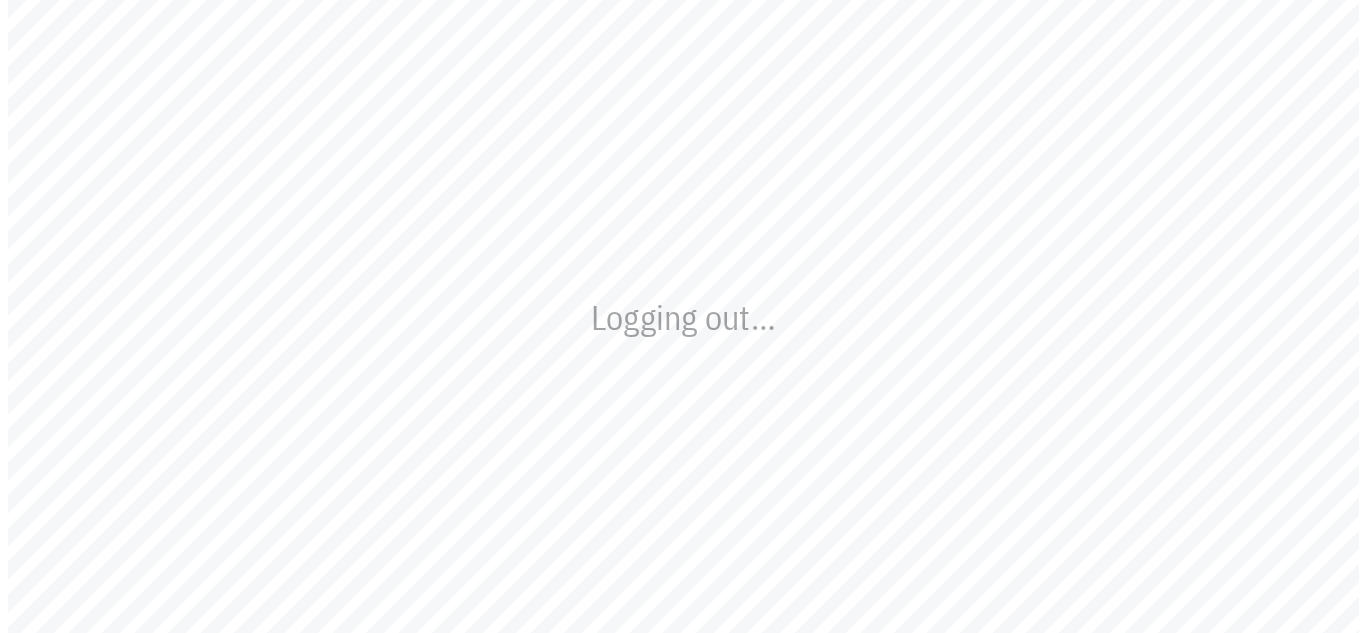 scroll, scrollTop: 0, scrollLeft: 0, axis: both 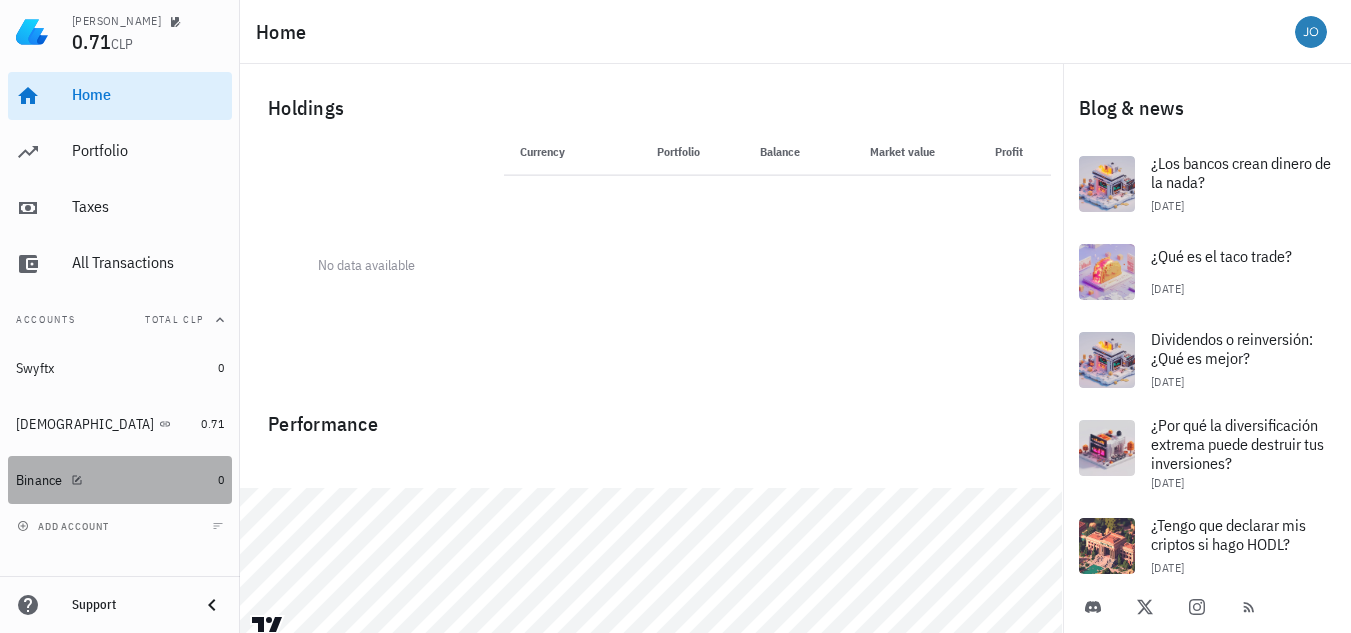 click on "Binance" at bounding box center [113, 480] 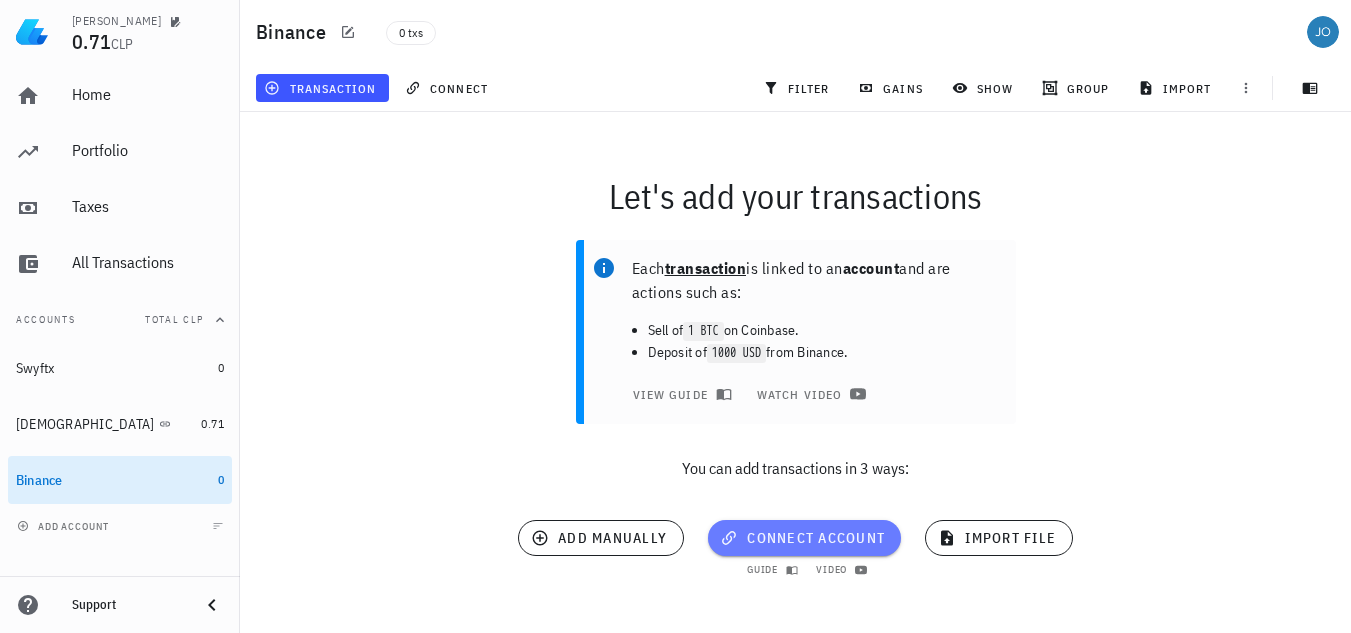 click on "connect account" at bounding box center (804, 538) 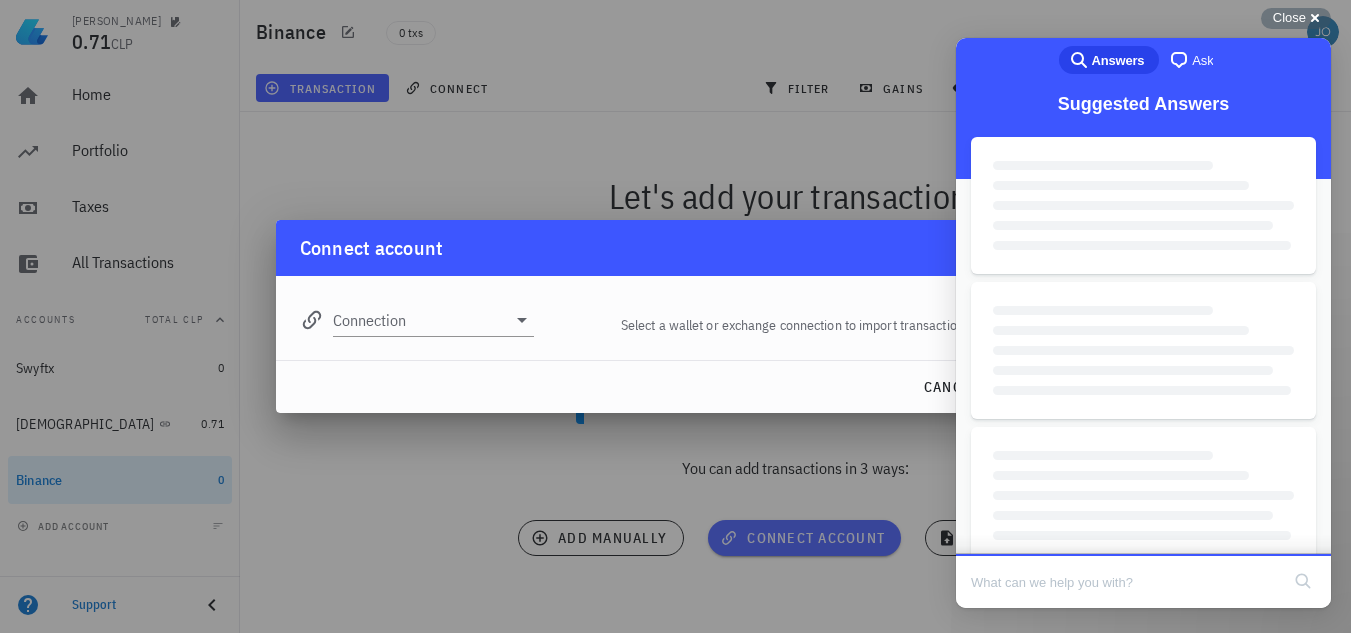 scroll, scrollTop: 0, scrollLeft: 0, axis: both 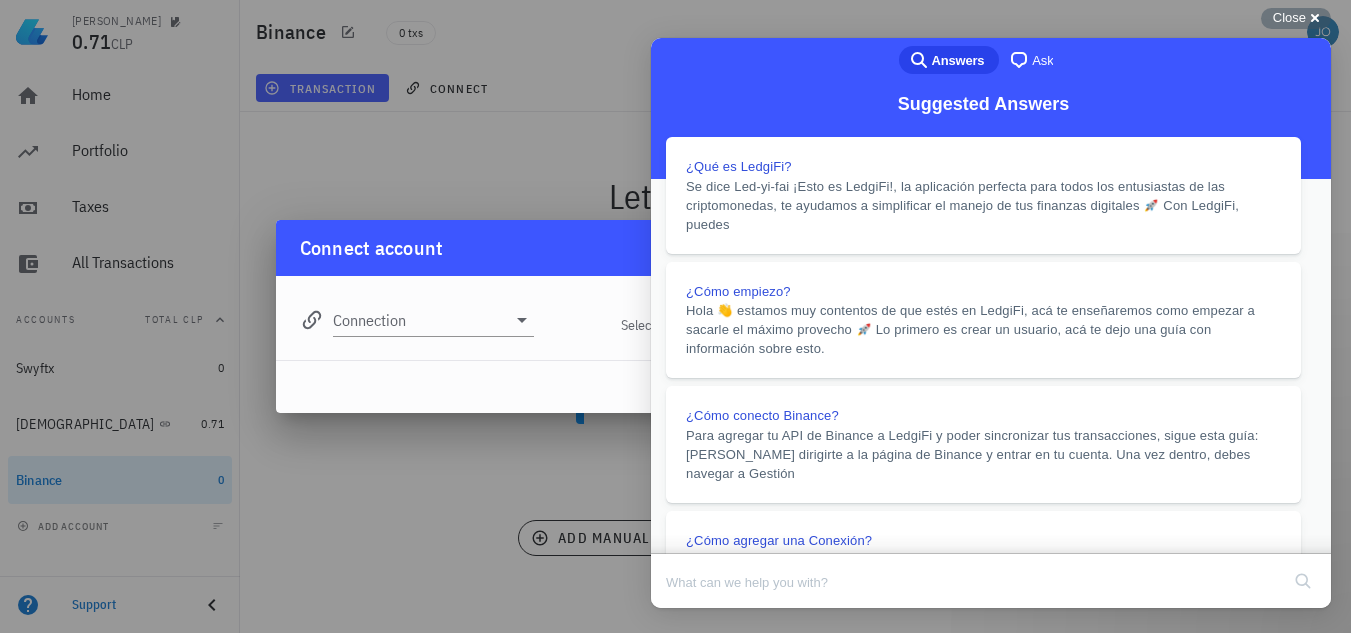 click on "Close" at bounding box center [670, 622] 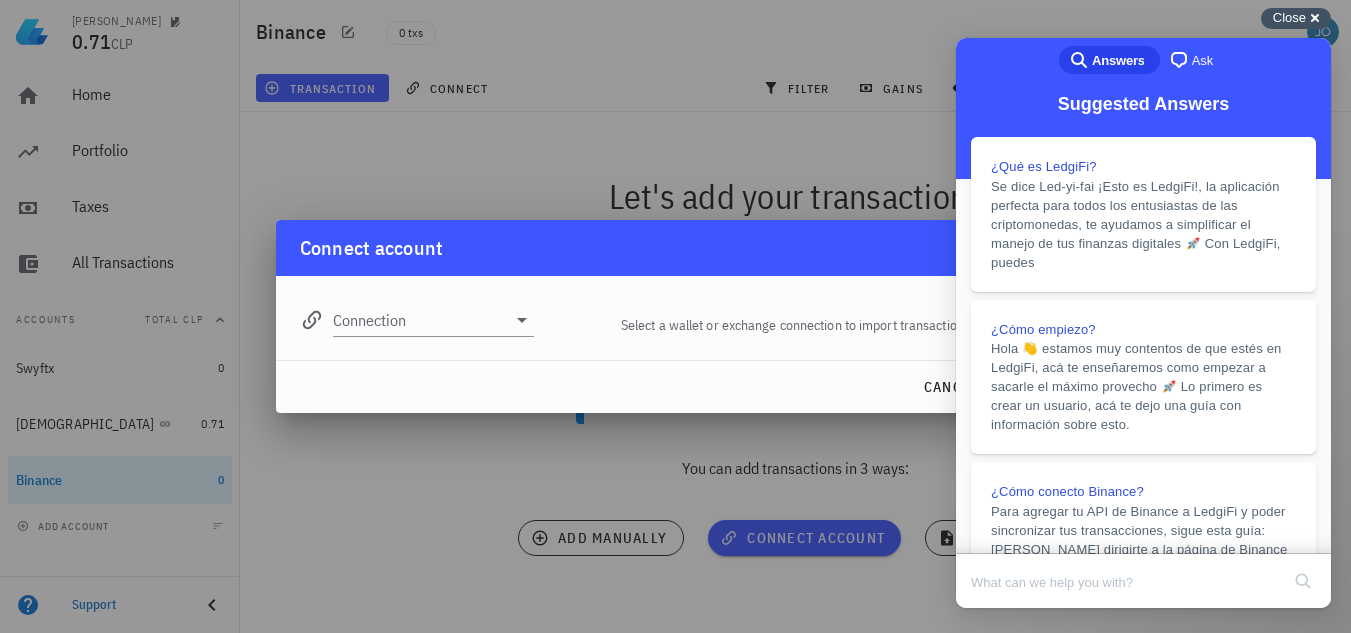 click on "Close" at bounding box center [1289, 17] 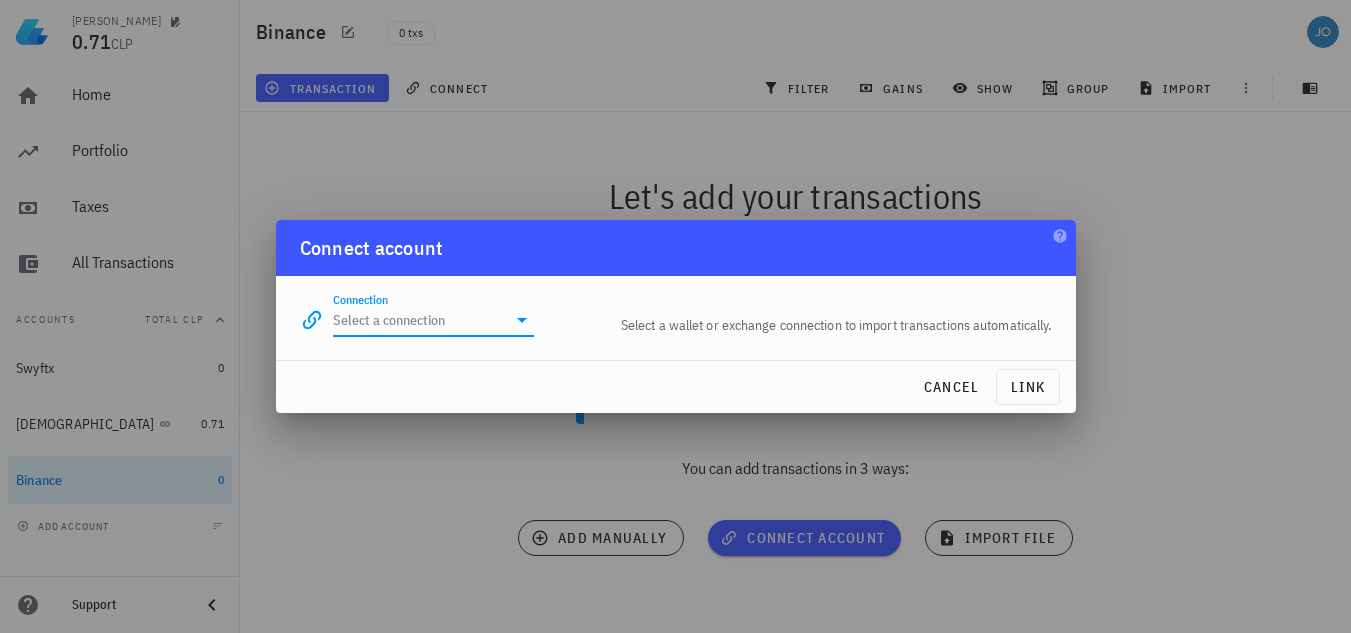 click on "Connection" at bounding box center [420, 320] 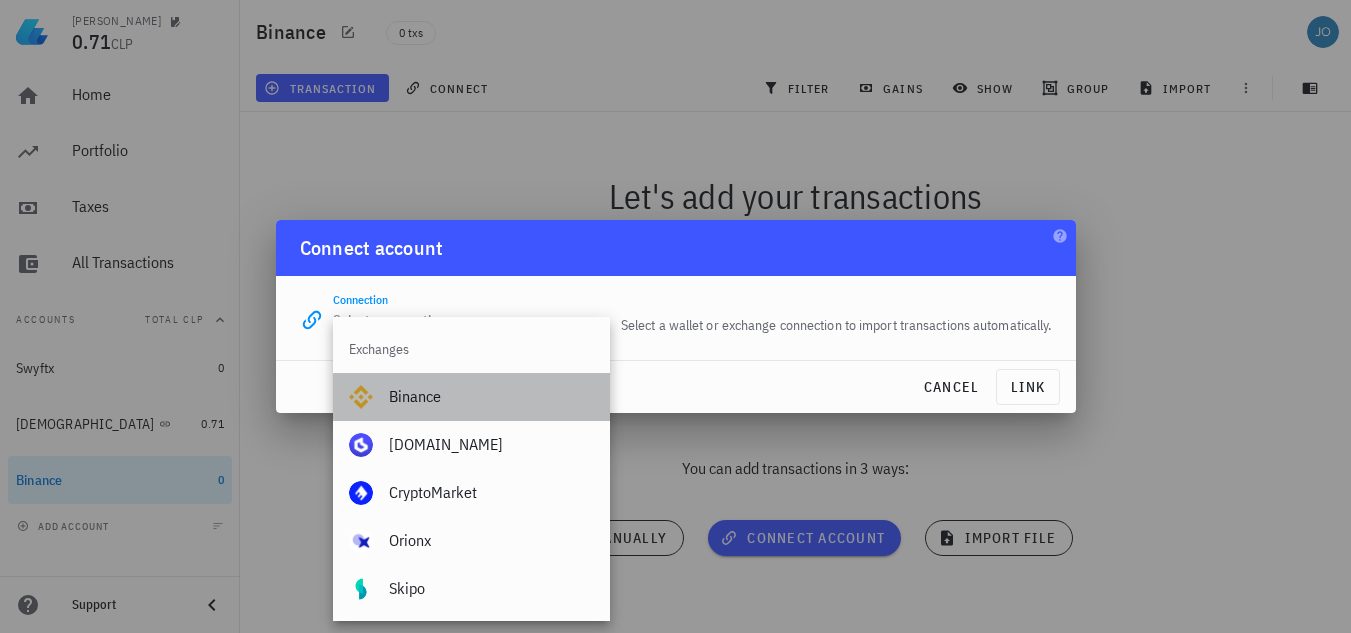 click on "Binance" at bounding box center [491, 396] 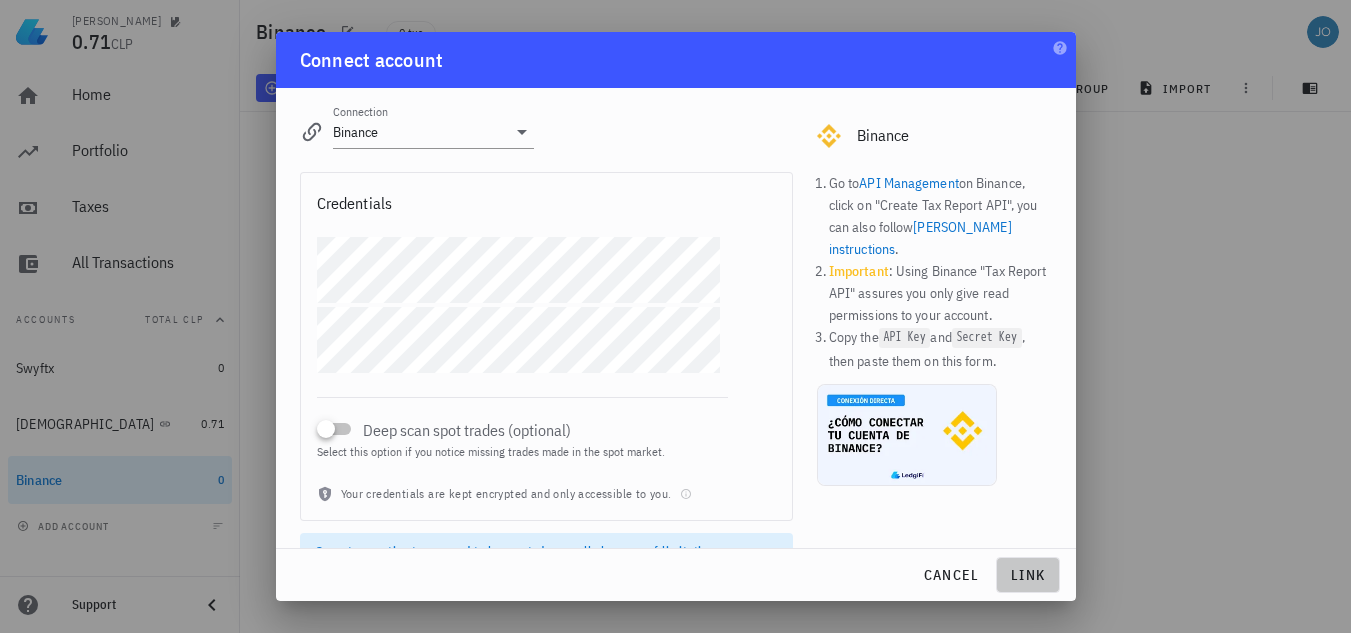 click on "link" at bounding box center (1028, 575) 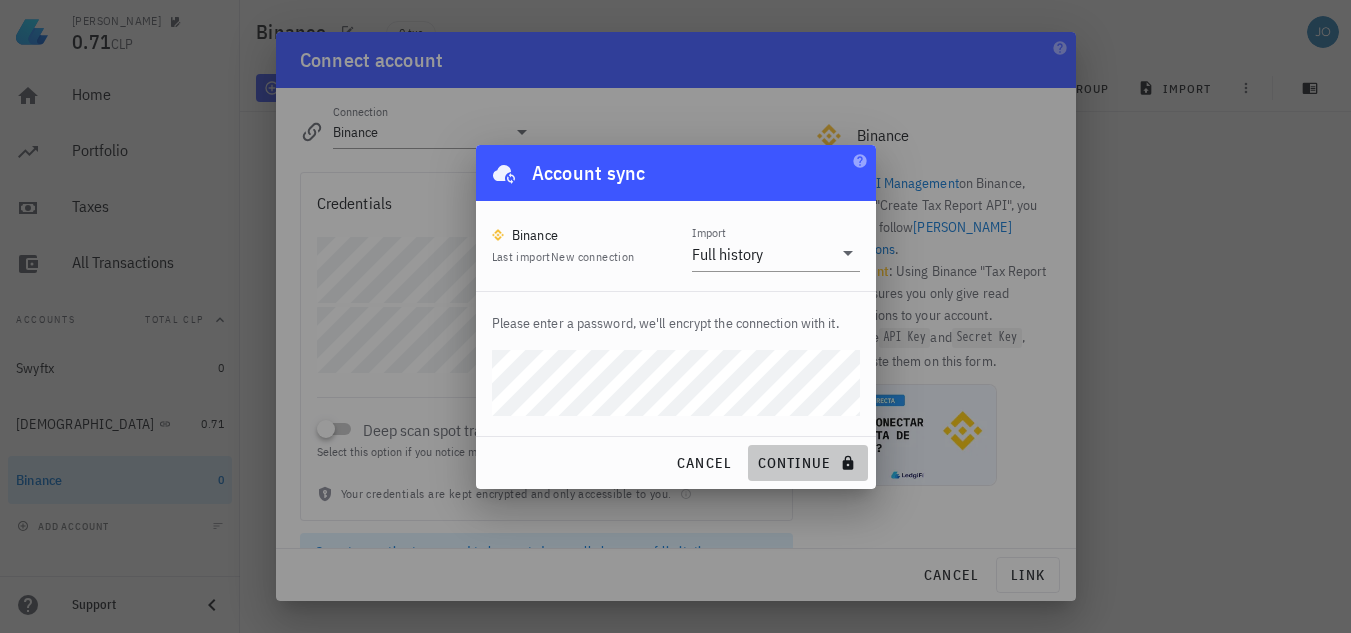 click on "continue" at bounding box center (807, 463) 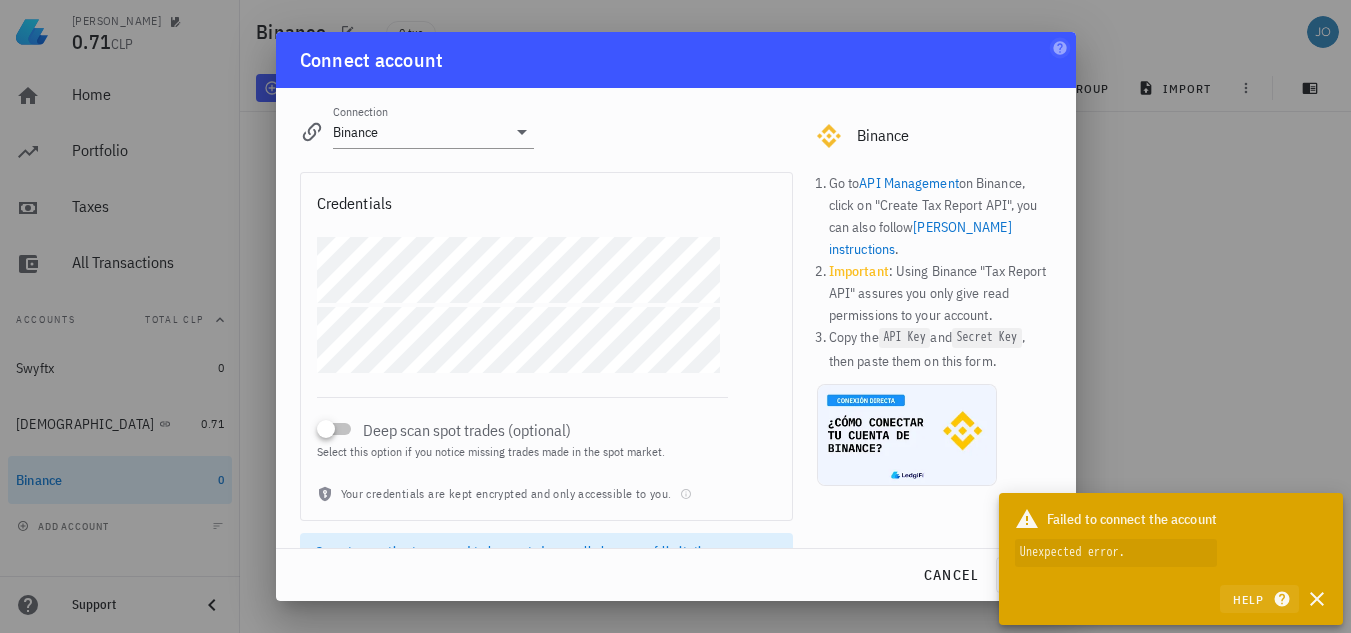 click on "Help" at bounding box center (1259, 599) 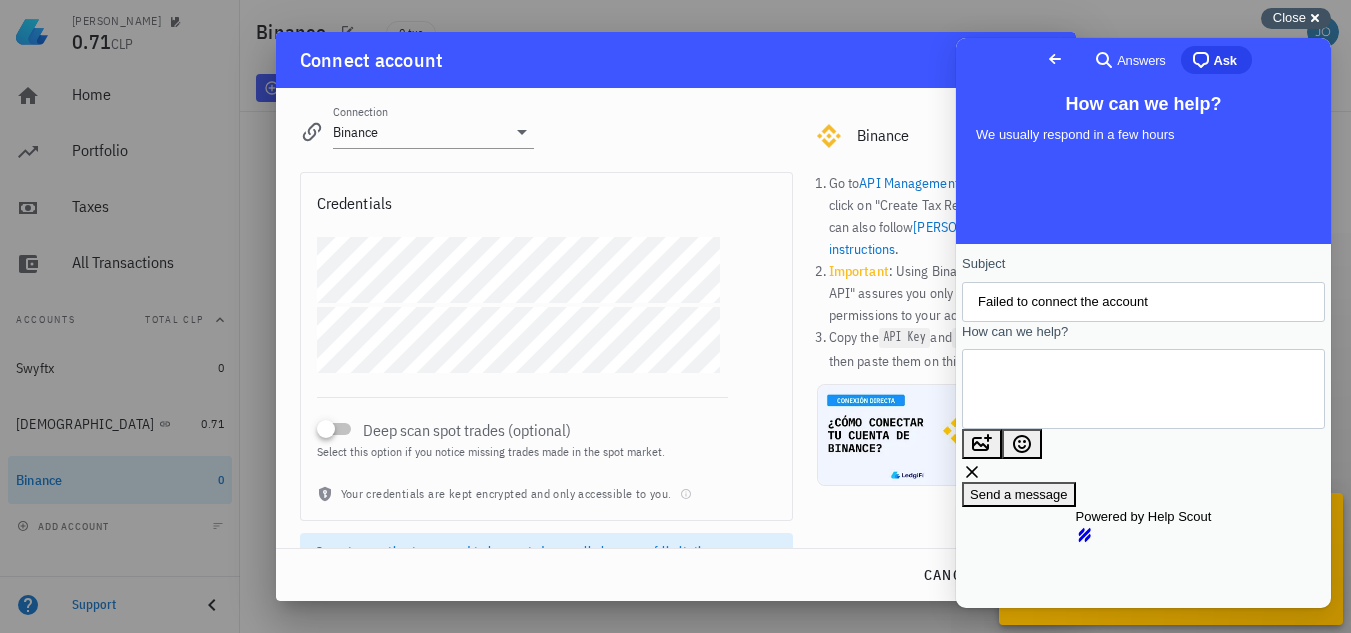 click on "Close" at bounding box center (1289, 17) 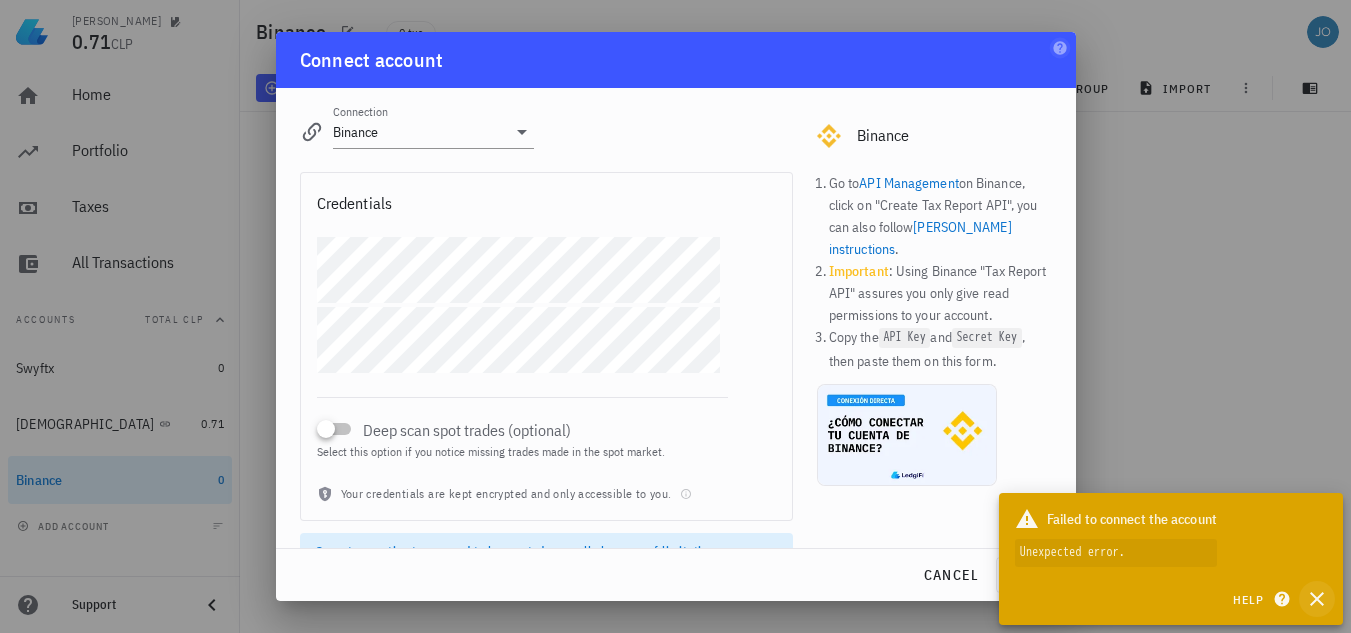 click 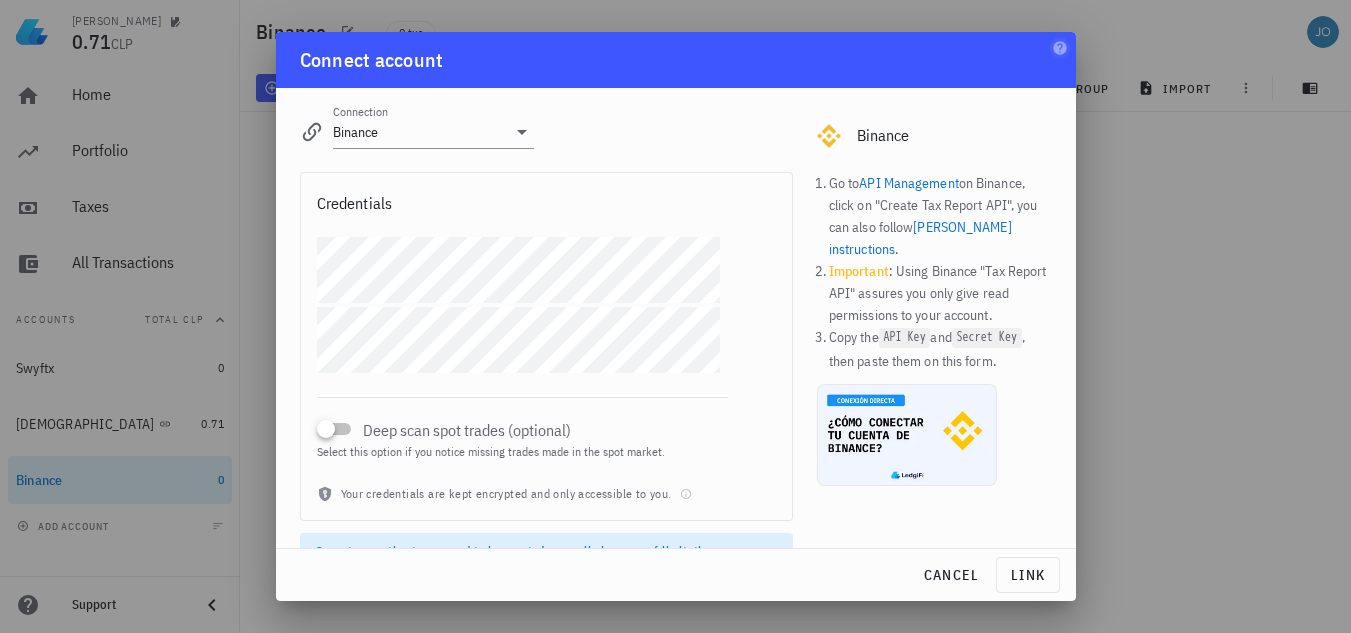 scroll, scrollTop: 9, scrollLeft: 0, axis: vertical 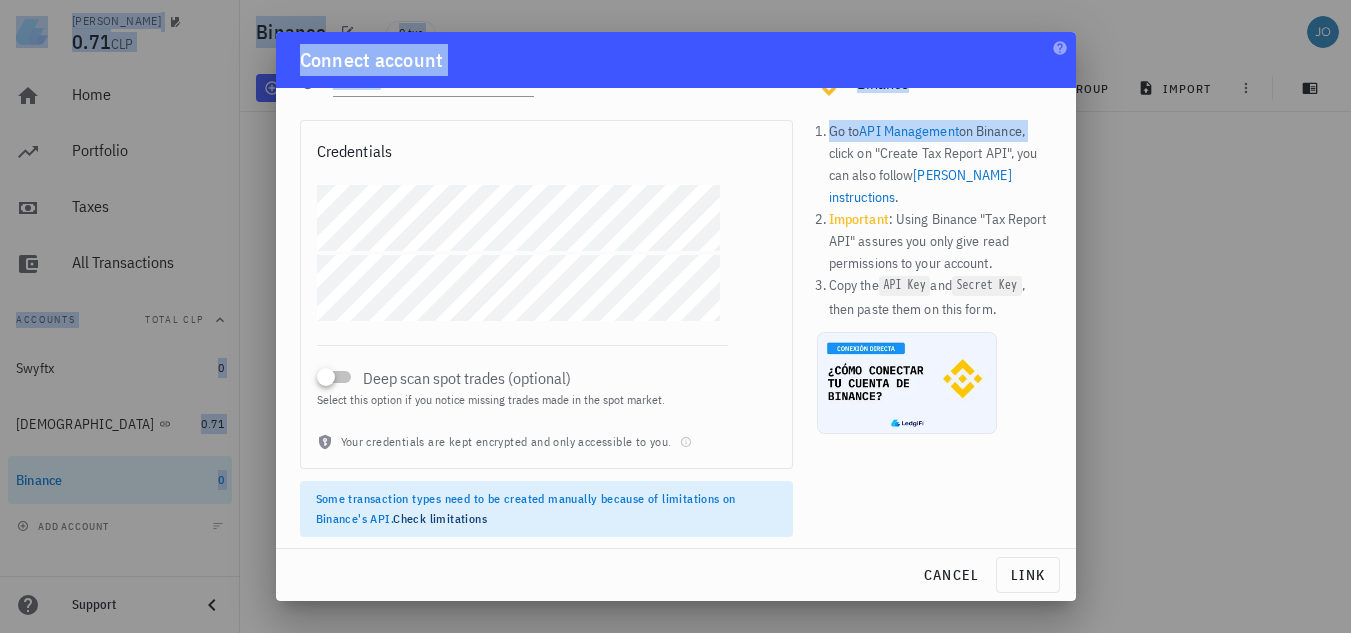 drag, startPoint x: 1077, startPoint y: 202, endPoint x: 1075, endPoint y: 129, distance: 73.02739 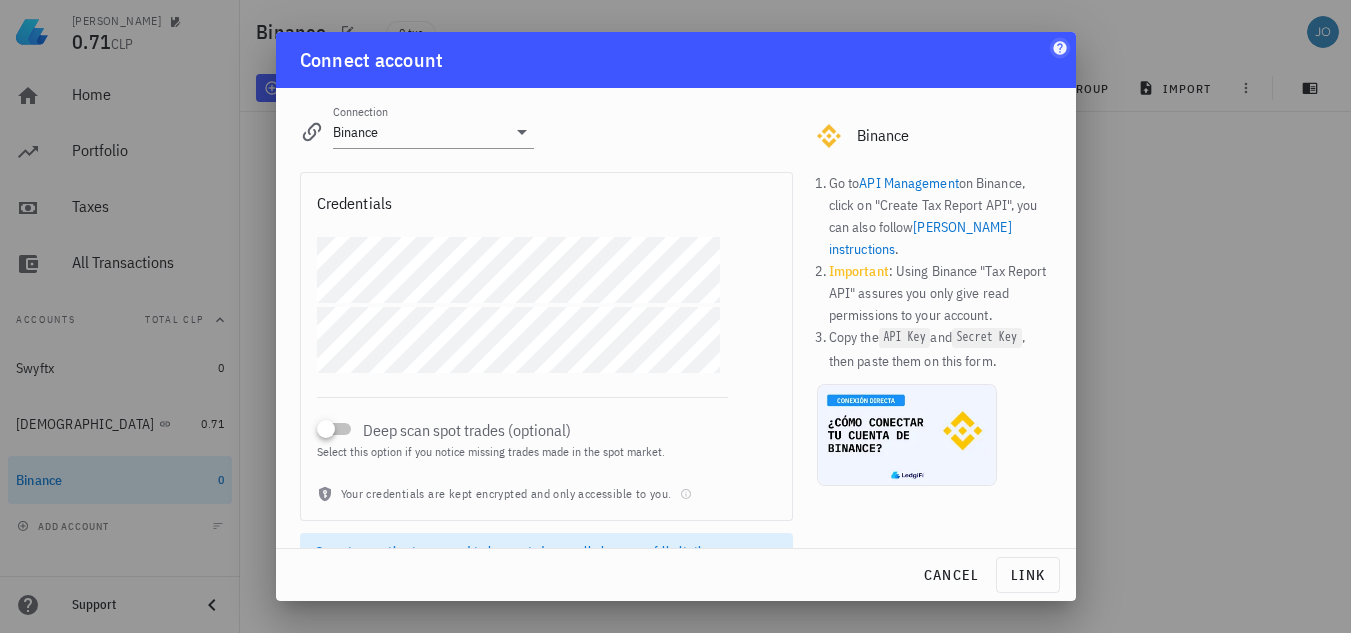 click 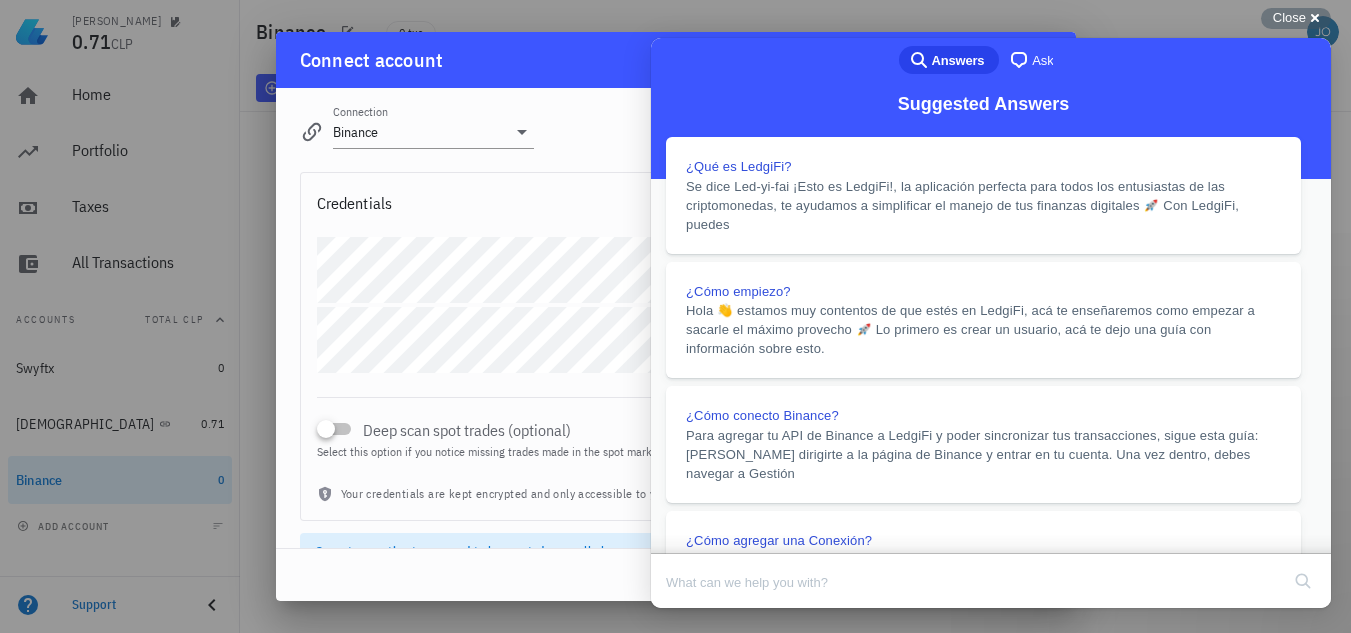 click on "Close" at bounding box center (670, 622) 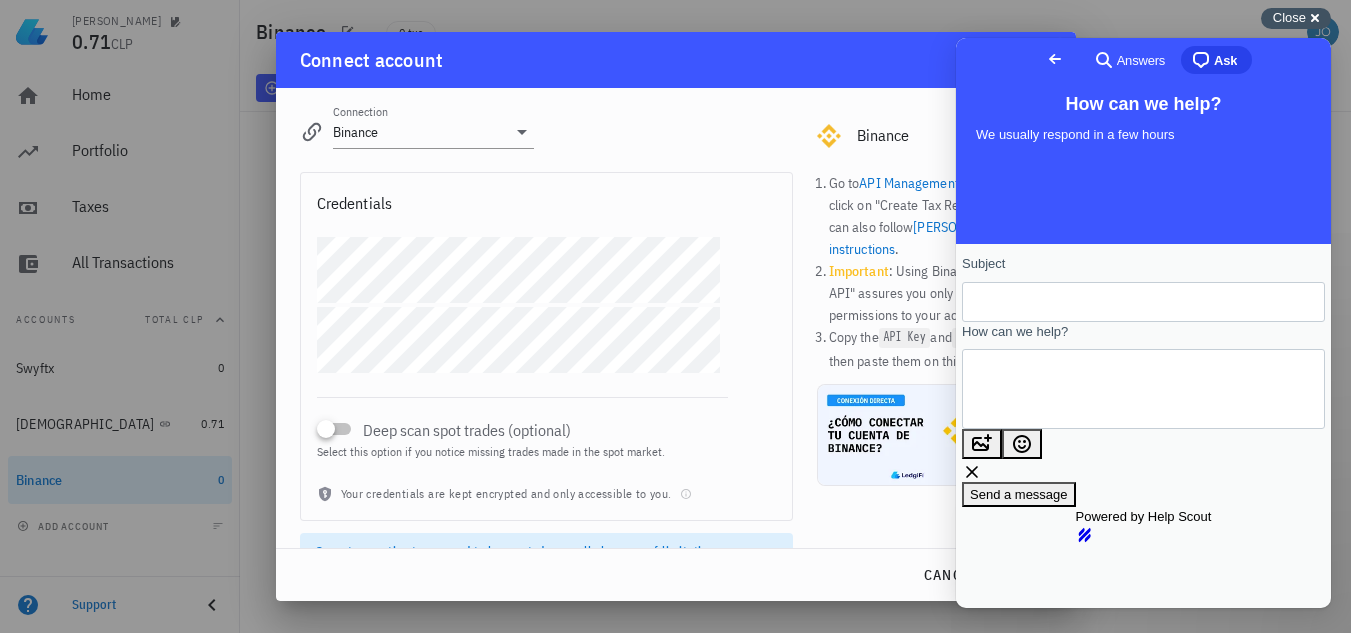 click on "Close" at bounding box center (1289, 17) 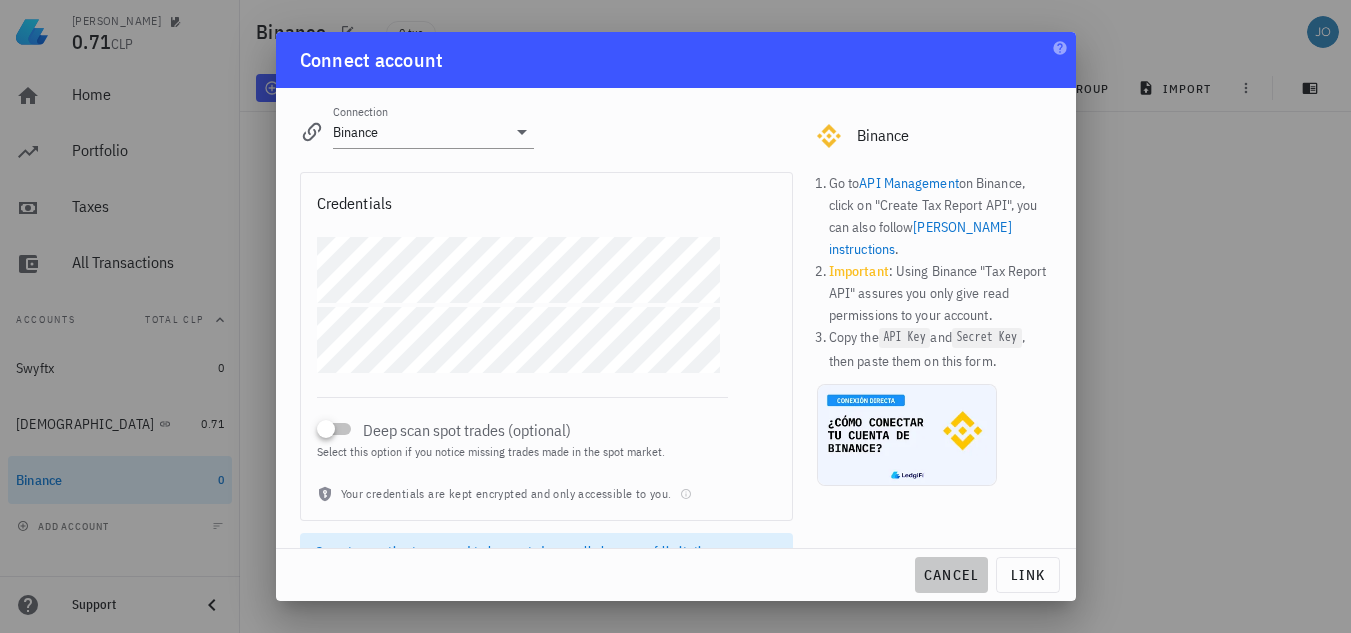click on "cancel" at bounding box center [951, 575] 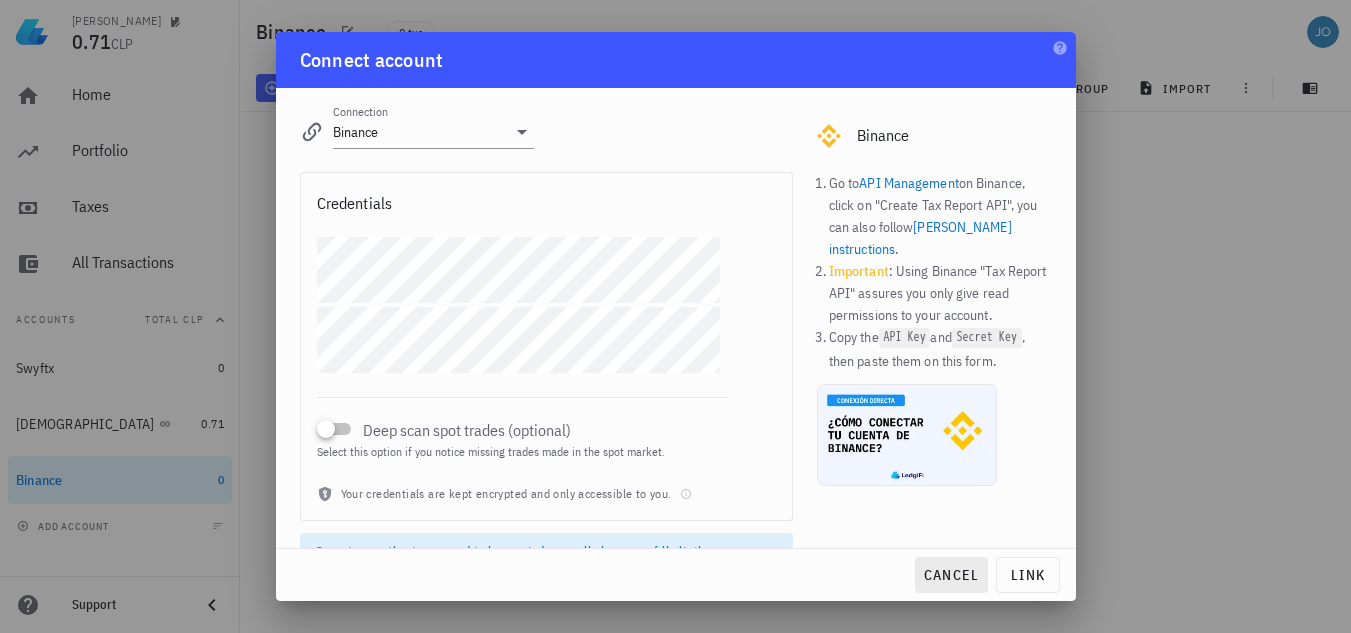 type 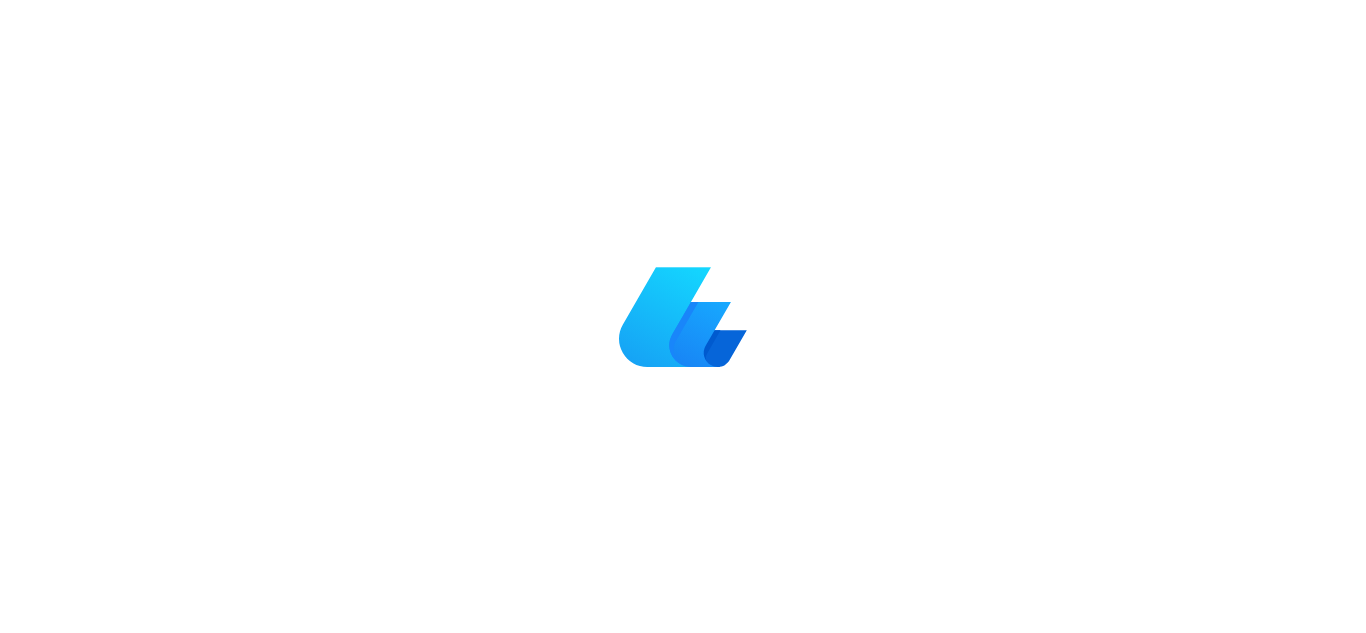 scroll, scrollTop: 0, scrollLeft: 0, axis: both 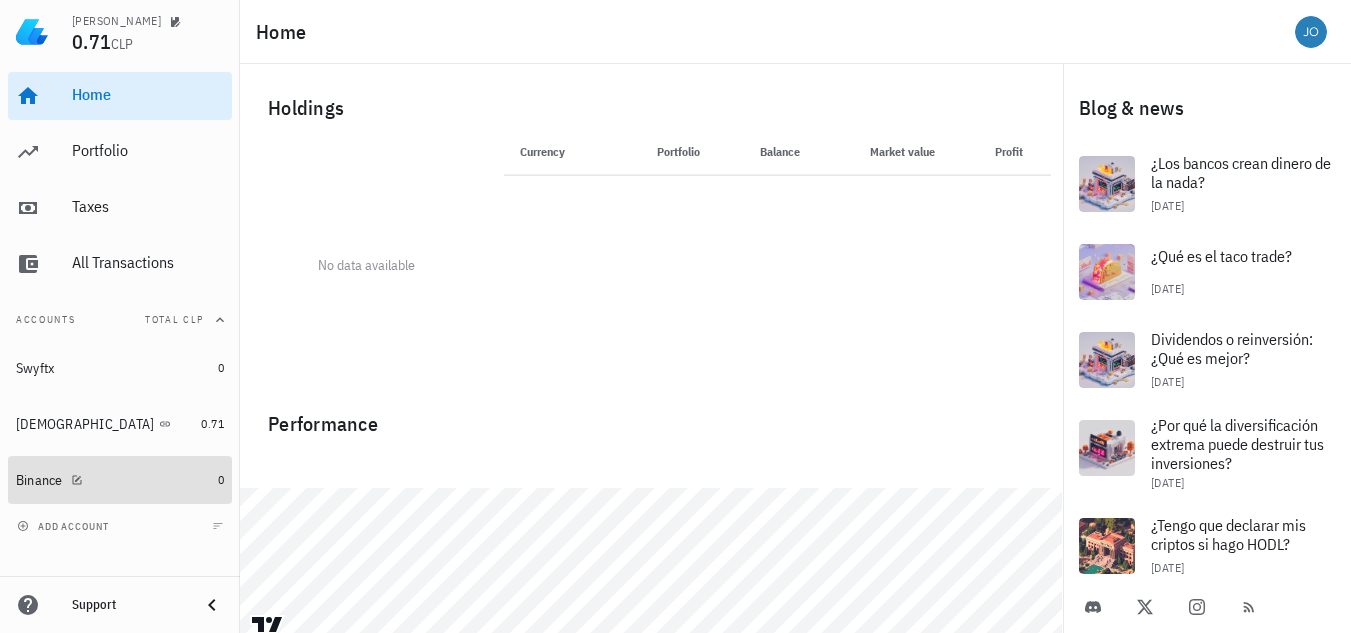 click on "Binance" at bounding box center (113, 480) 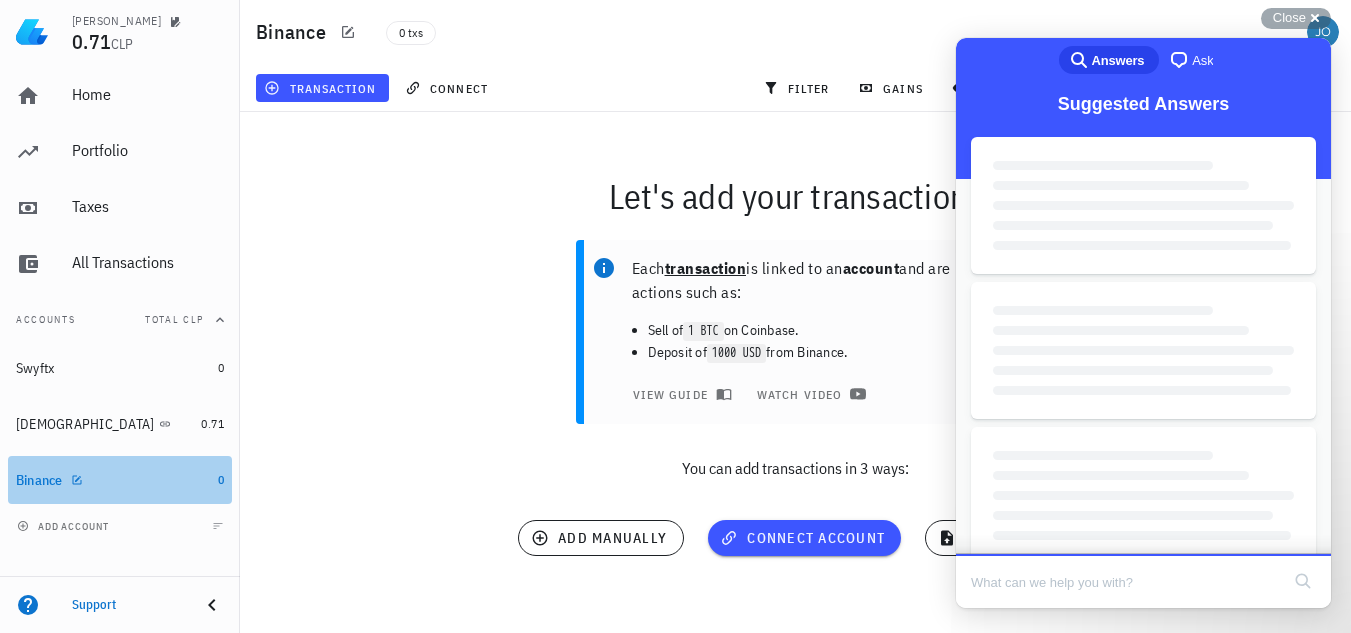 scroll, scrollTop: 0, scrollLeft: 0, axis: both 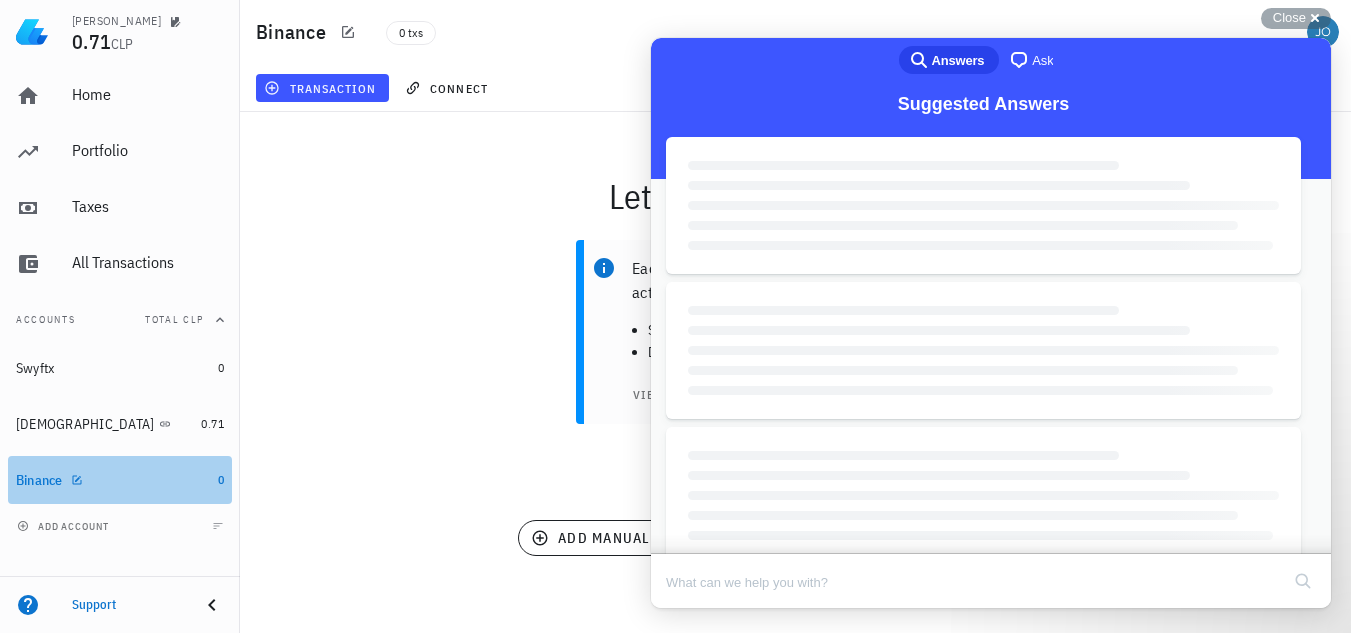 click 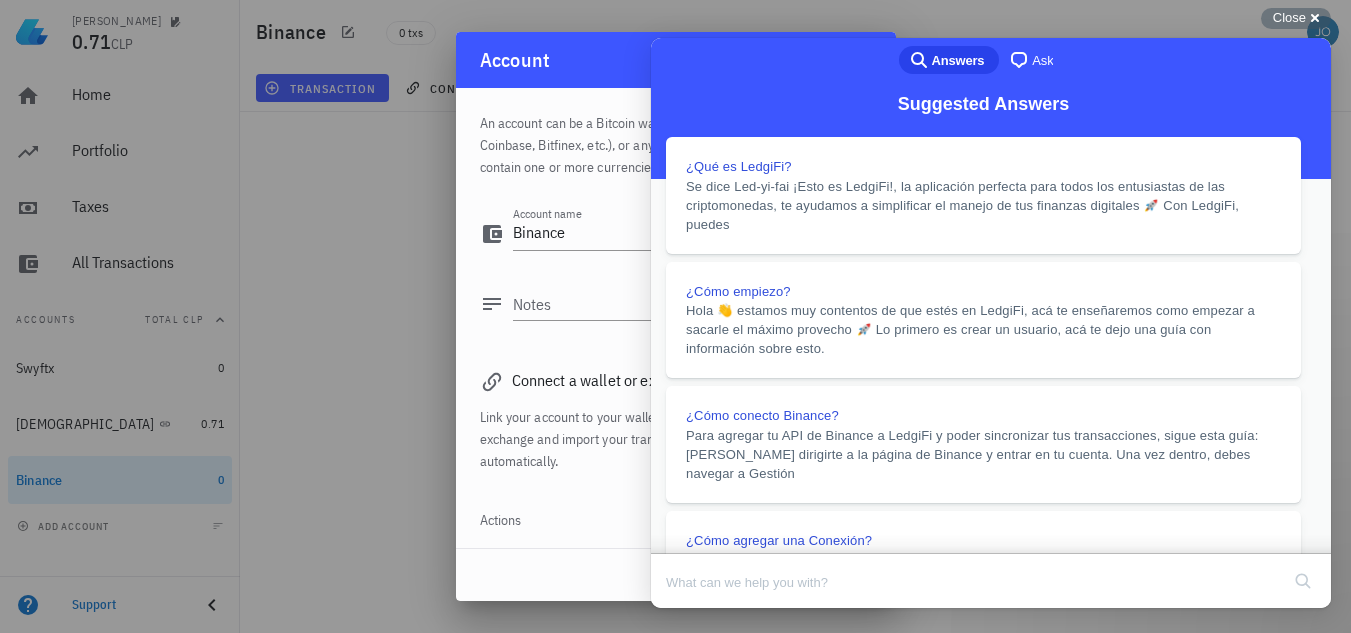 click on "Close" at bounding box center [670, 622] 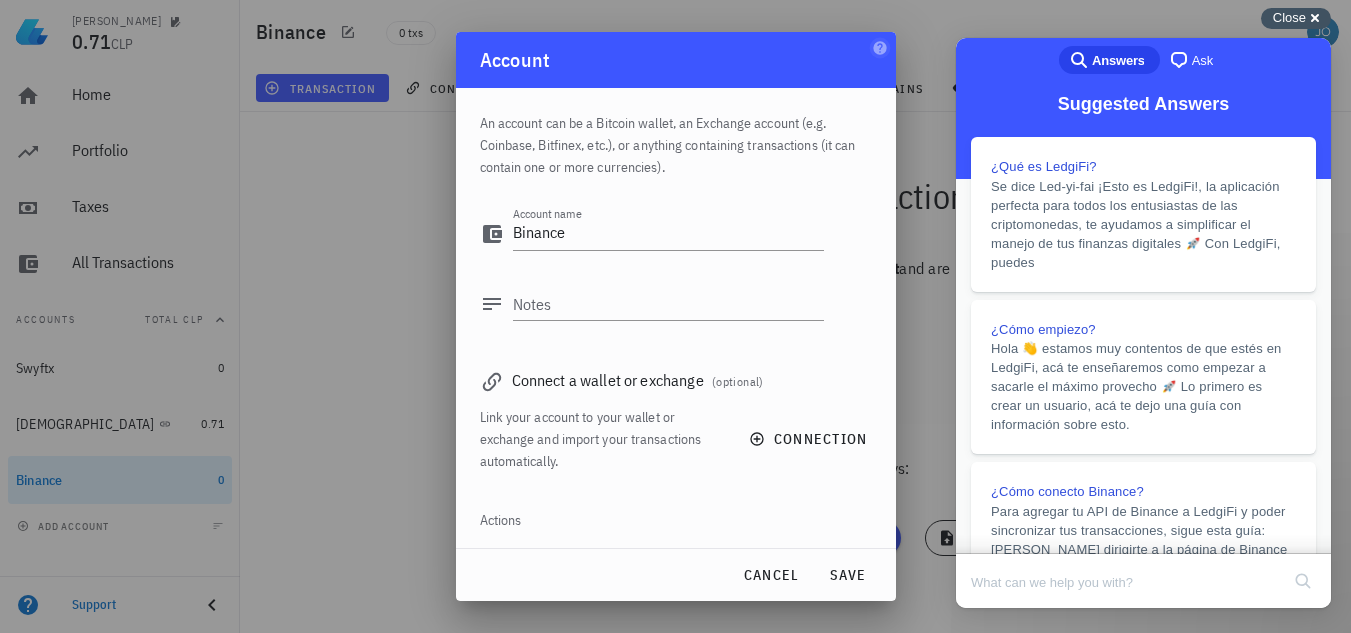 click on "Close" at bounding box center [1289, 17] 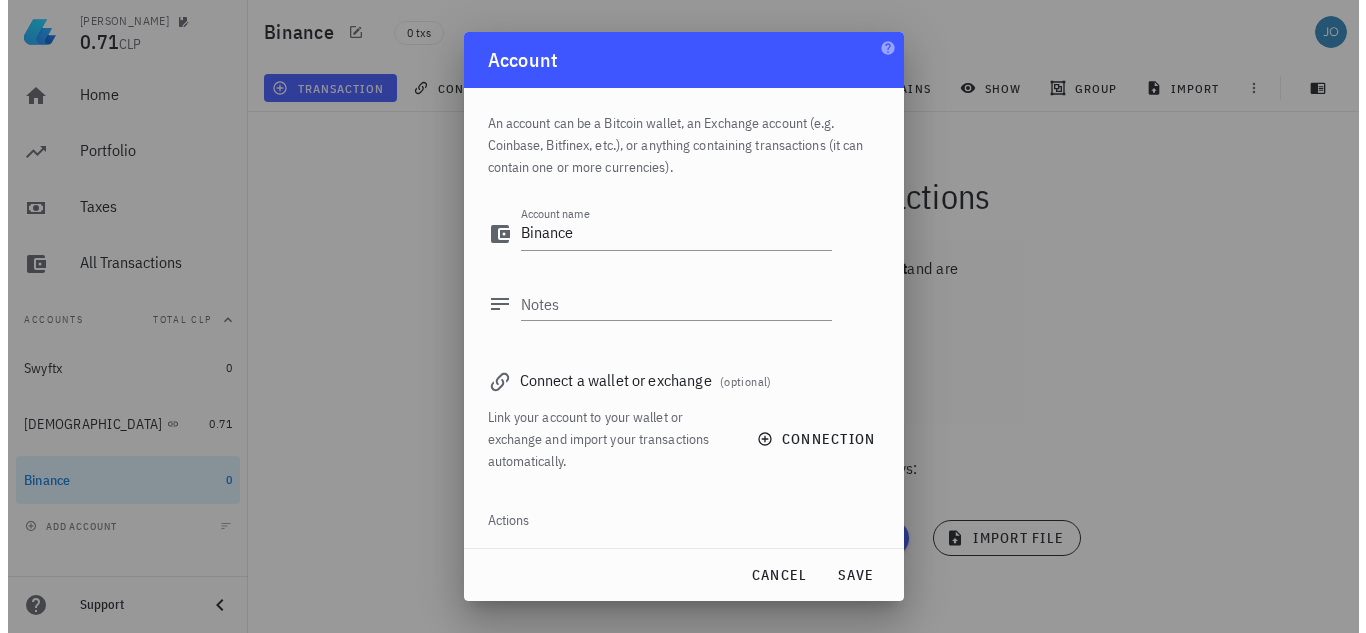 scroll, scrollTop: 43, scrollLeft: 0, axis: vertical 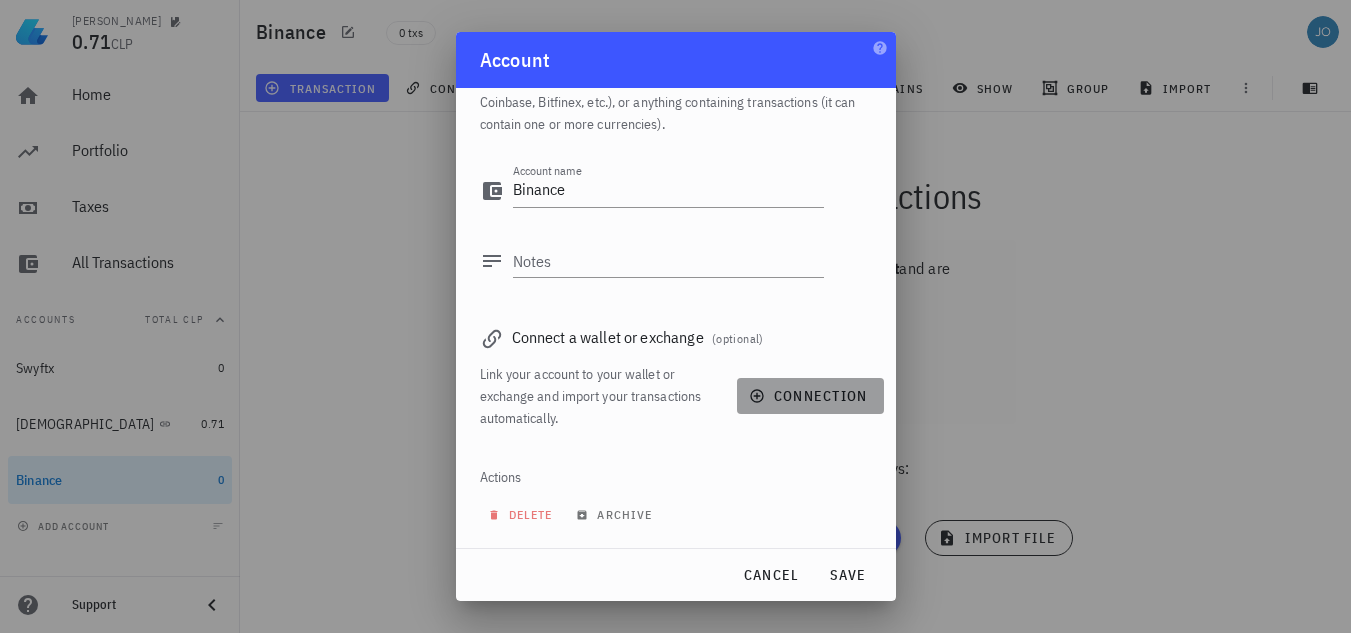click on "connection" at bounding box center (810, 396) 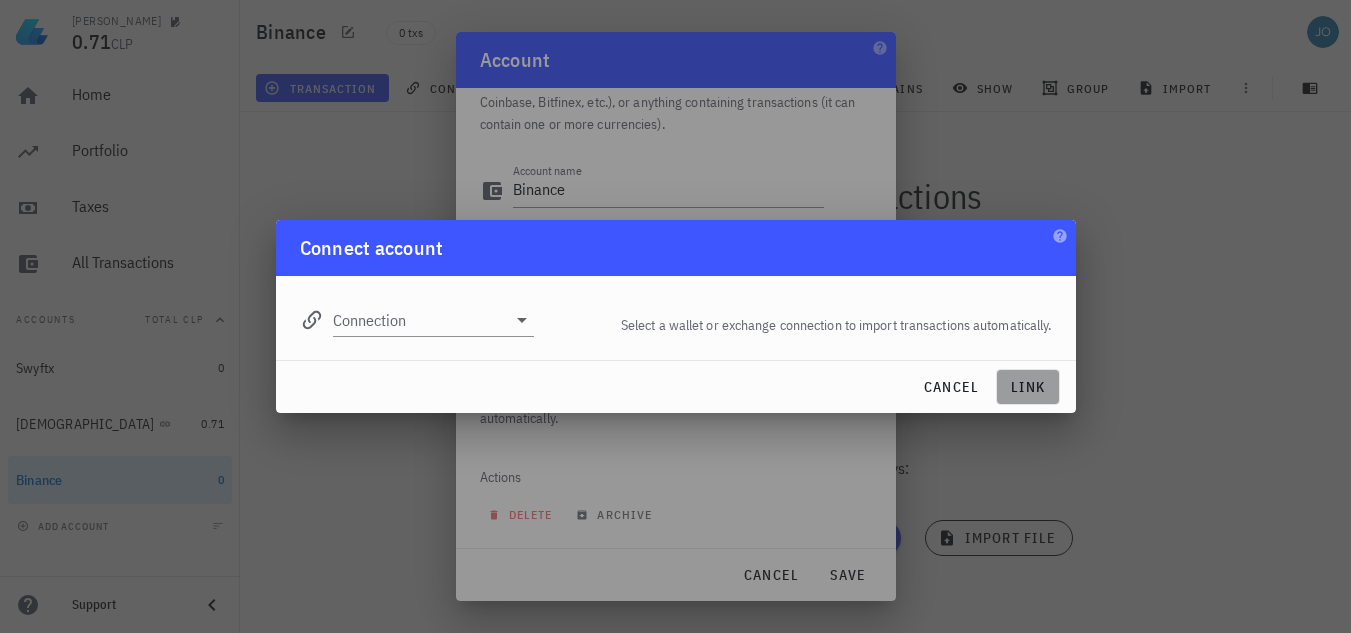 click on "link" at bounding box center [1028, 387] 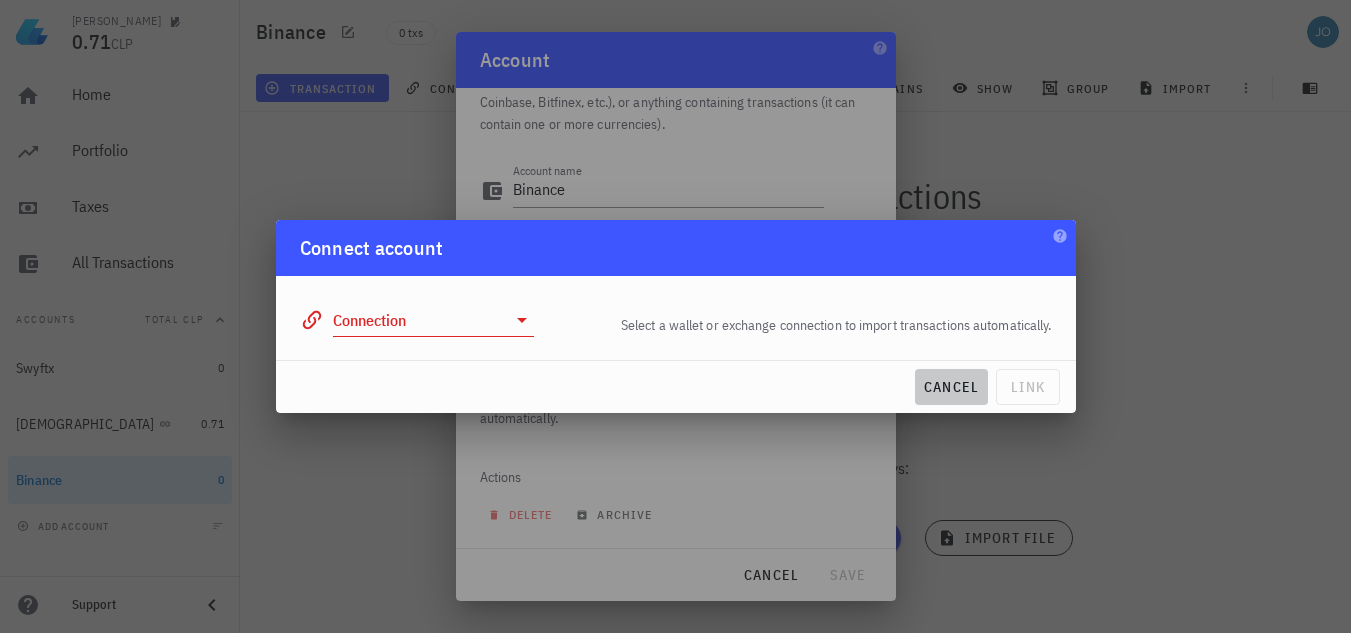 click on "cancel" at bounding box center (951, 387) 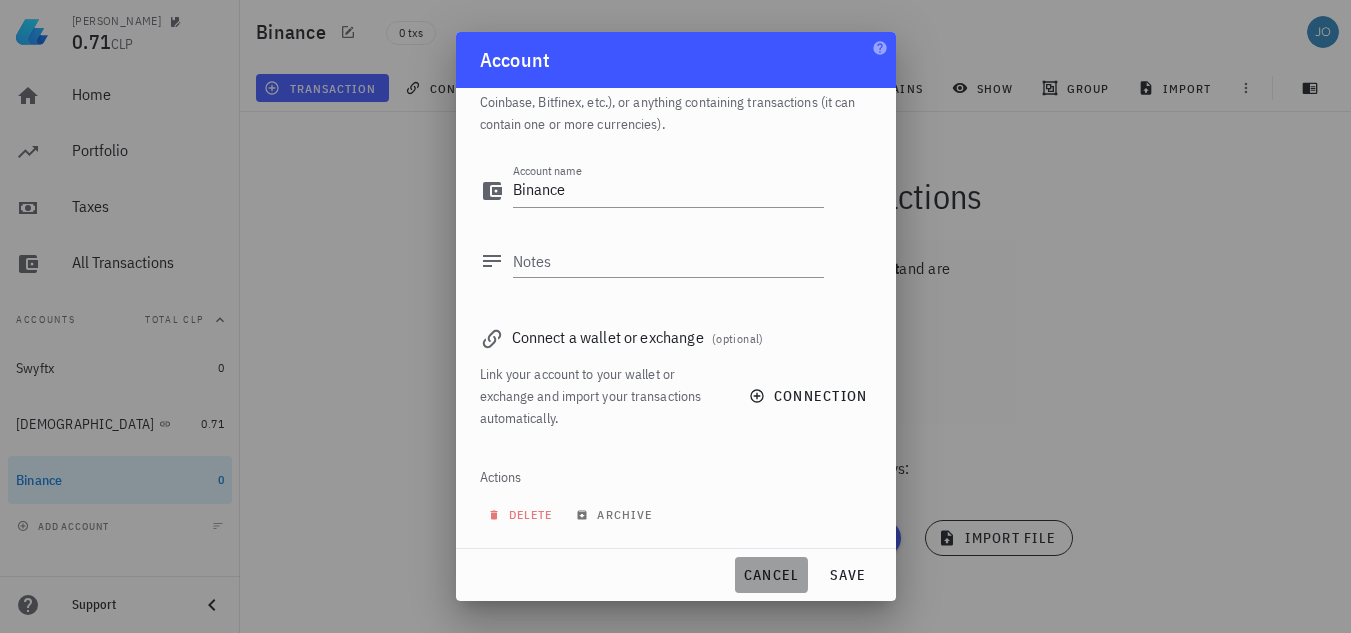 click on "cancel" at bounding box center [771, 575] 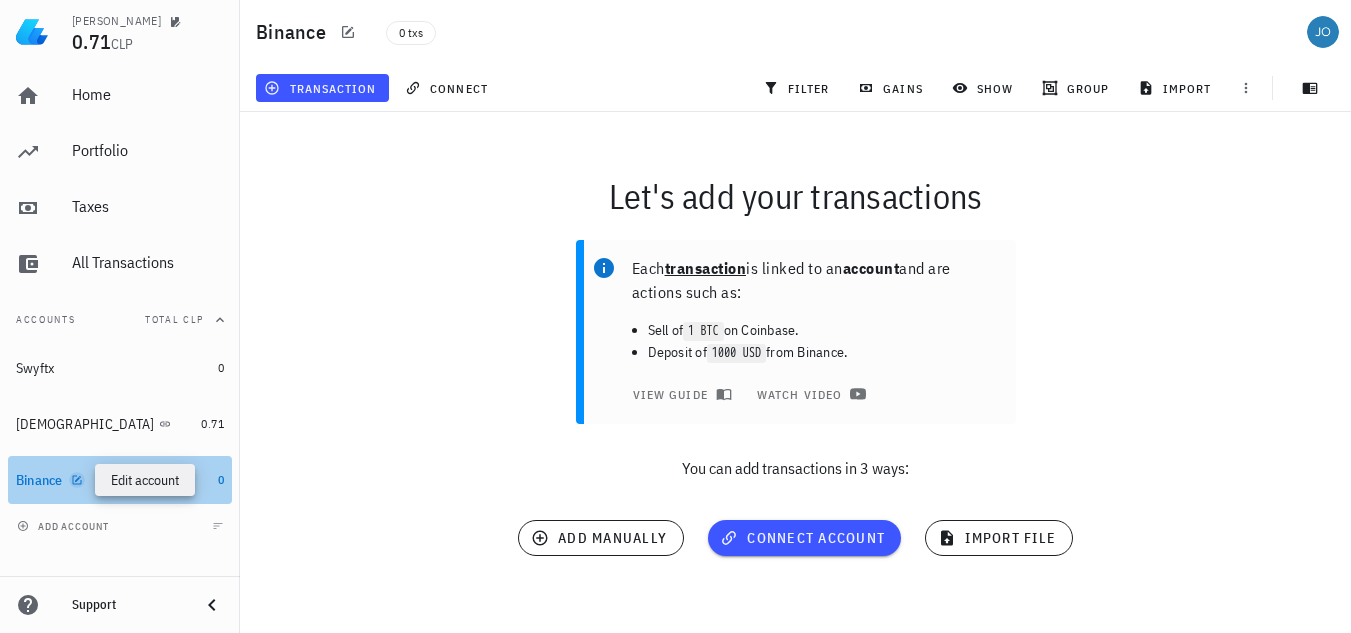 click 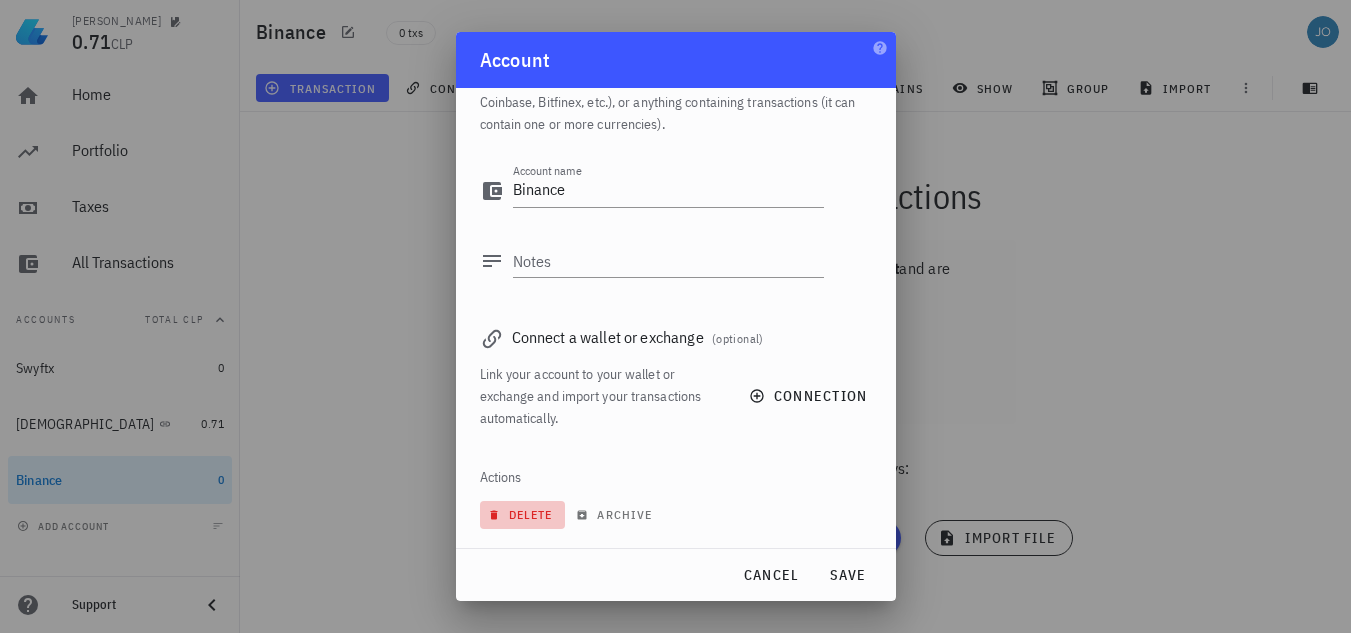 click on "delete" at bounding box center [522, 514] 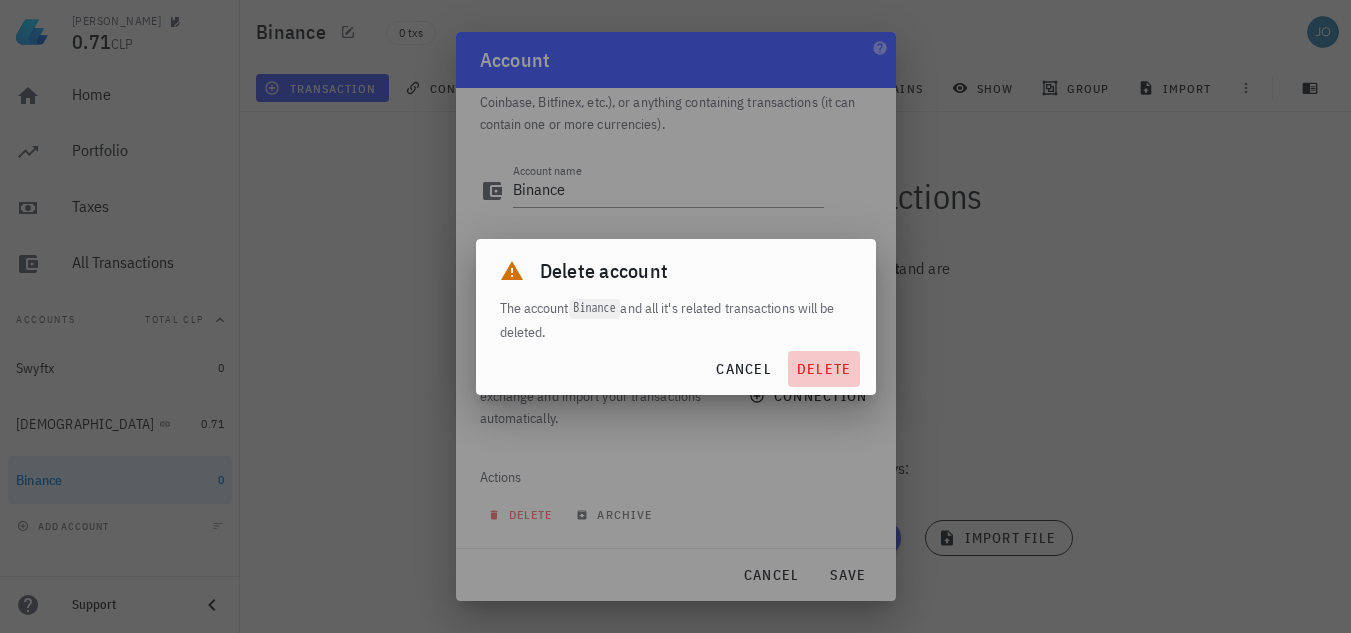 click on "delete" at bounding box center [824, 369] 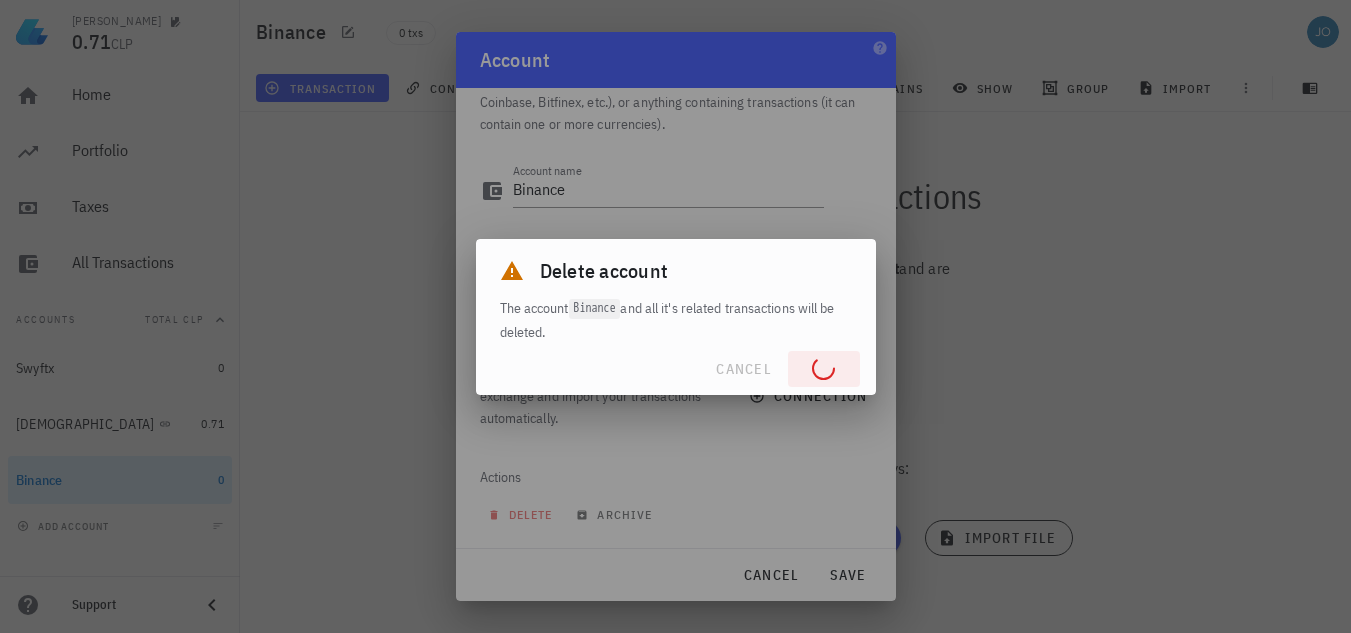 type 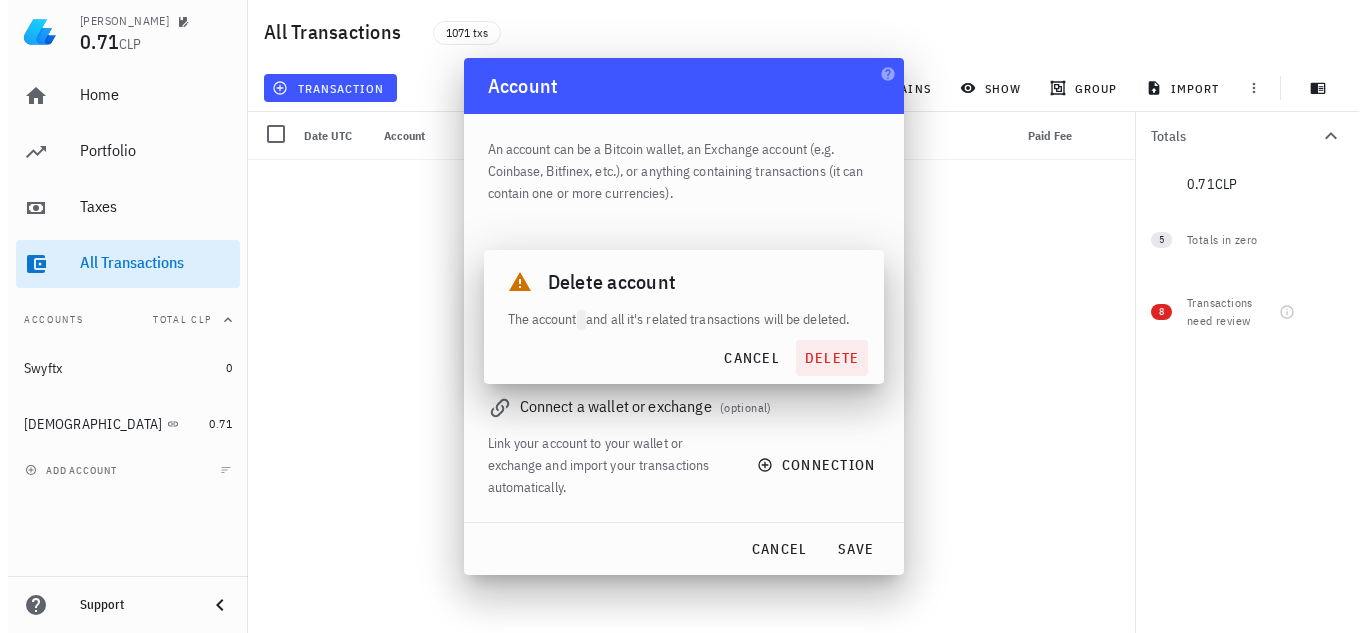 scroll, scrollTop: 0, scrollLeft: 0, axis: both 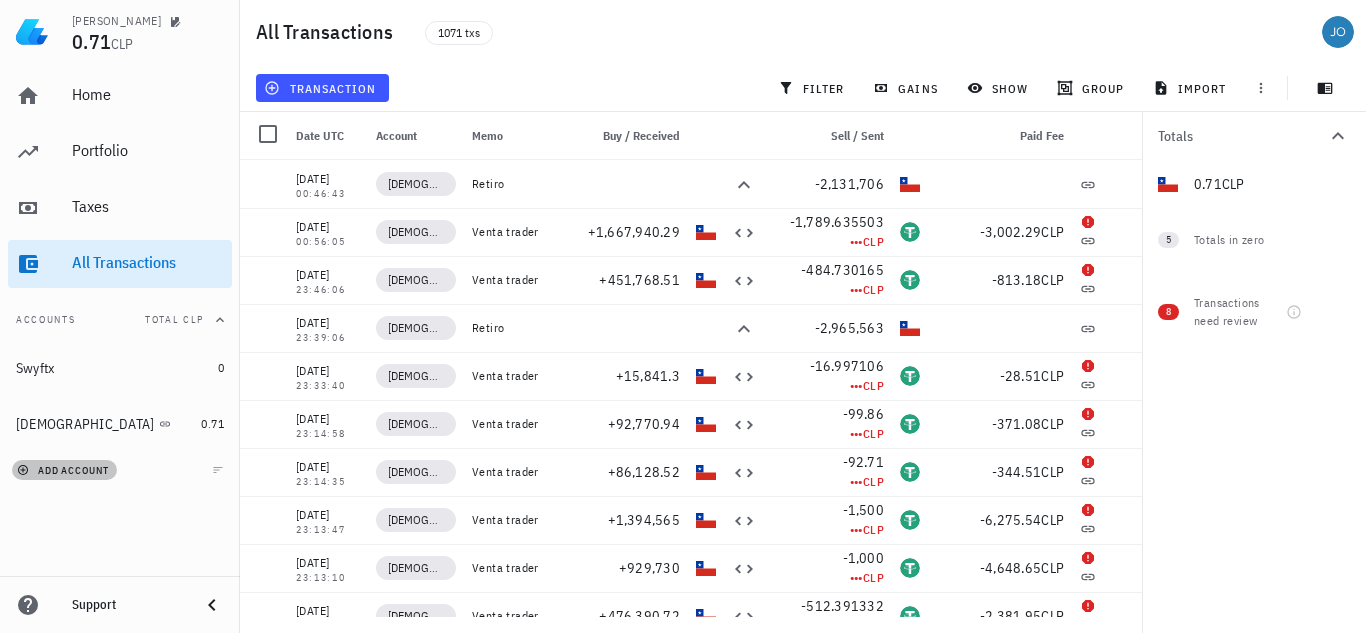 click on "add account" at bounding box center [65, 470] 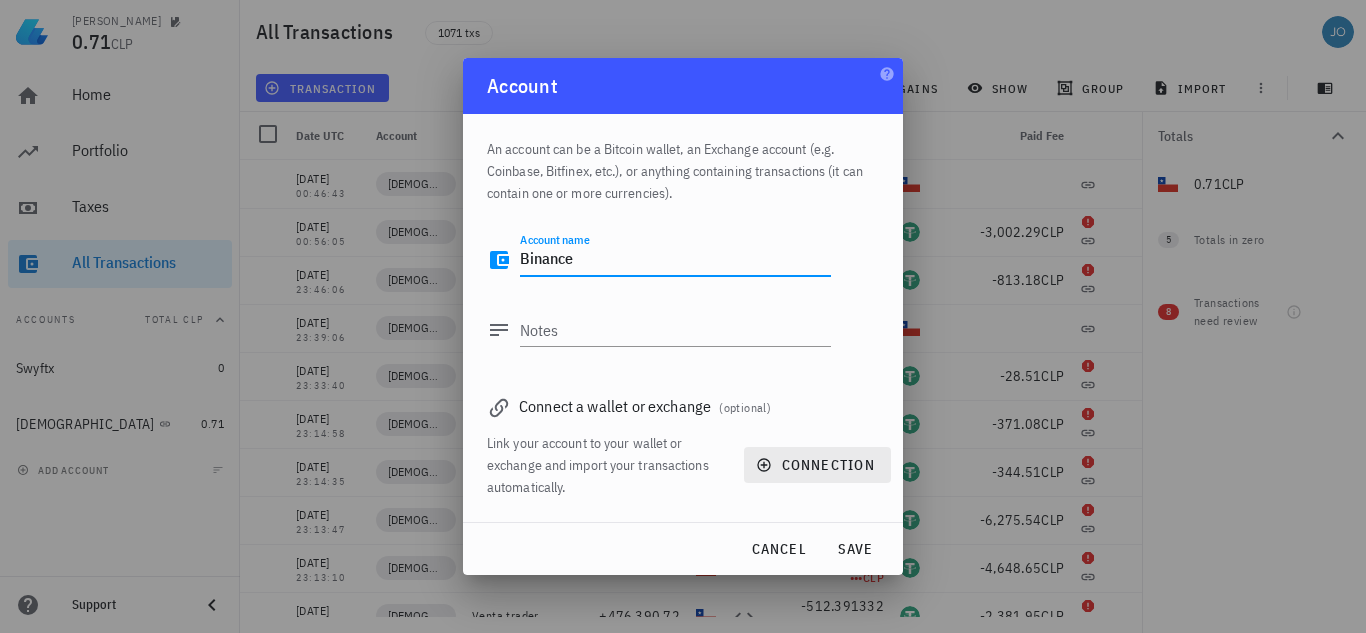 type on "Binance" 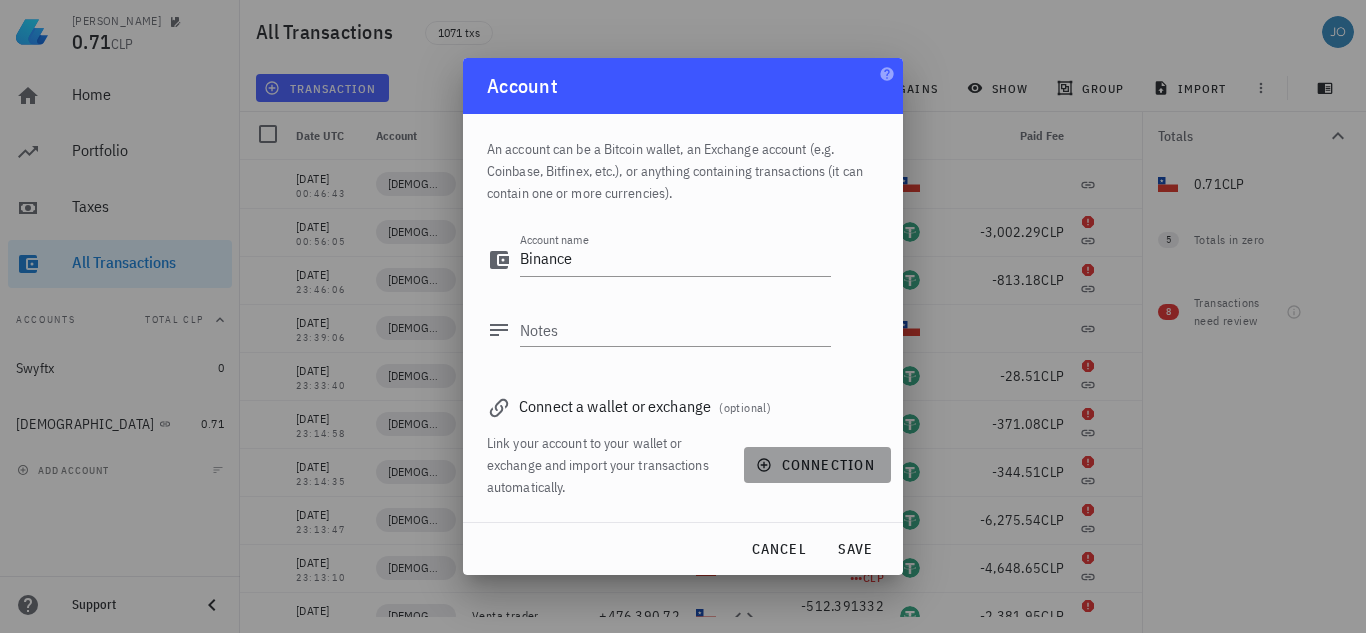 click on "connection" at bounding box center [817, 465] 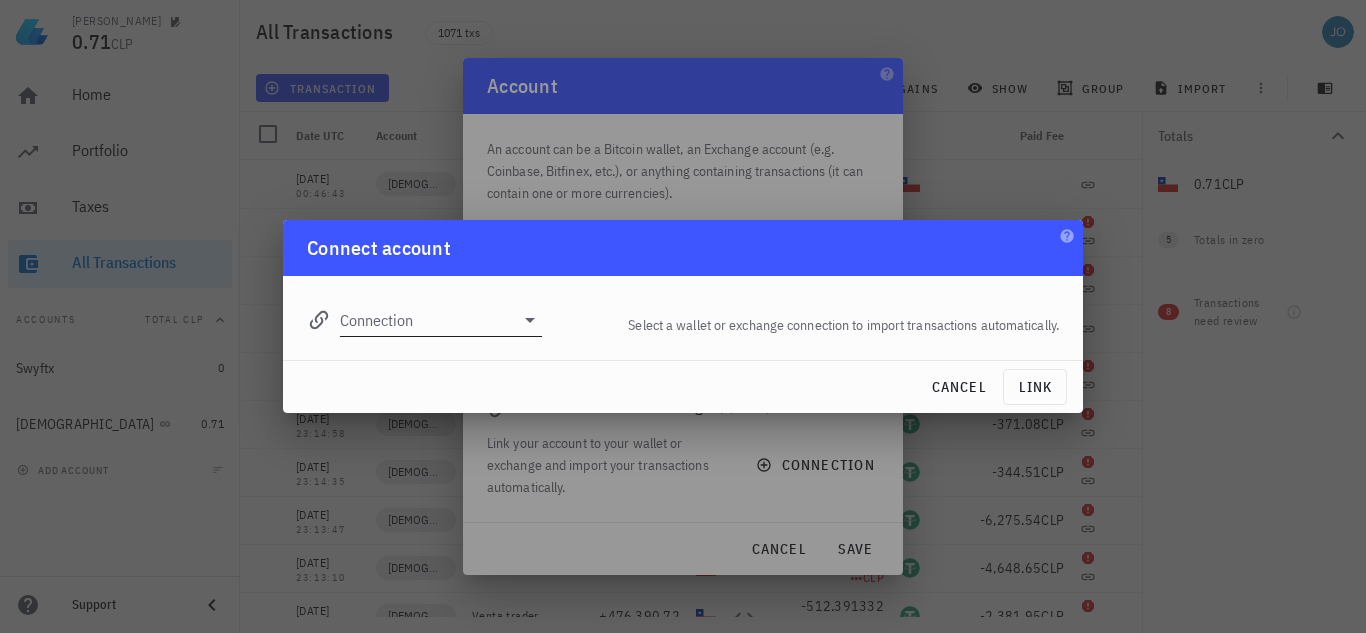 click 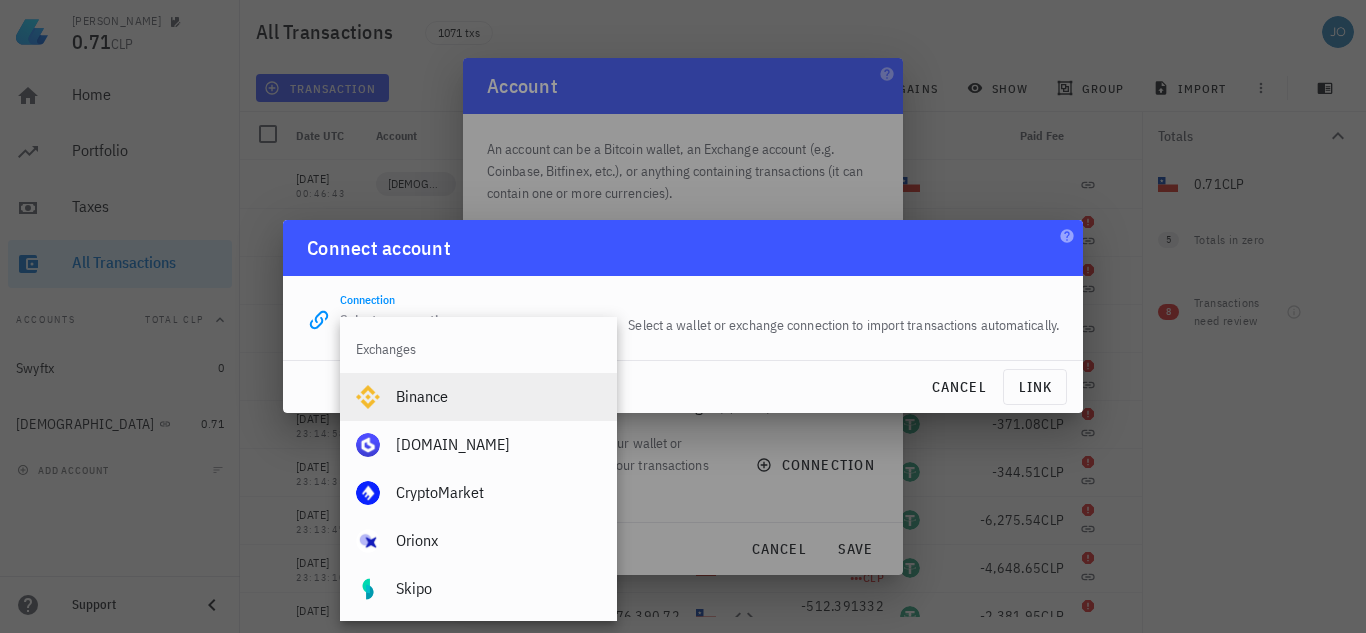 click on "Binance" at bounding box center [498, 396] 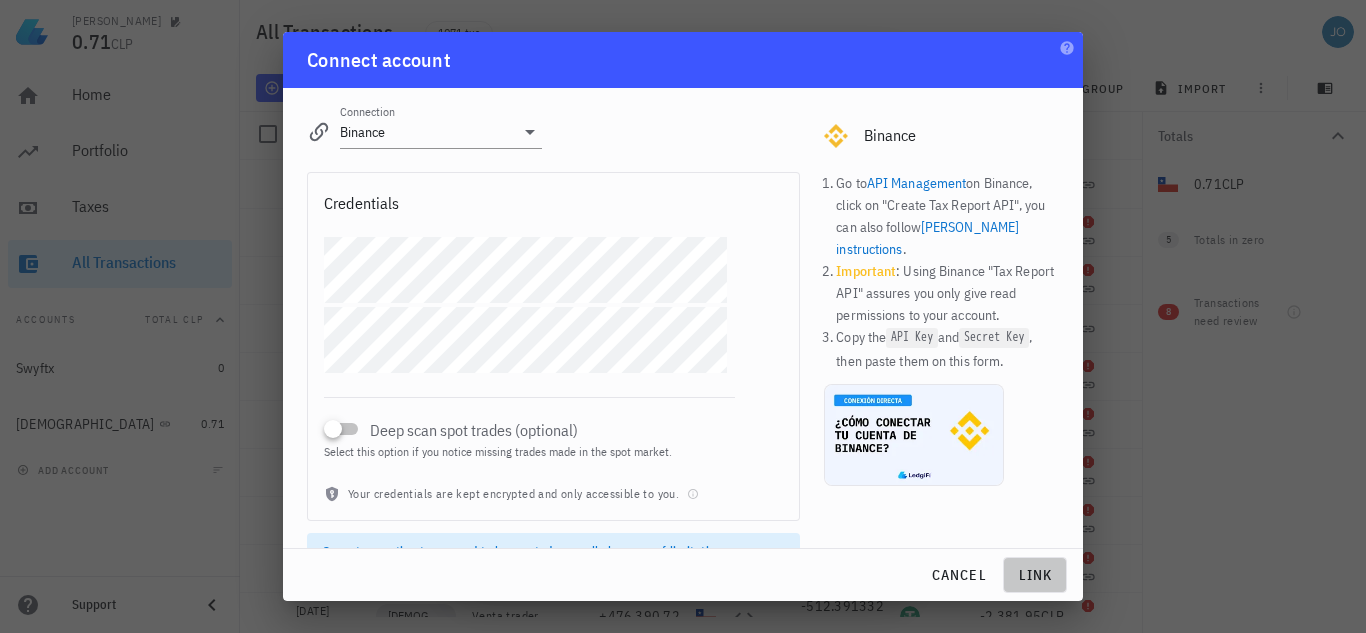 click on "link" at bounding box center [1035, 575] 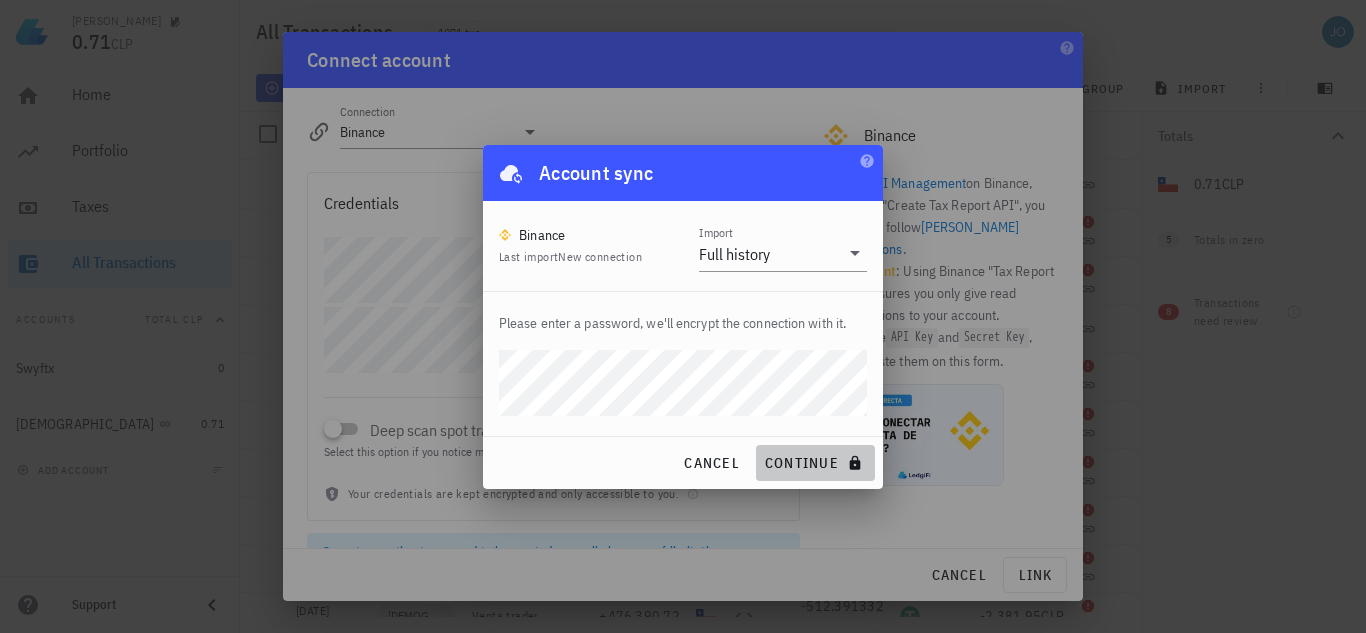 click on "continue" at bounding box center [815, 463] 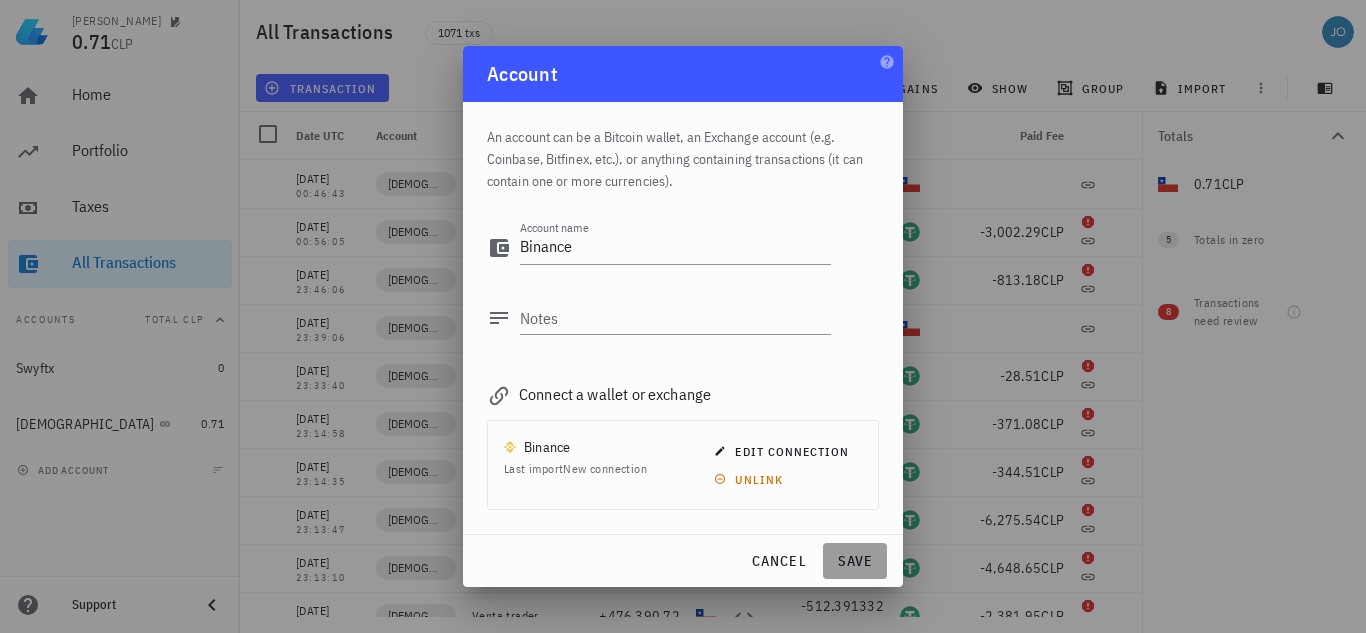 click on "save" at bounding box center [855, 561] 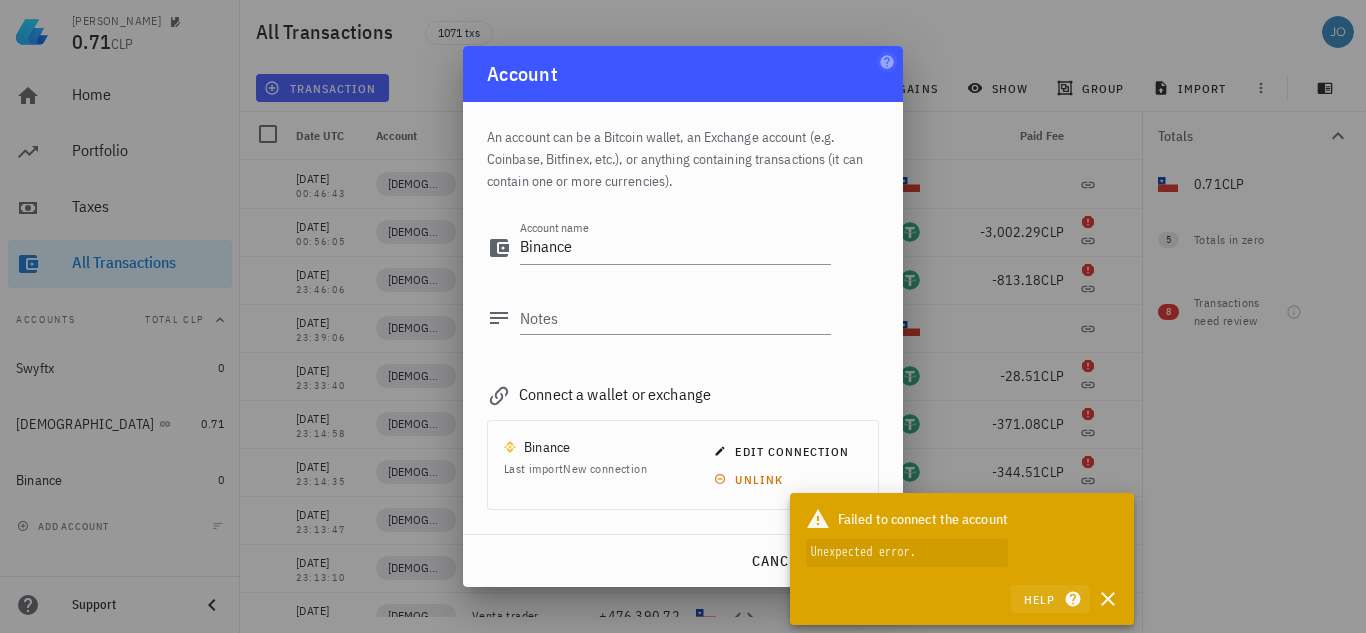 click on "Help" at bounding box center (1050, 599) 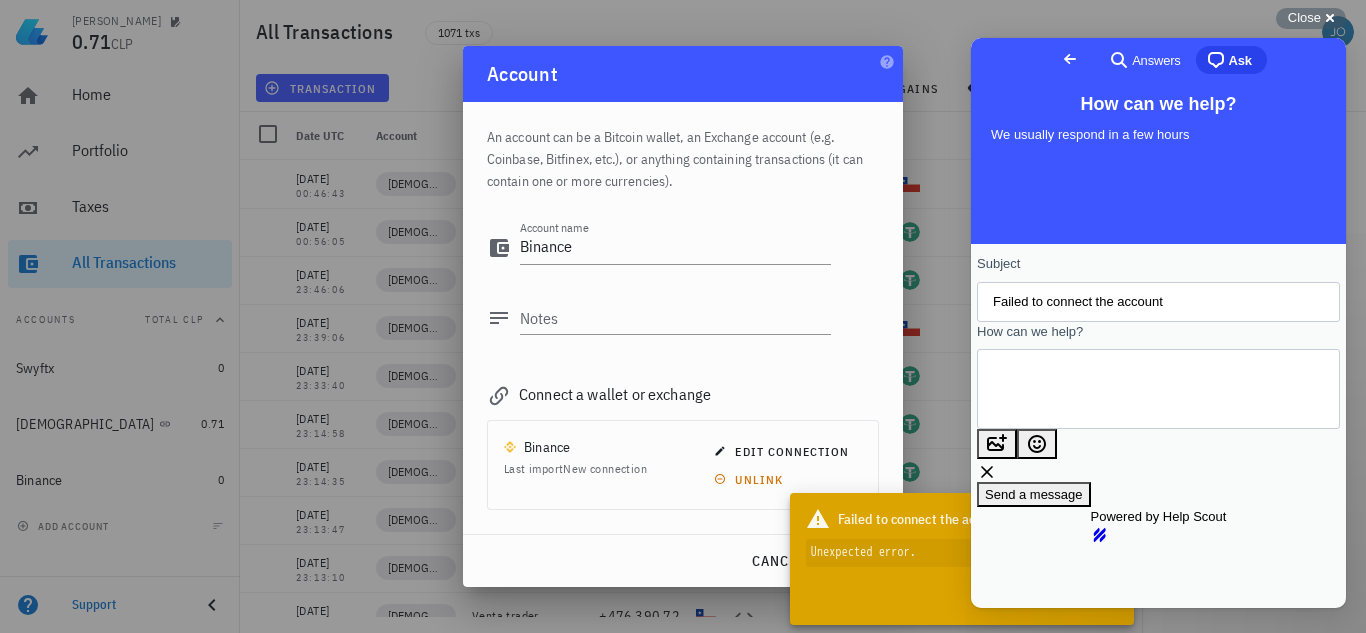 click on "How can we help?" at bounding box center [1083, 389] 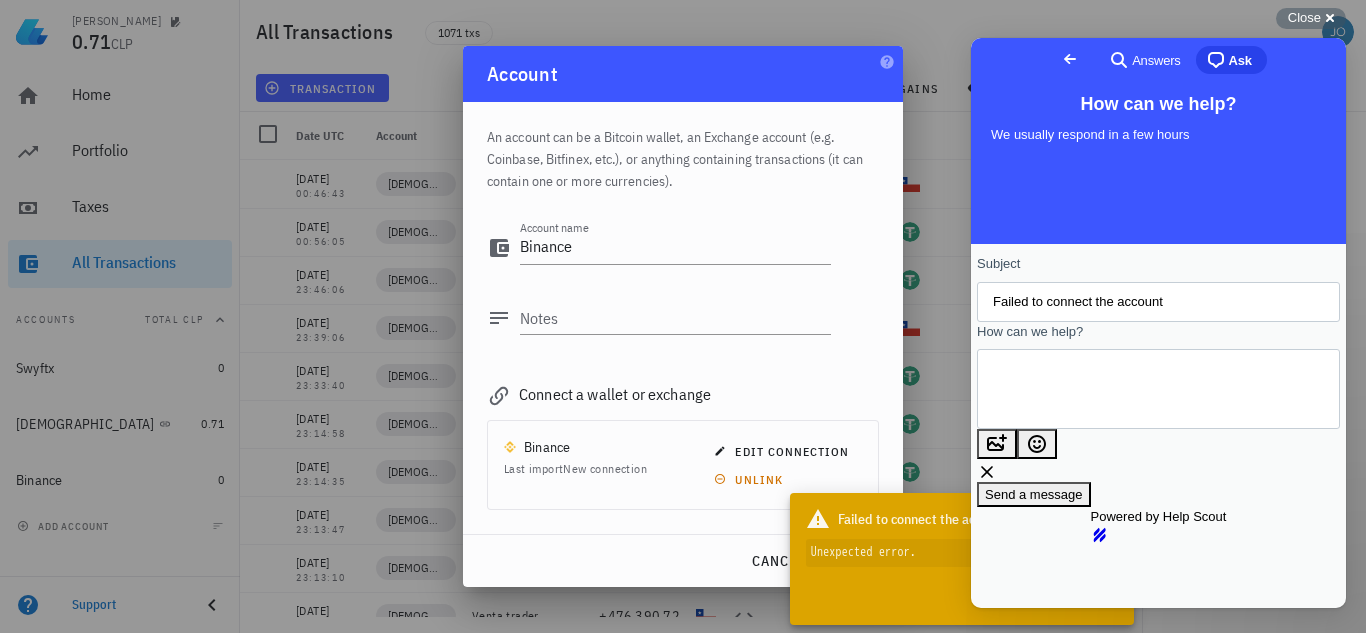 paste on "[PERSON_NAME] sincronizando con [PERSON_NAME], pero comenzó a arrojar el mensaje de “contraseña incorrecta”, a pesar de haber sincronizado correctamente el día anterior con la misma contraseña. Al no poder avanzar, eliminé el enlace a Binance e intenté crearlo nuevamente, pero me arrojó un error inesperado (“unexpected error”).
Luego, eliminé también la cuenta correspondiente a Binance en mi Ledger, con la intención de empezar todo desde cero. Sin embargo, el error inesperado persiste al intentar crear la conexión nuevamente.
¿Están experimentando algún problema relacionado con el almacenamiento de las claves de conexión para la sincronización?
Agradecería si pudieran orientarme sobre cómo resolver este problema." 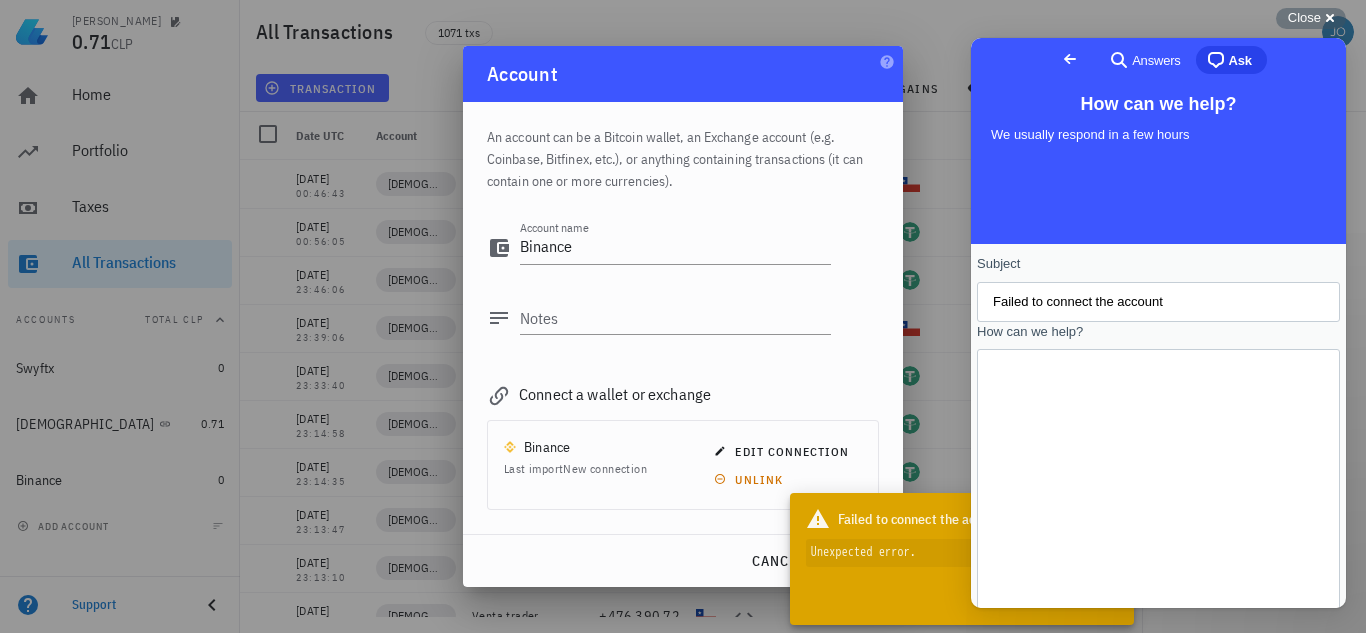 scroll, scrollTop: 230, scrollLeft: 0, axis: vertical 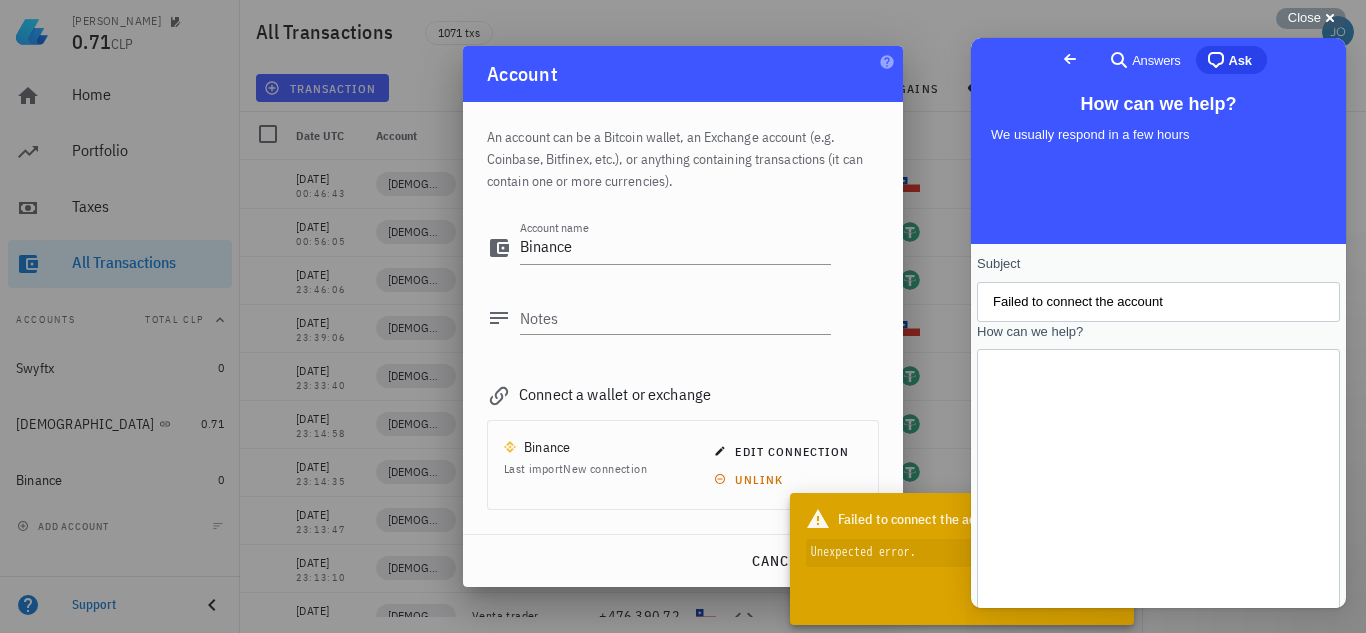 click on "[PERSON_NAME] sincronizando con [PERSON_NAME], pero comenzó a arrojar el mensaje de “contraseña incorrecta”, a pesar de haber sincronizado correctamente el día anterior con la misma contraseña. Al no poder avanzar, eliminé el enlace a Binance e intenté crearlo nuevamente, pero me arrojó un error inesperado (“unexpected error”).
Luego, eliminé también la cuenta correspondiente a Binance en mi Ledger, con la intención de empezar todo desde cero. Sin embargo, el error inesperado persiste al intentar crear la conexión nuevamente.
¿Están experimentando algún problema relacionado con el almacenamiento de las claves de conexión para la sincronización?
Agradecería si pudieran orientarme sobre cómo resolver este problema." at bounding box center [1009, 565] 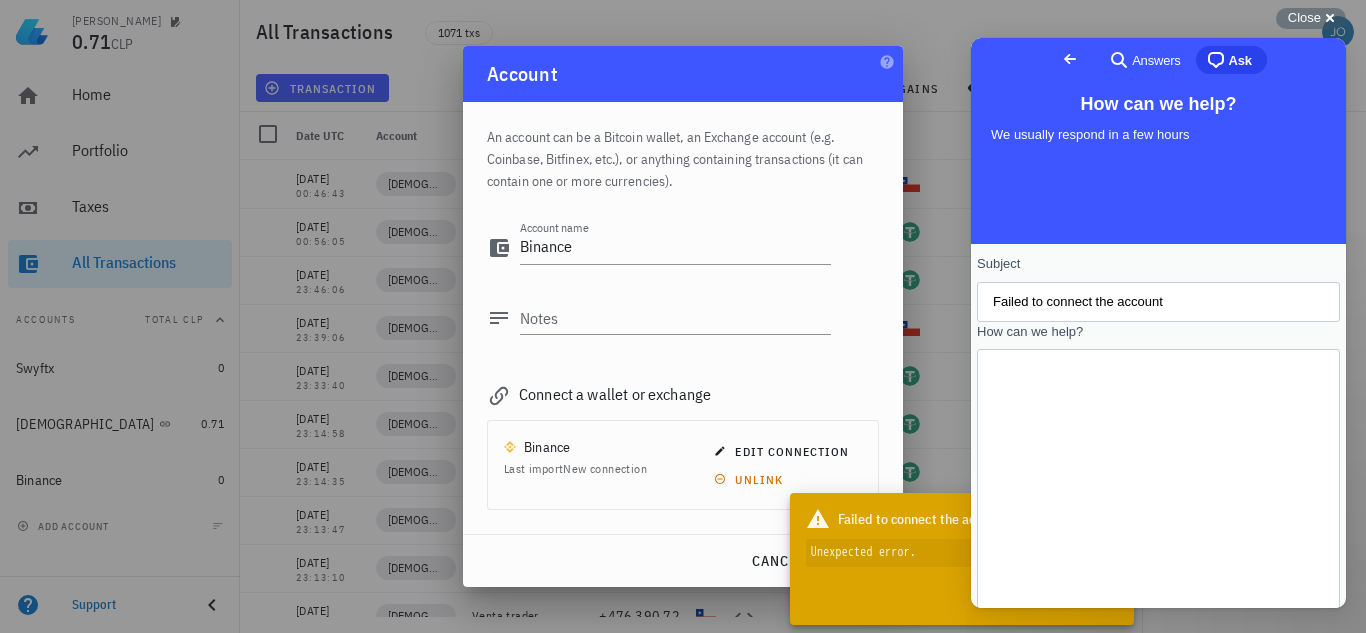 scroll, scrollTop: 224, scrollLeft: 0, axis: vertical 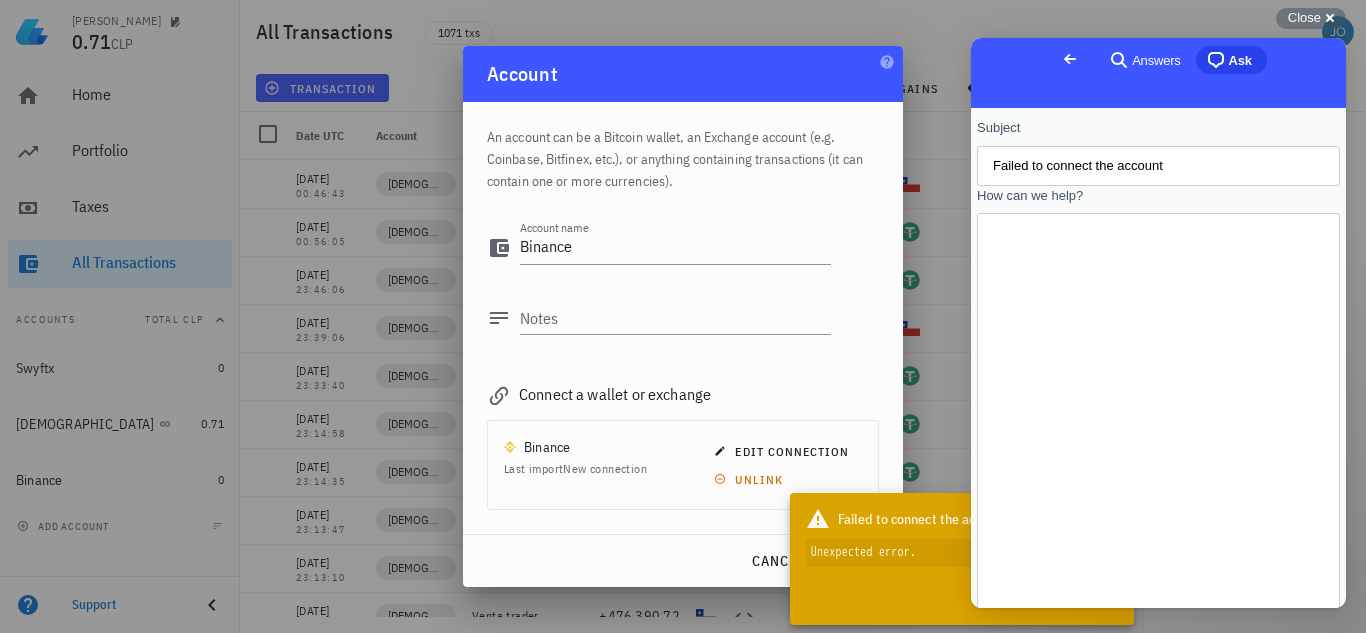 click on "Send a message" at bounding box center [1034, 709] 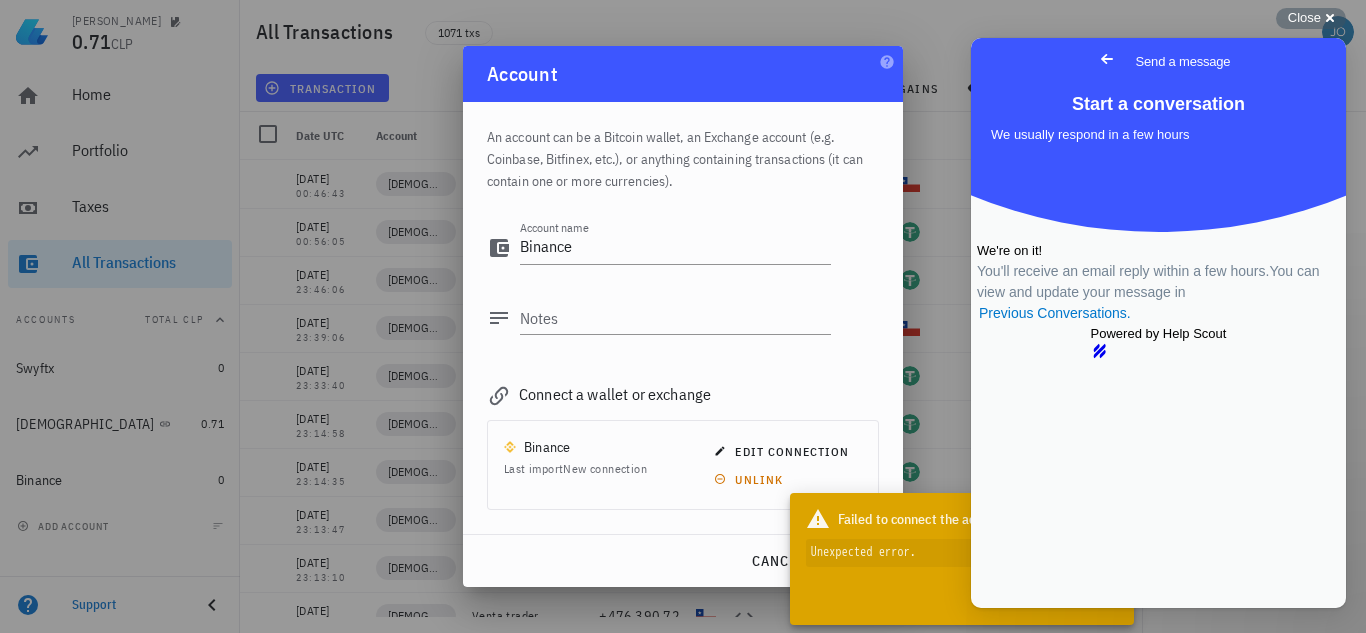scroll, scrollTop: 0, scrollLeft: 0, axis: both 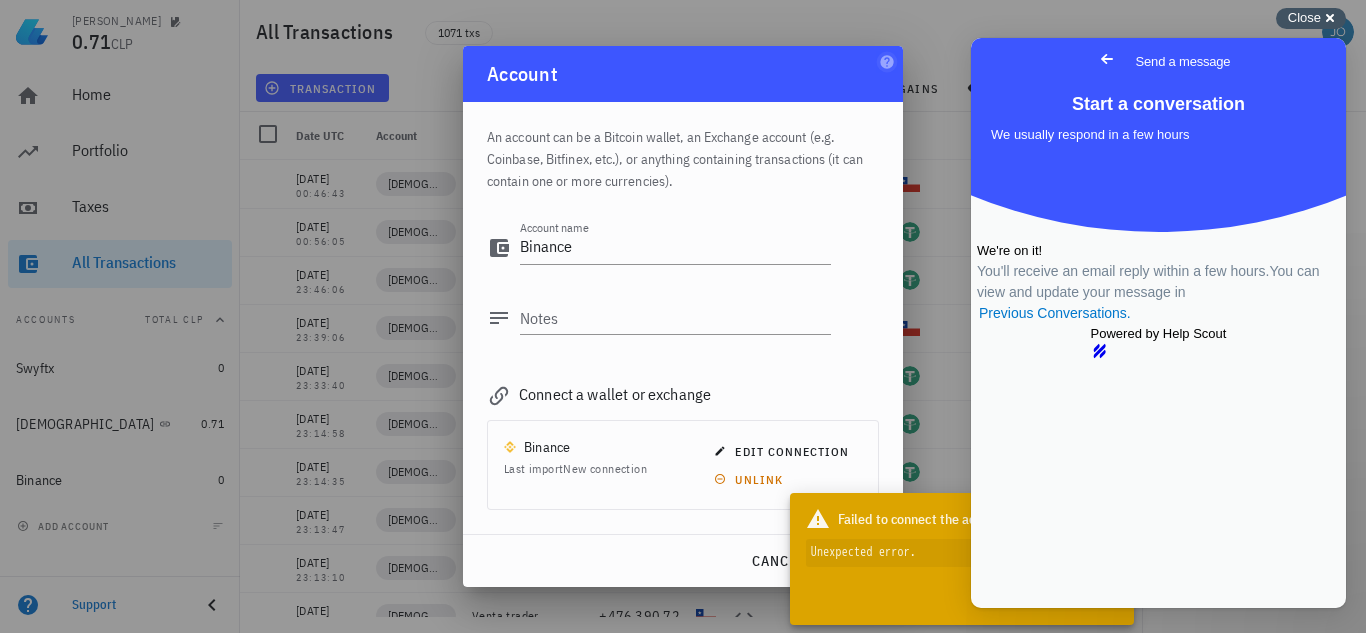 click on "Close" at bounding box center [1304, 17] 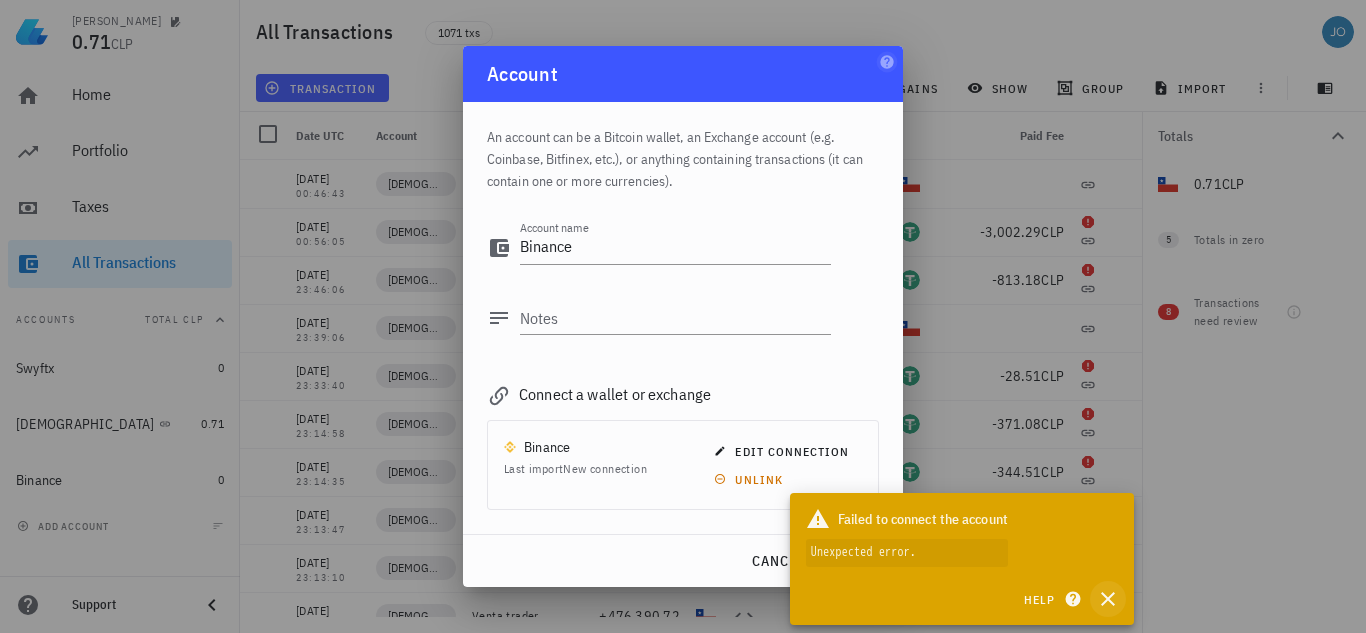 click 